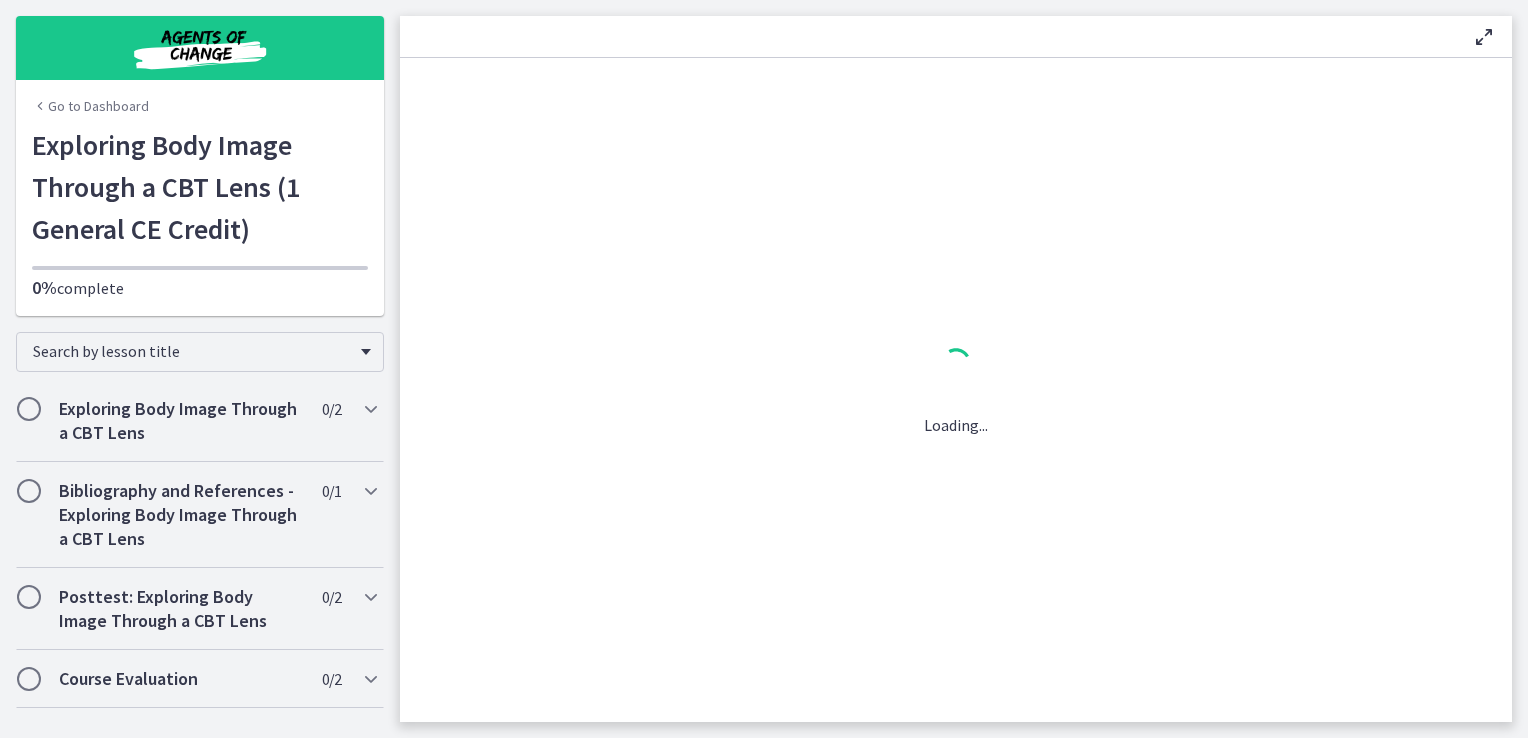scroll, scrollTop: 0, scrollLeft: 0, axis: both 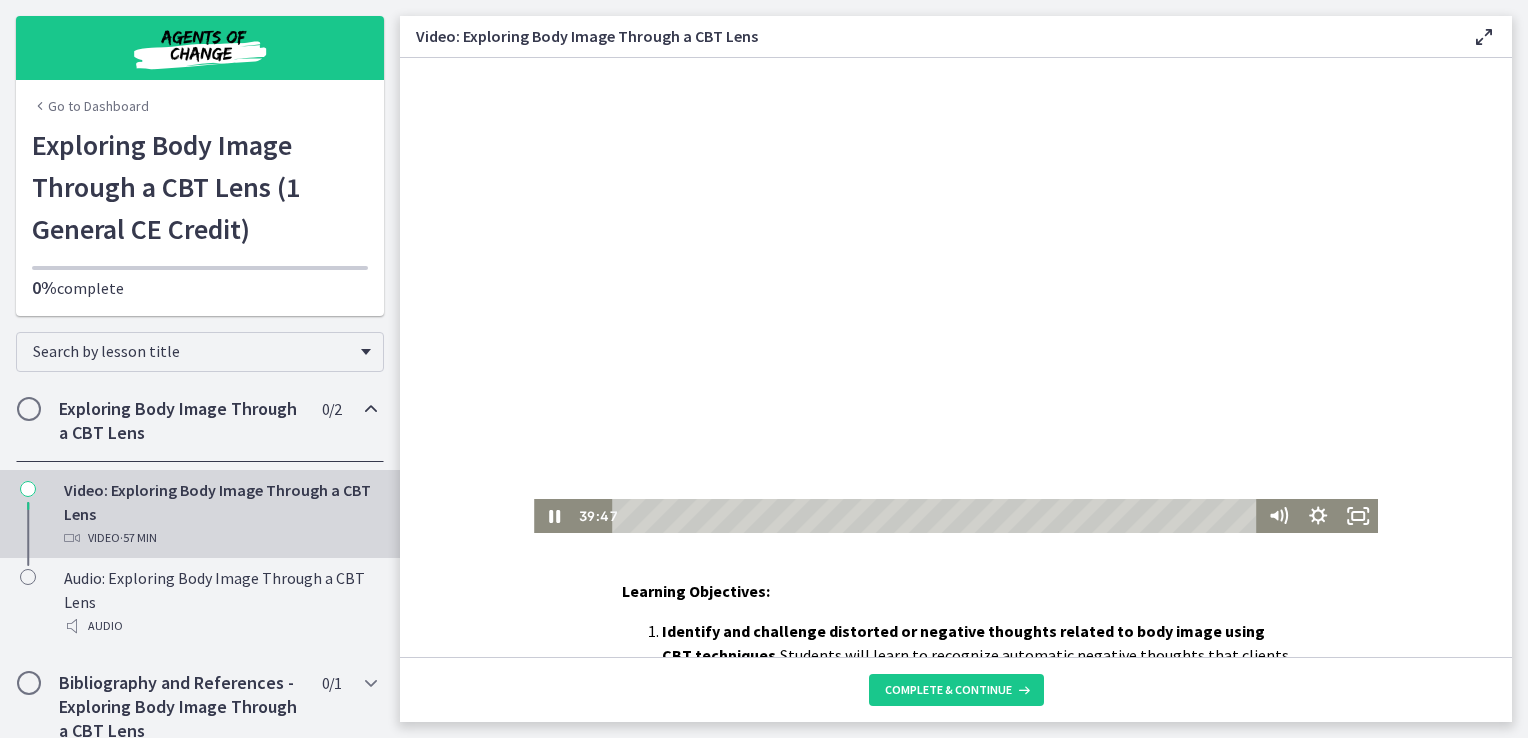 click at bounding box center [956, 295] 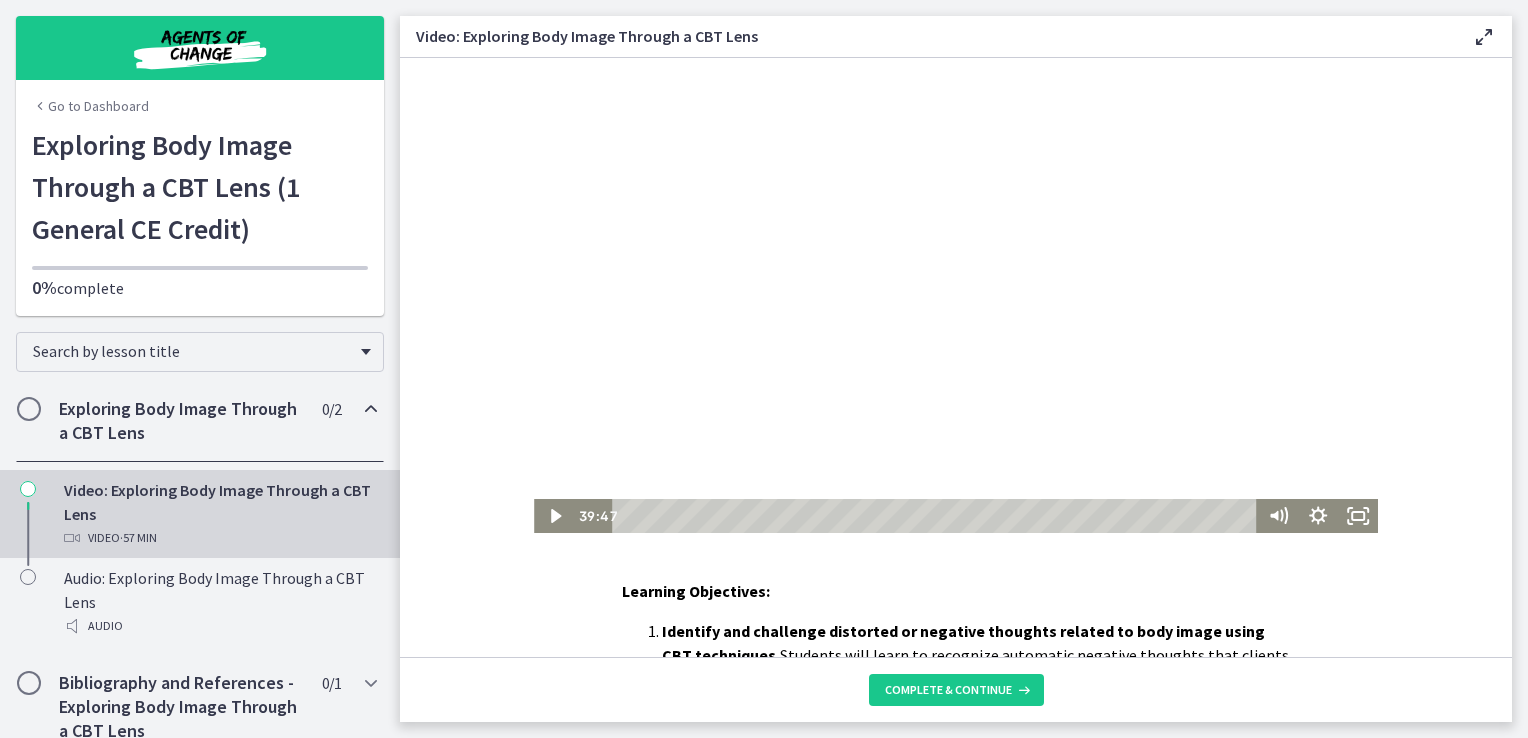 click at bounding box center [956, 295] 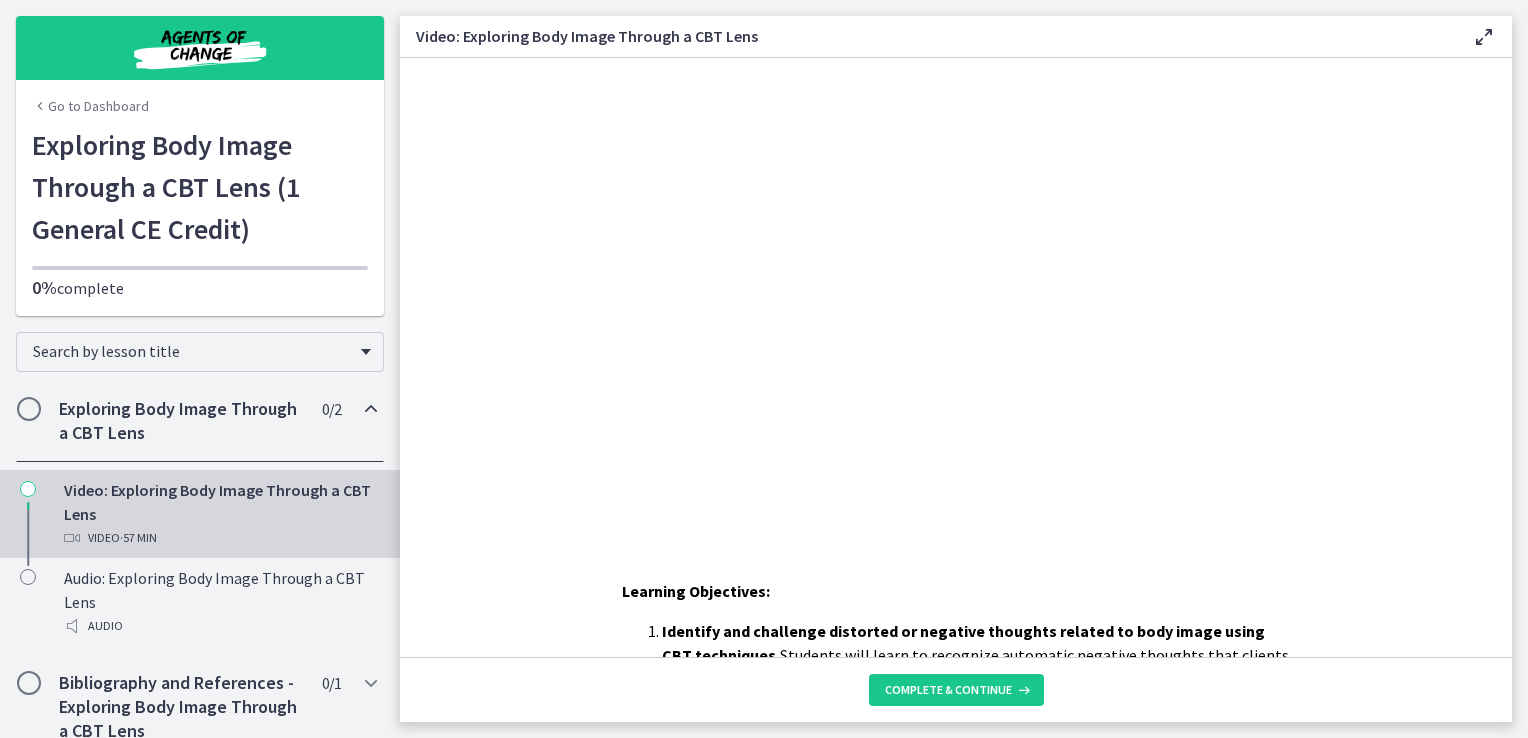 type 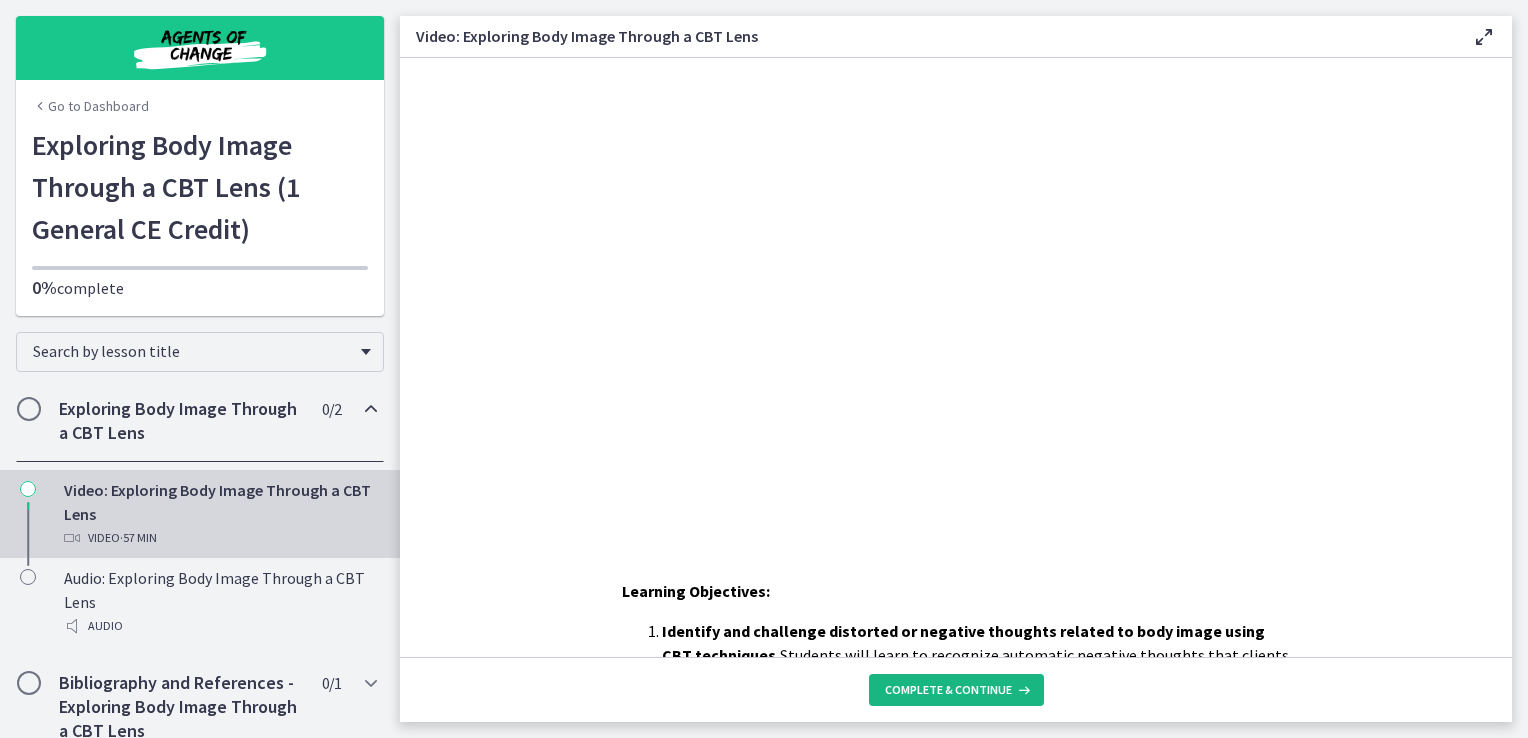 click on "Complete & continue" at bounding box center (948, 690) 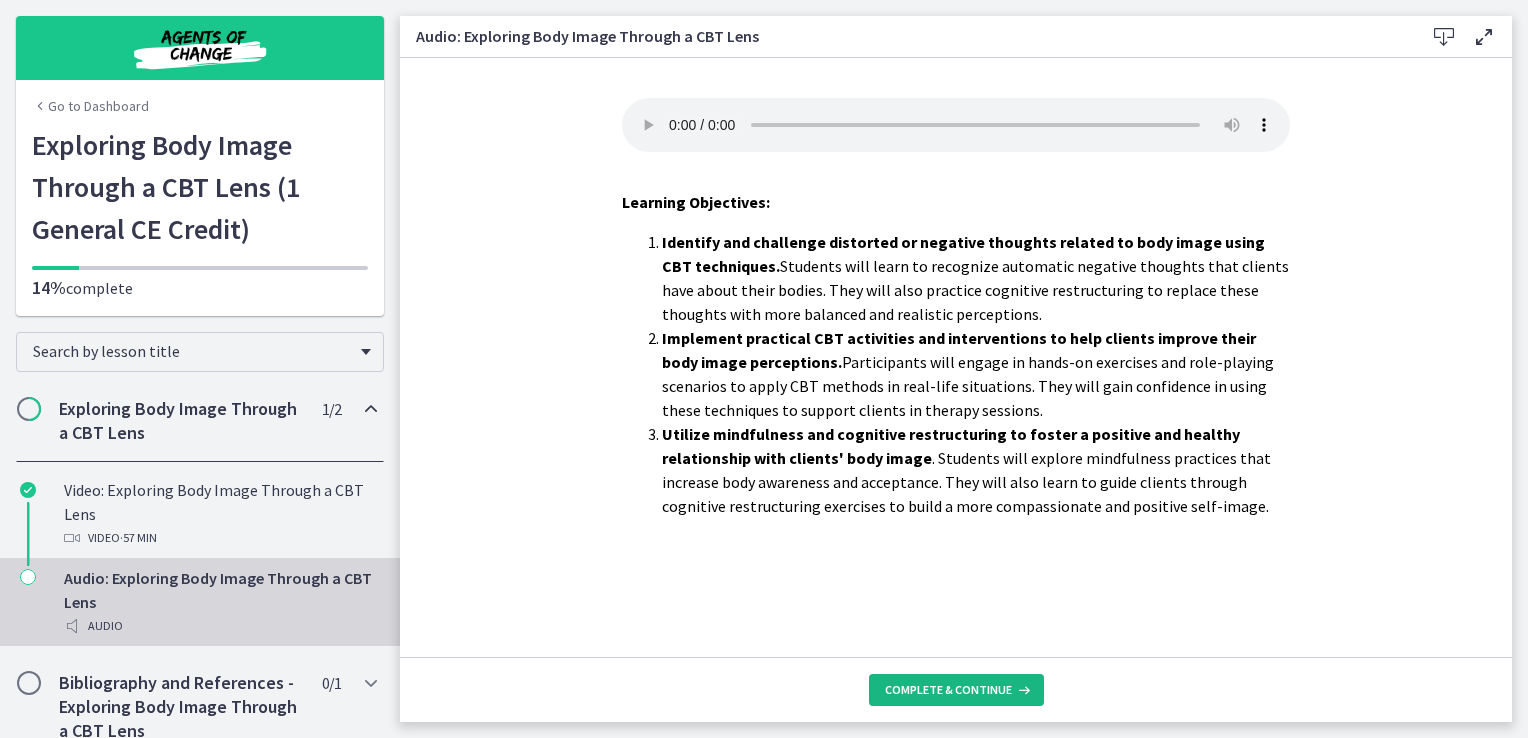 click on "Complete & continue" at bounding box center [948, 690] 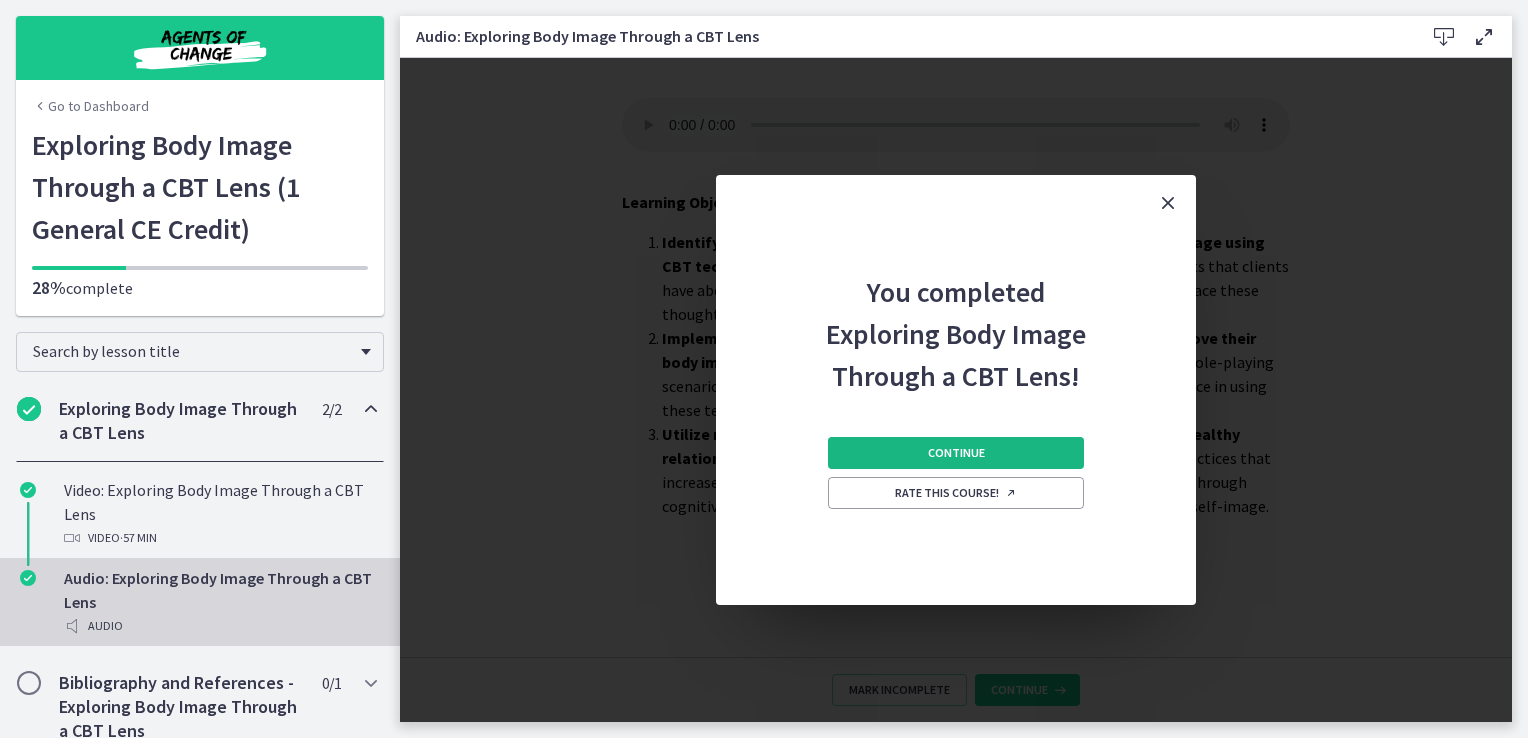click on "Continue" at bounding box center [956, 453] 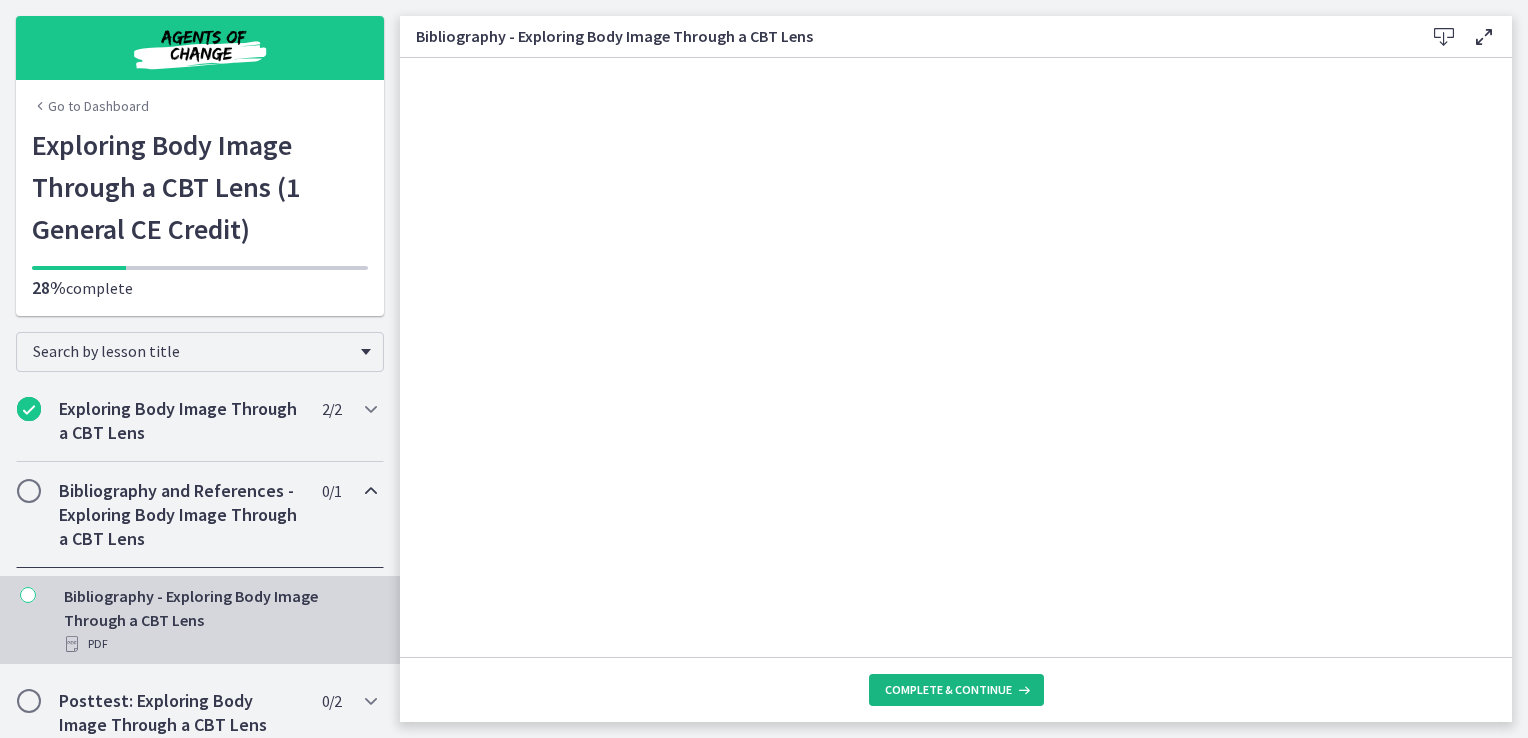 click on "Complete & continue" at bounding box center (956, 690) 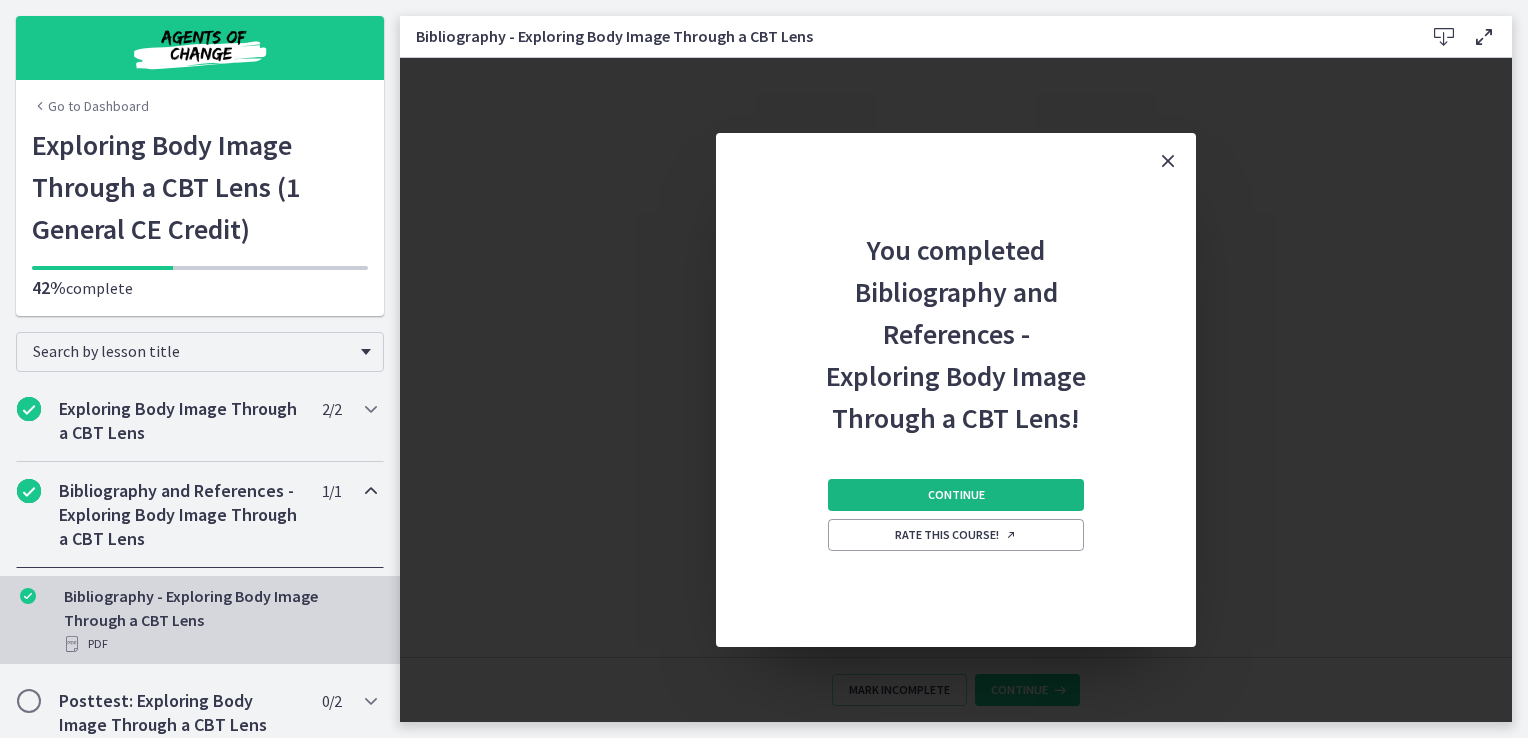 click on "Continue" at bounding box center (956, 495) 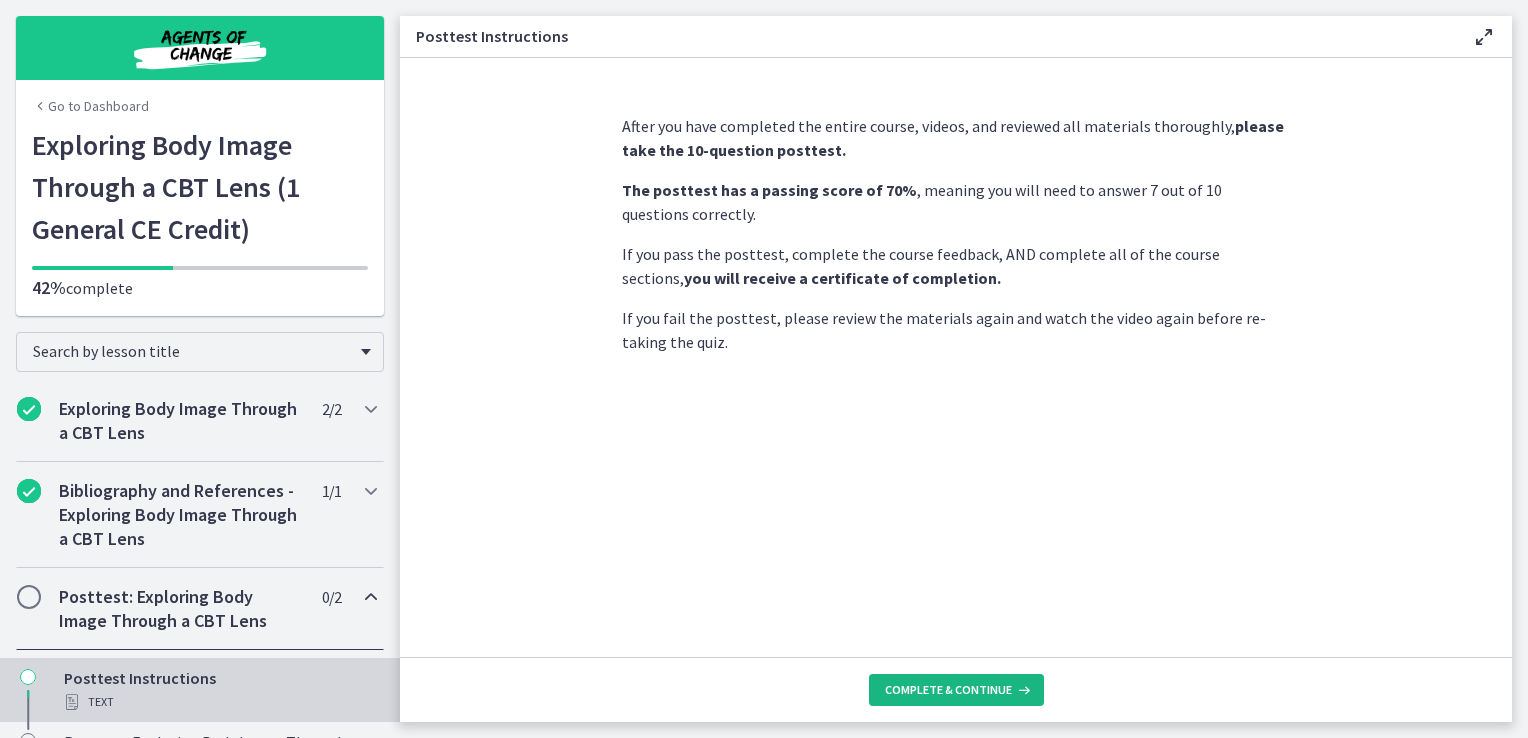 click on "Complete & continue" at bounding box center [956, 690] 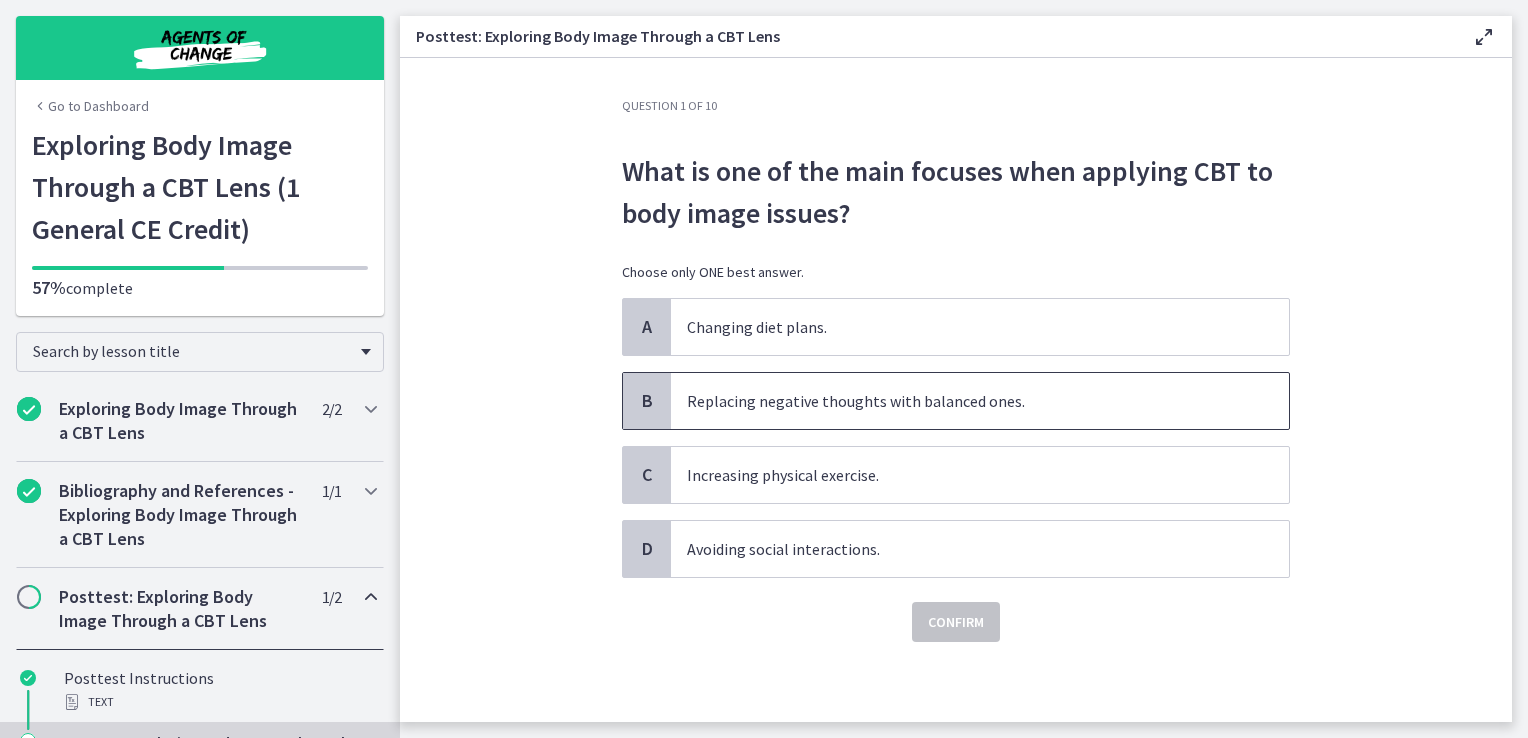 click on "Replacing negative thoughts with balanced ones." at bounding box center (960, 401) 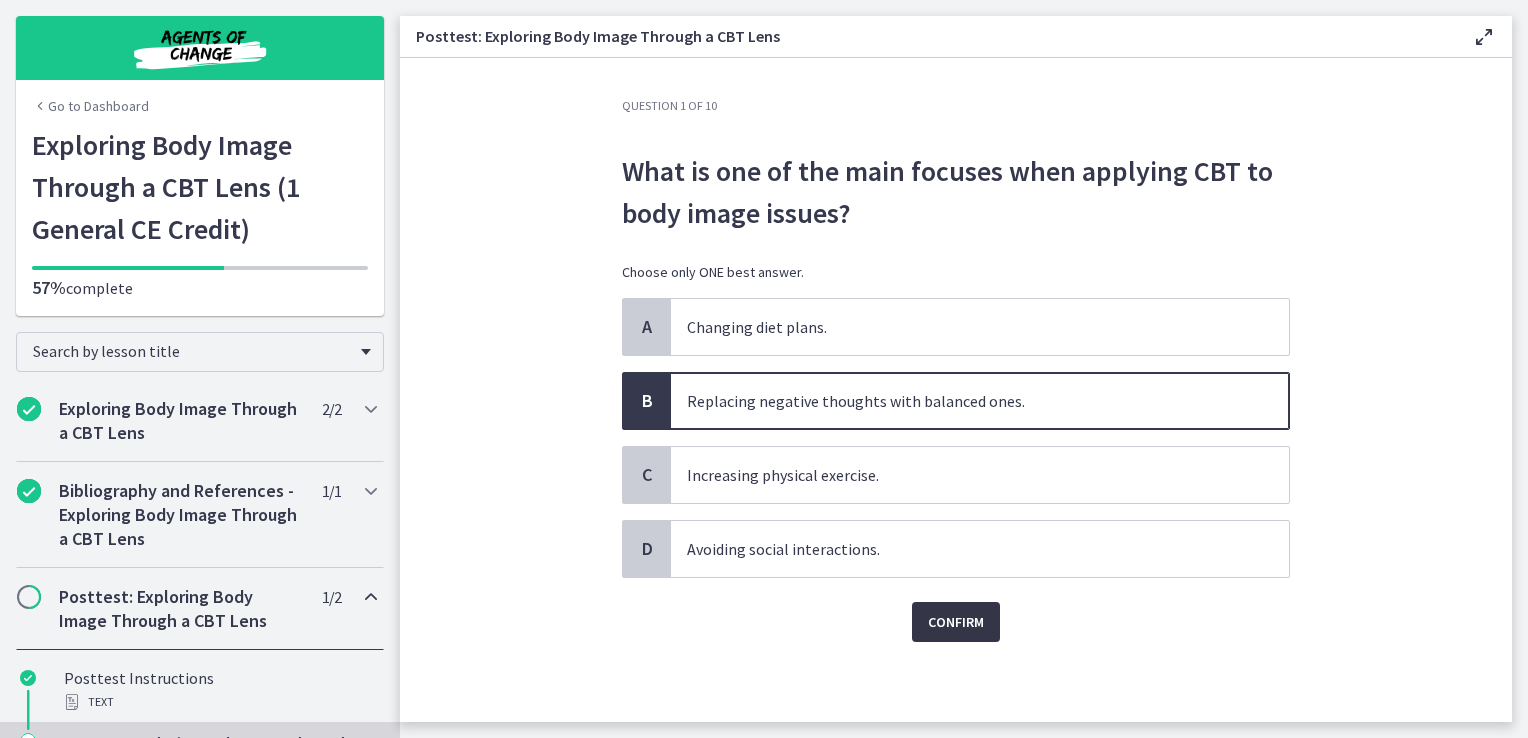 click on "Confirm" at bounding box center [956, 622] 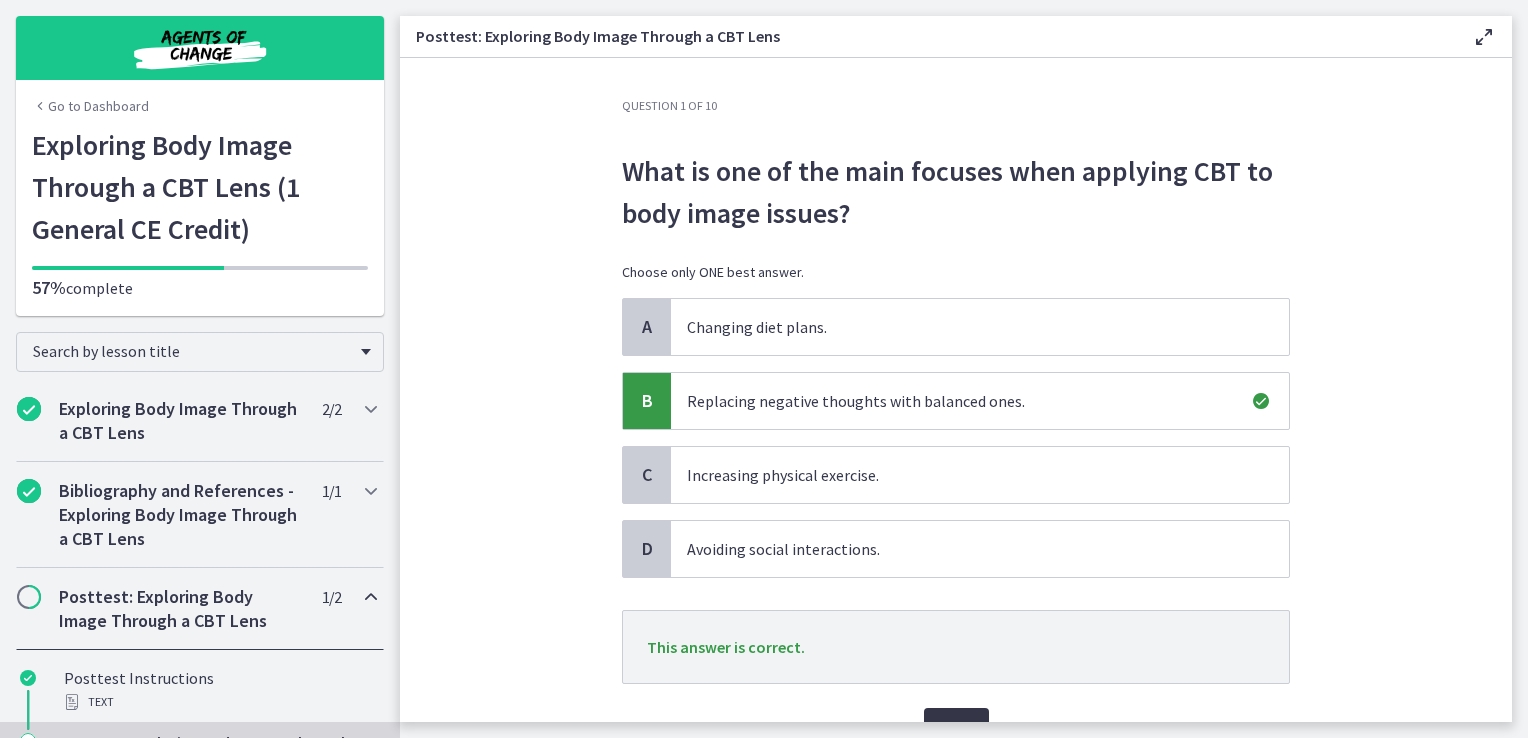 click on "Posttest: Exploring Body Image Through a CBT Lens
Enable fullscreen
Question   1   of   10
What is one of the main focuses when applying CBT to body image issues?
Choose only ONE best answer.
A
Changing diet plans.
B
Replacing negative thoughts with balanced ones.
C
Increasing physical exercise.
D
Avoiding social interactions." at bounding box center (964, 369) 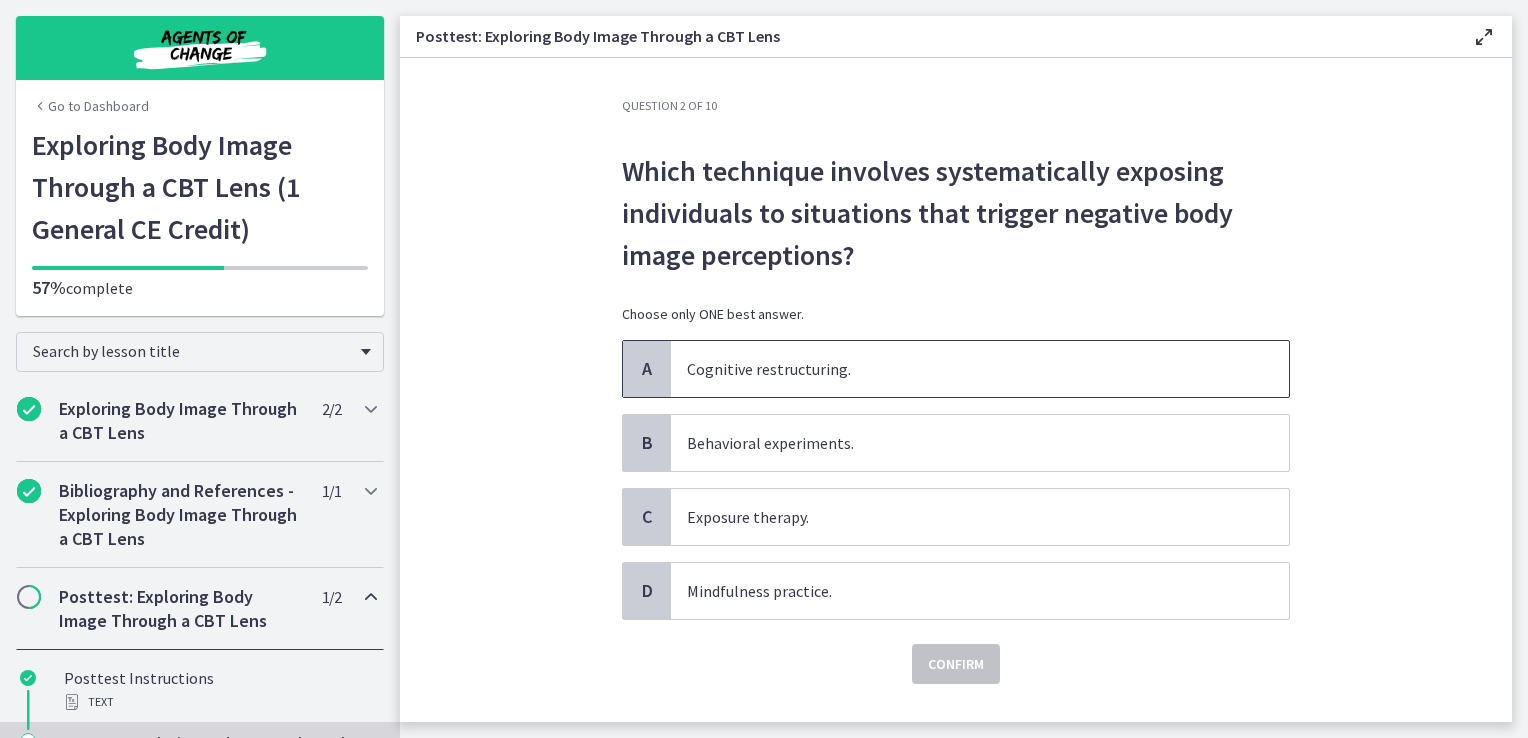 click on "Cognitive restructuring." at bounding box center [960, 369] 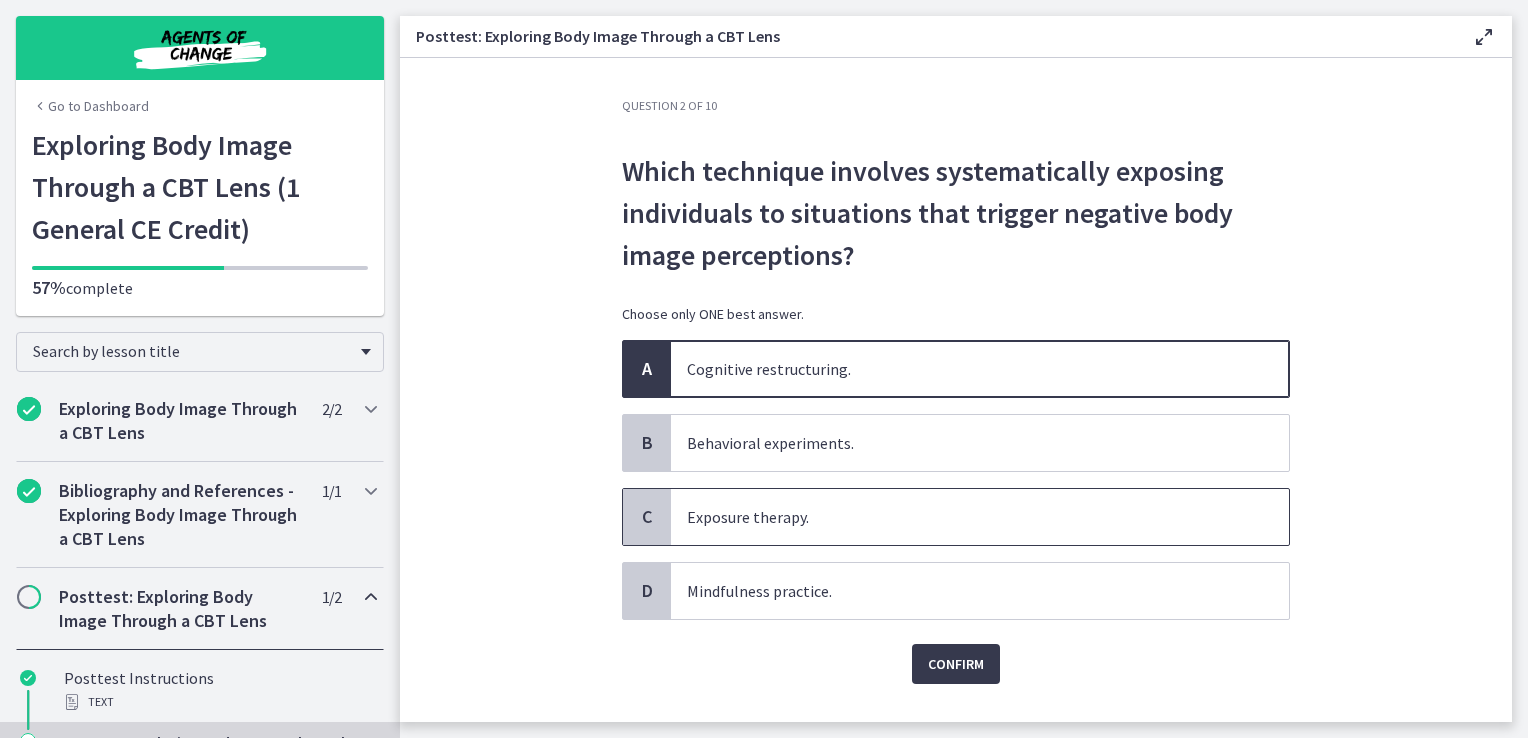 click on "Exposure therapy." at bounding box center [960, 517] 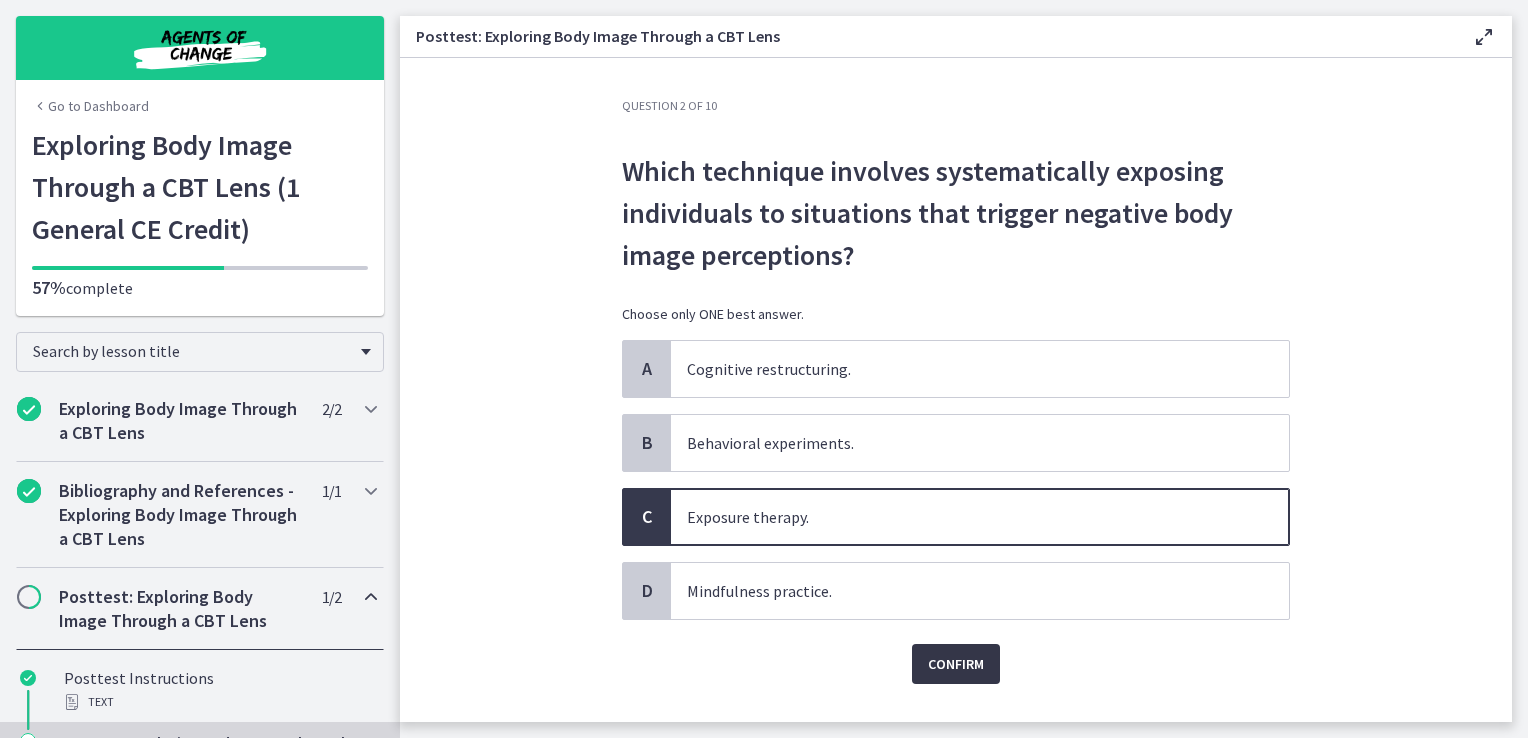 click on "Confirm" at bounding box center [956, 664] 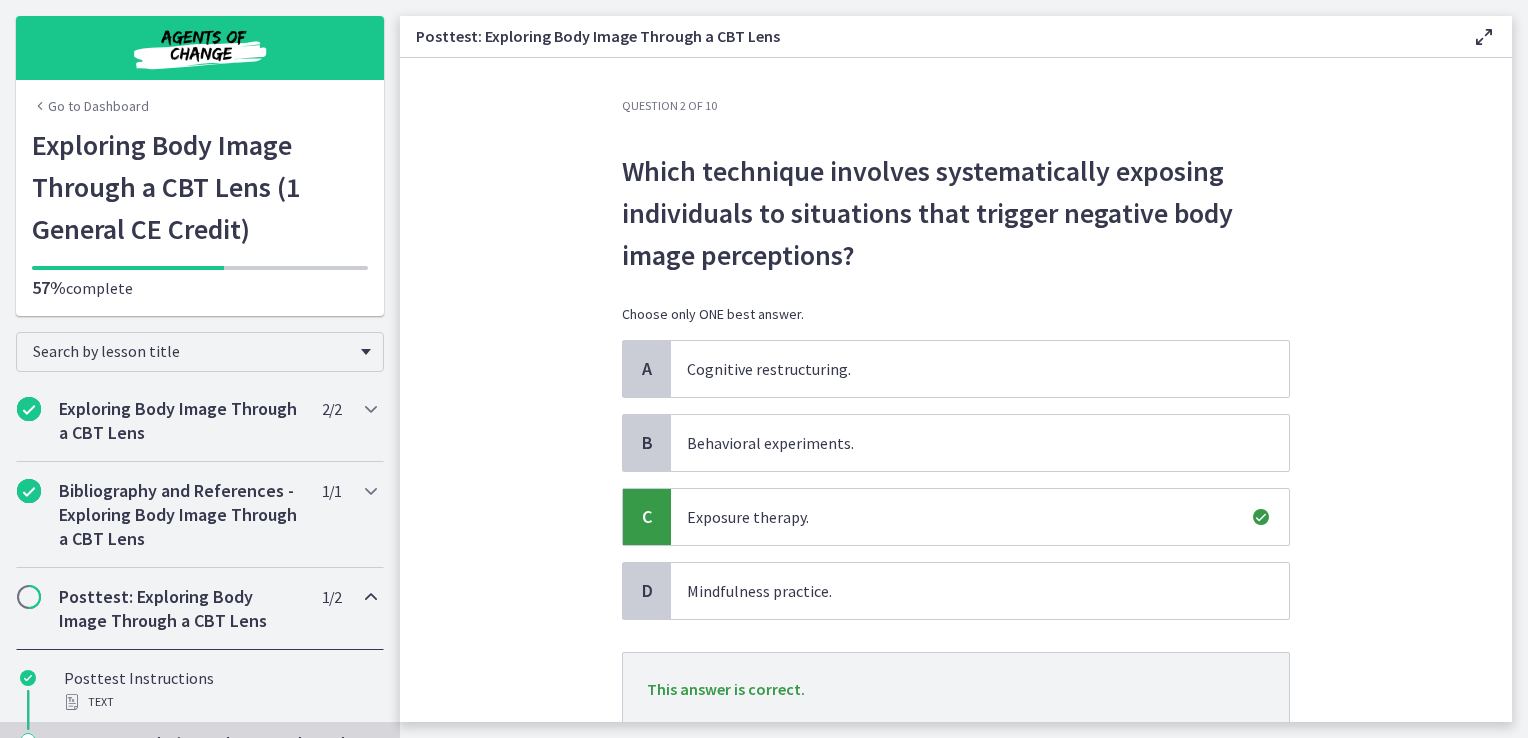 scroll, scrollTop: 91, scrollLeft: 0, axis: vertical 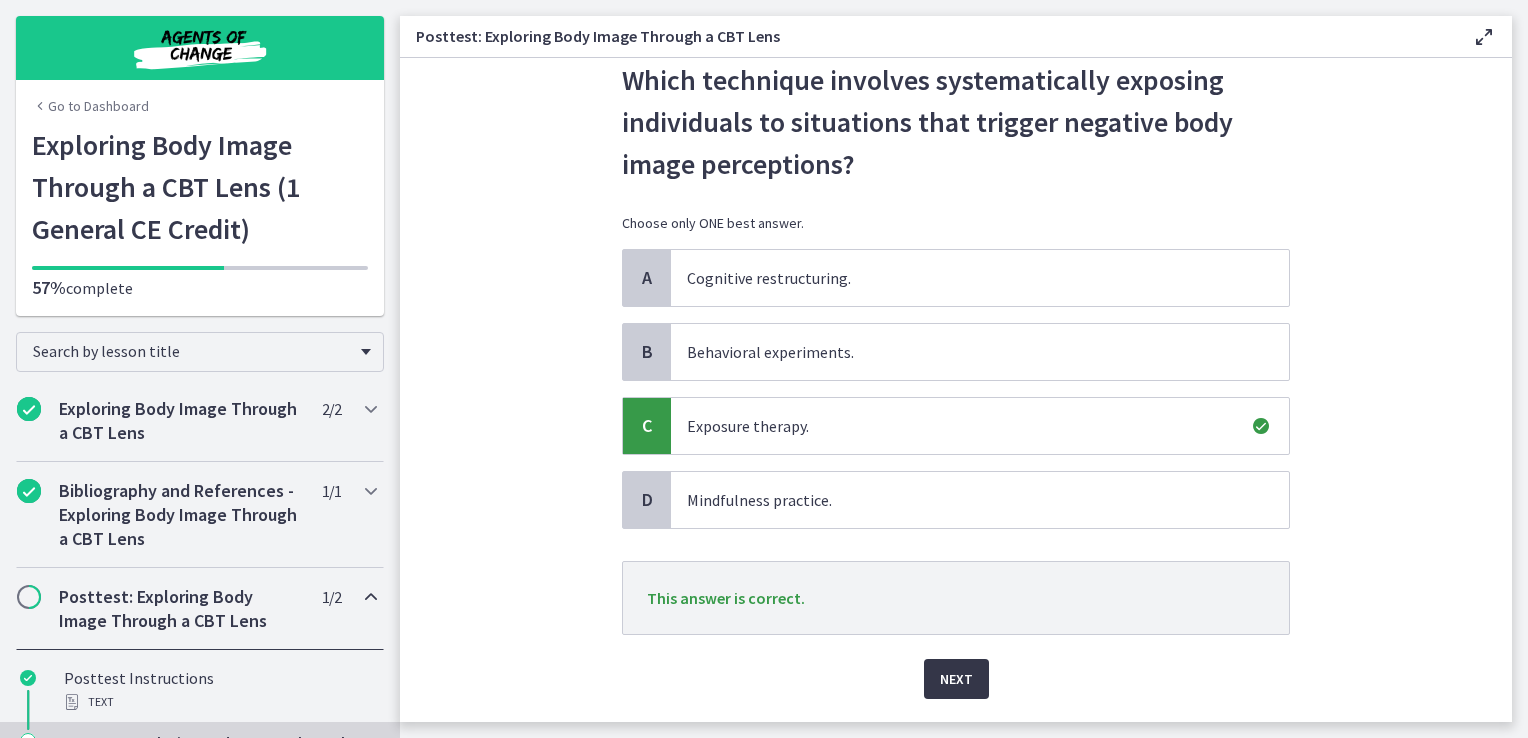 click on "Next" at bounding box center (956, 679) 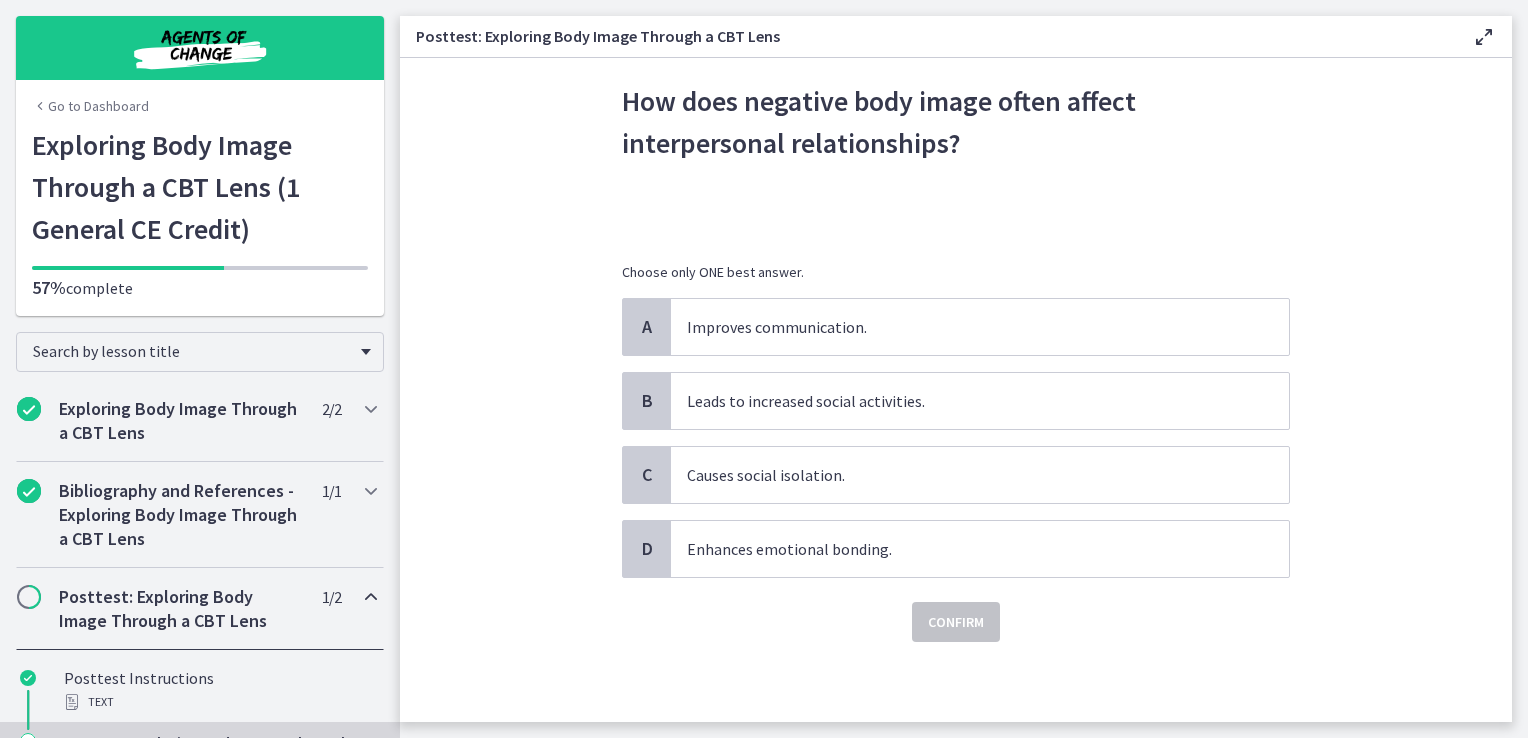scroll, scrollTop: 0, scrollLeft: 0, axis: both 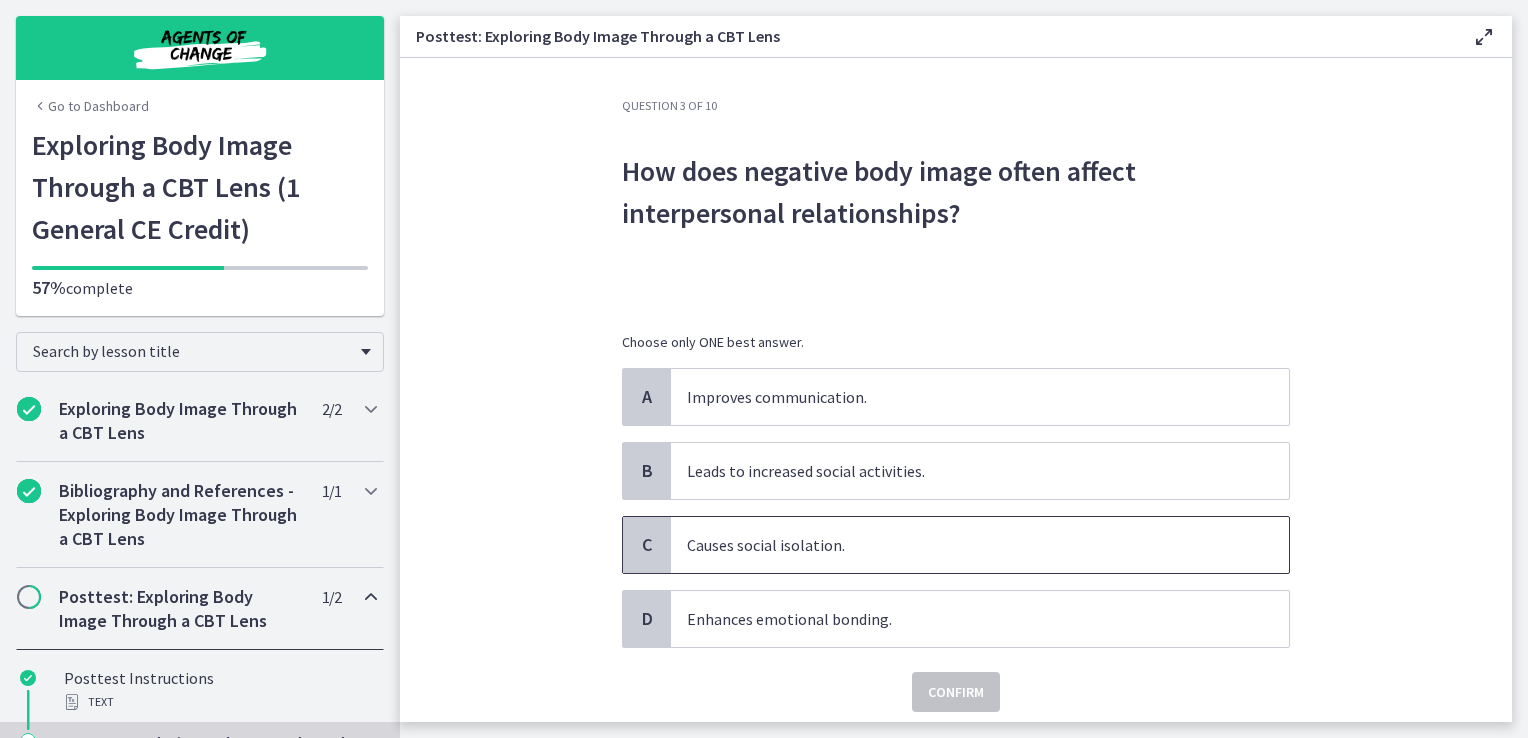 click on "Causes social isolation." at bounding box center [960, 545] 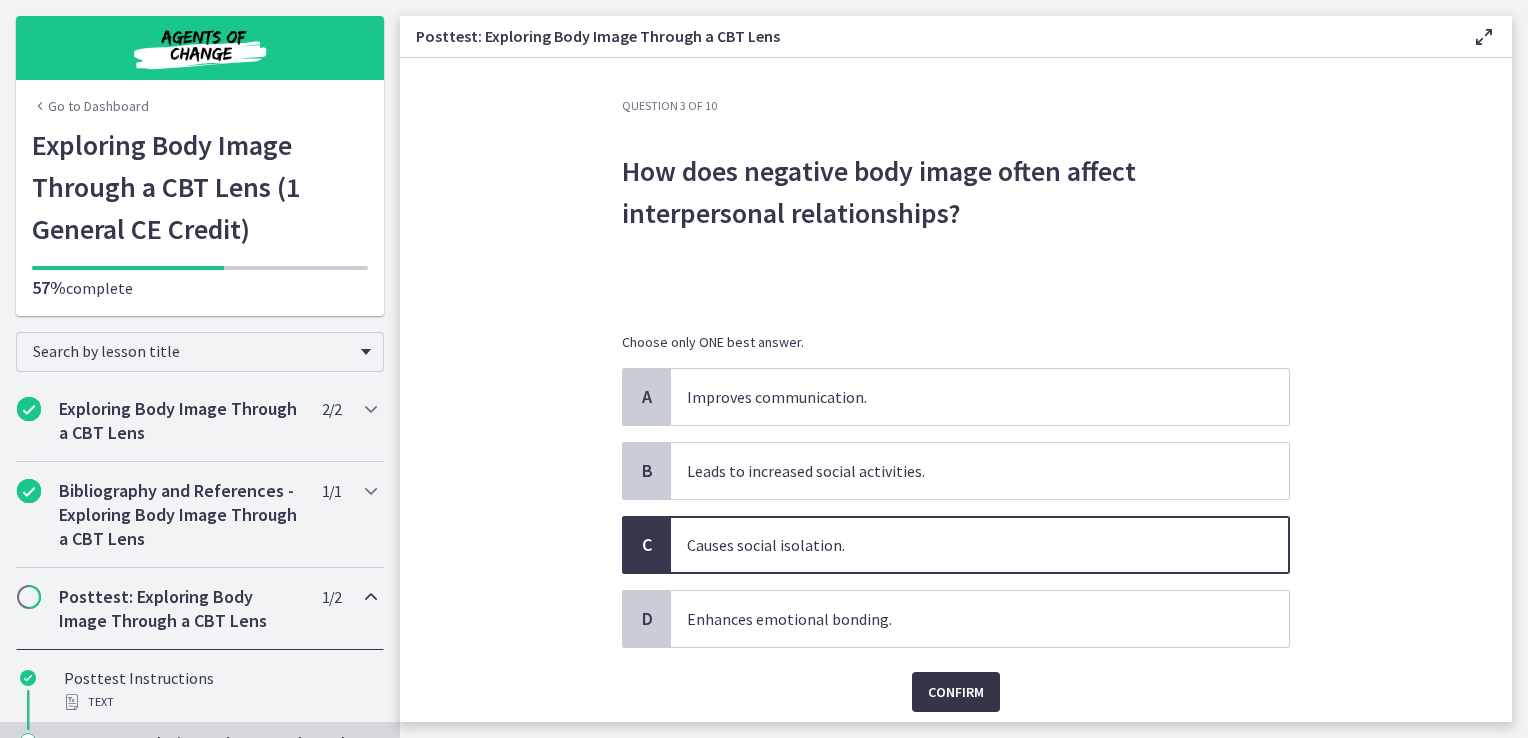click on "Confirm" at bounding box center [956, 692] 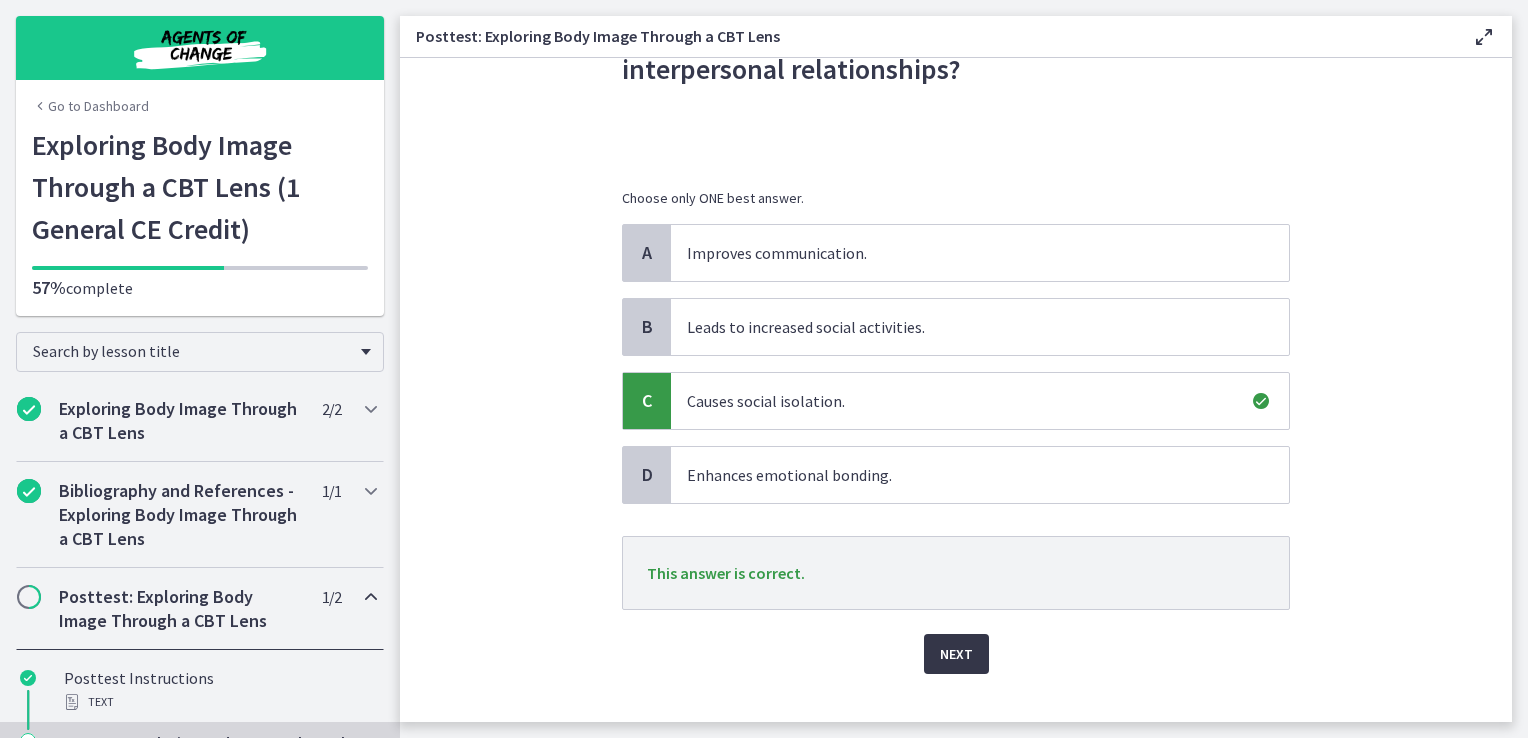scroll, scrollTop: 145, scrollLeft: 0, axis: vertical 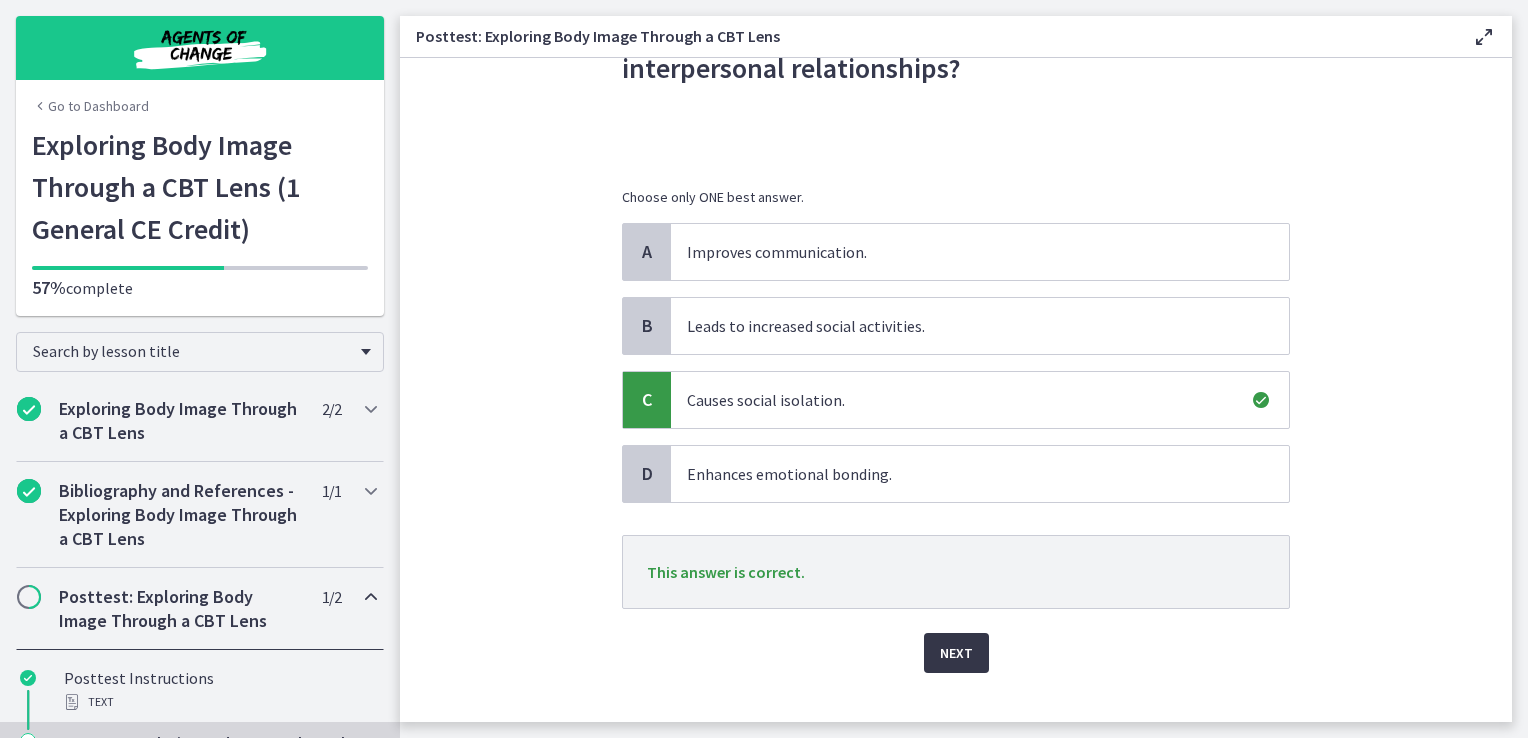 click on "Next" at bounding box center (956, 653) 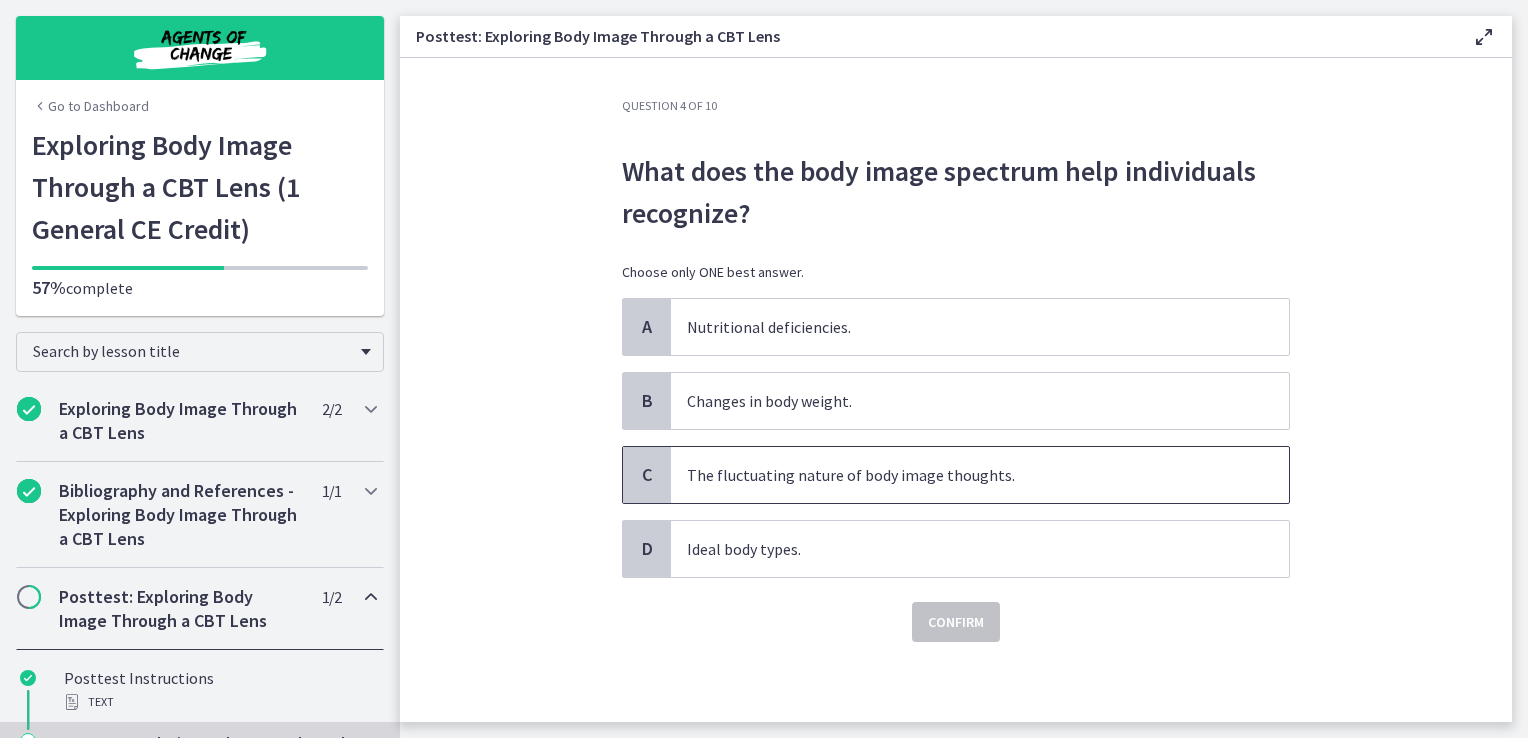 click on "The fluctuating nature of body image thoughts." at bounding box center [960, 475] 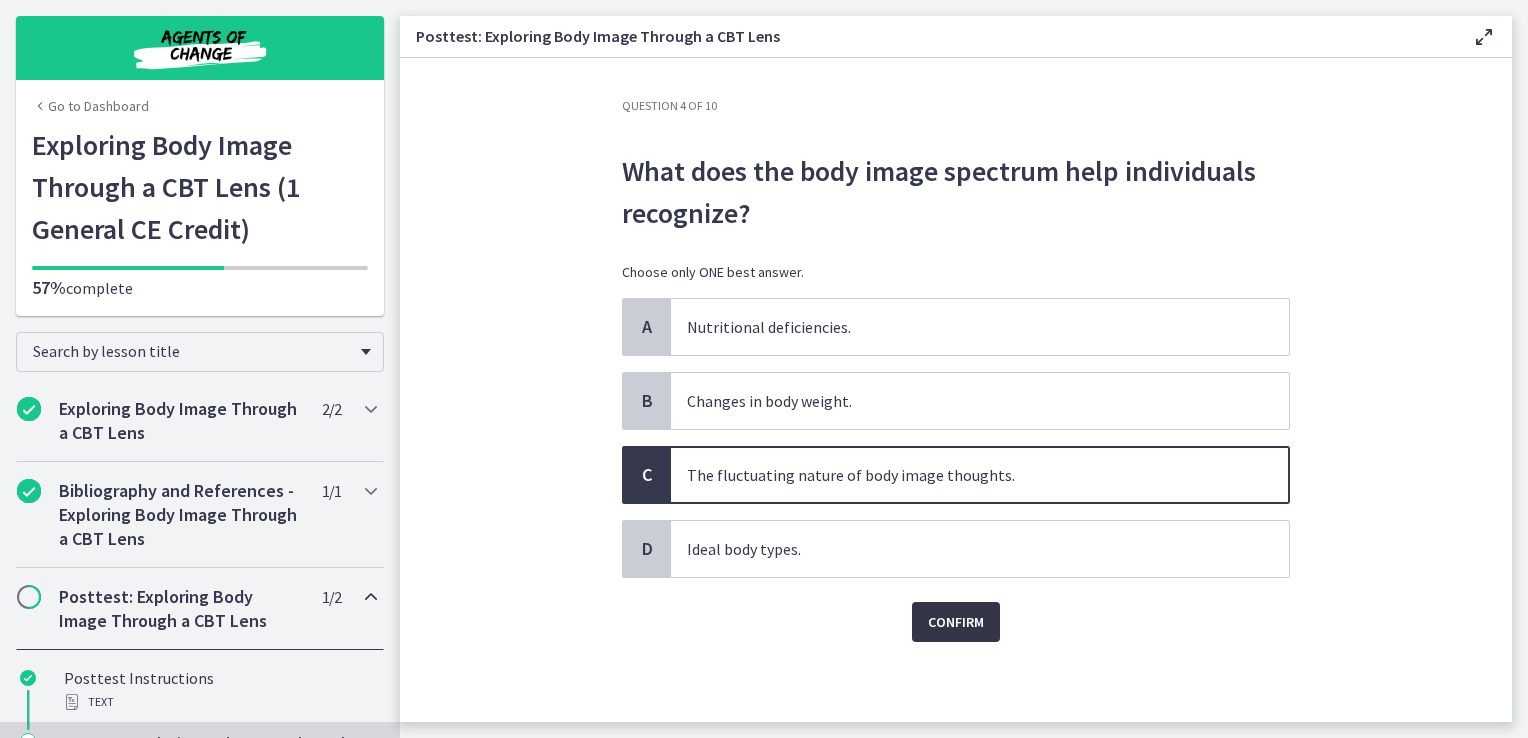click on "Confirm" at bounding box center (956, 622) 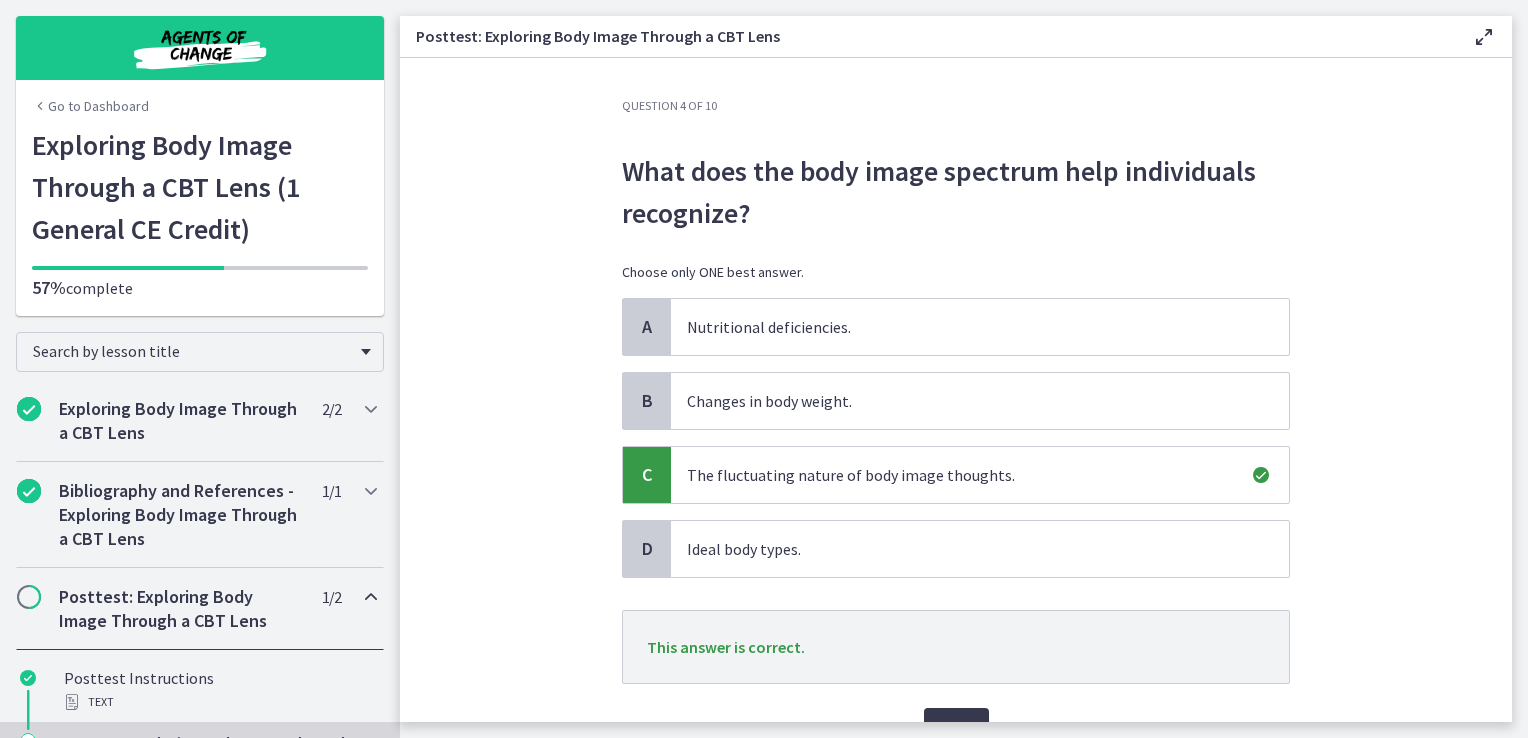 scroll, scrollTop: 22, scrollLeft: 0, axis: vertical 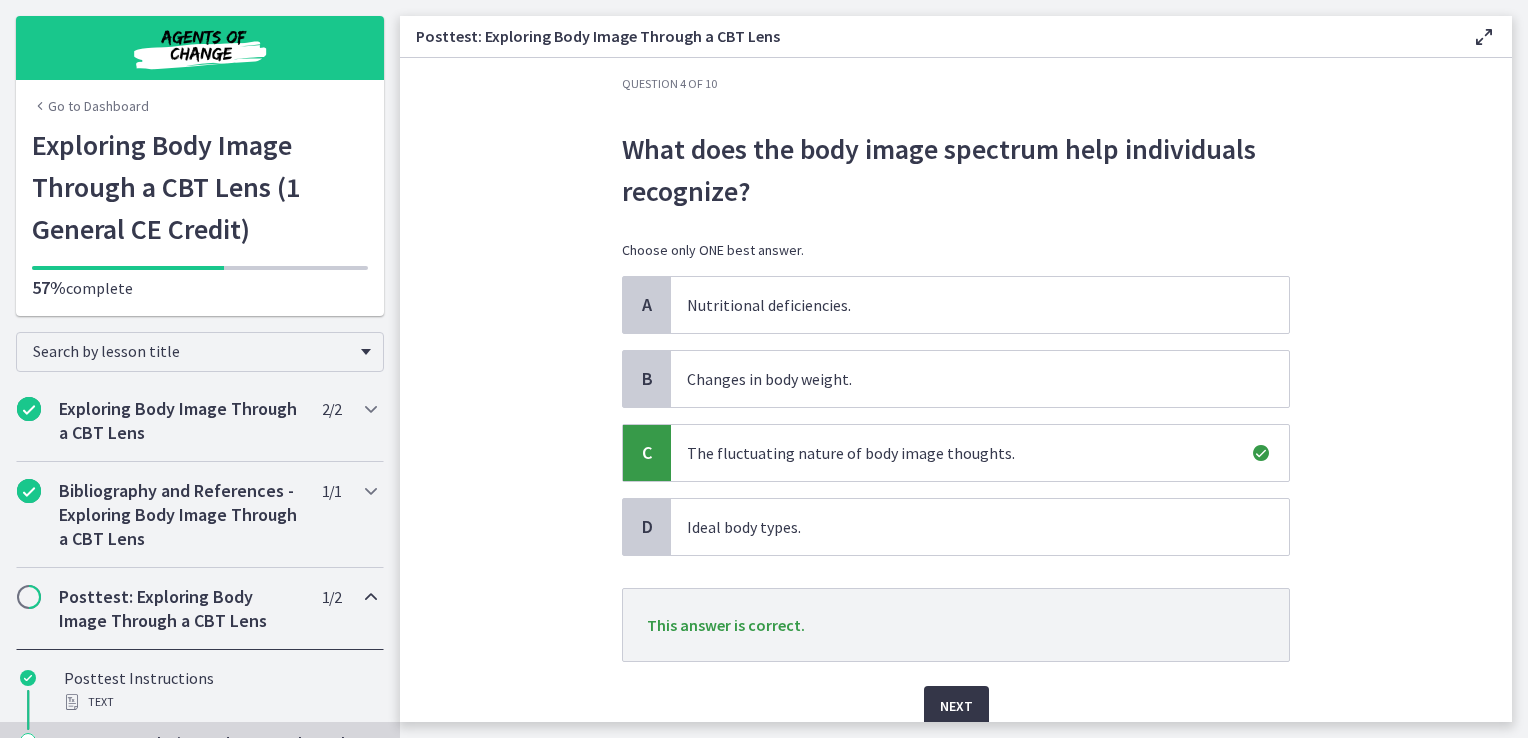 click on "Next" at bounding box center [956, 706] 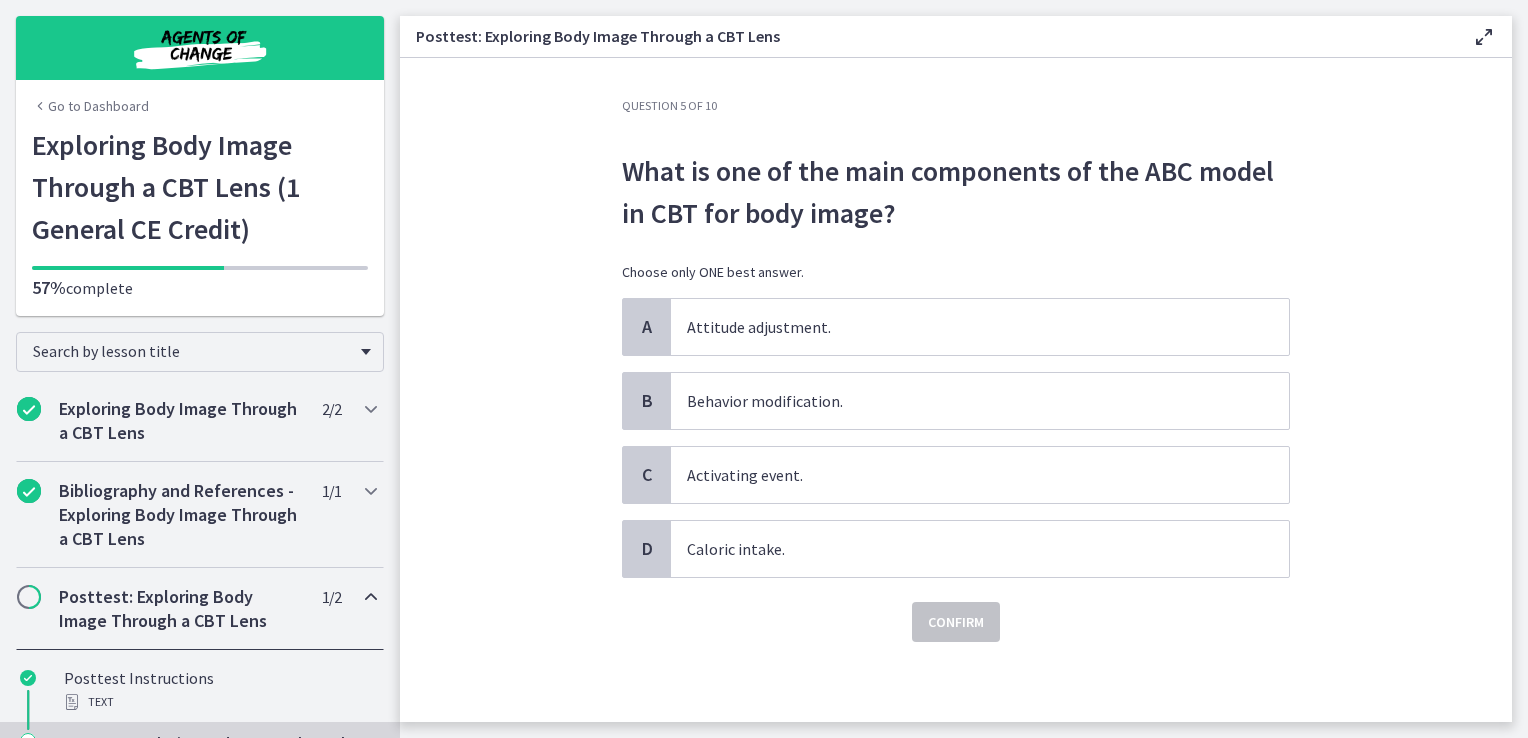 scroll, scrollTop: 0, scrollLeft: 0, axis: both 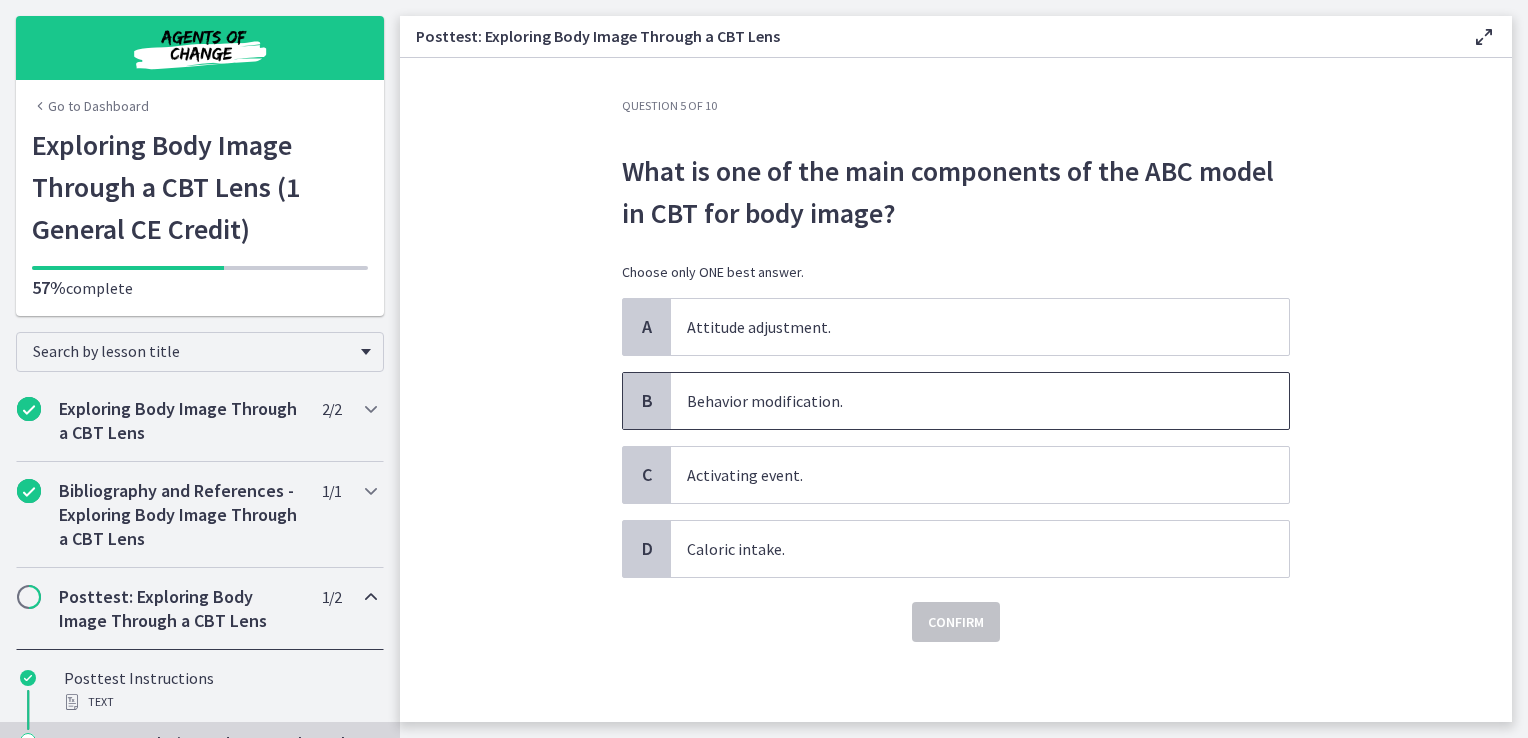 click on "Behavior modification." at bounding box center [980, 401] 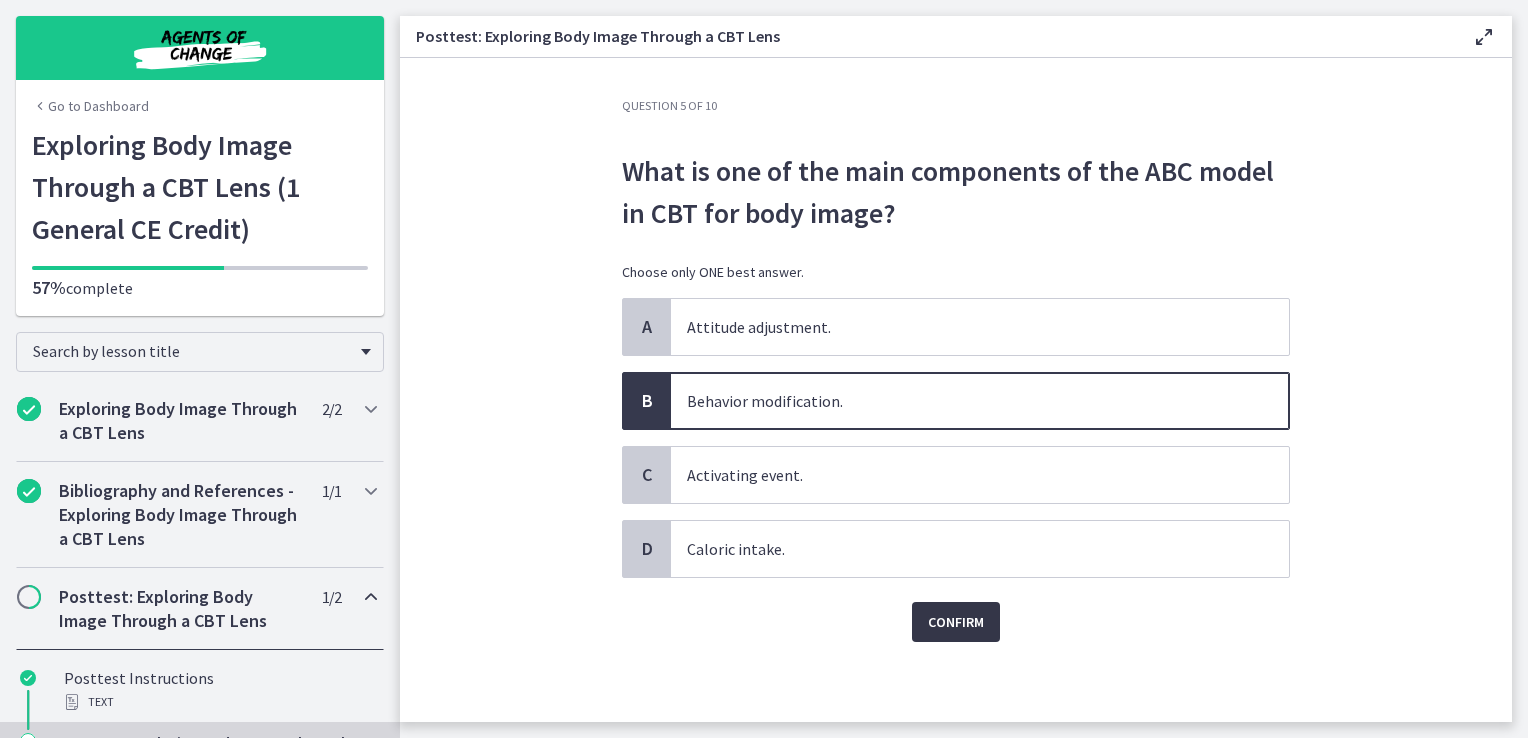 click on "Confirm" at bounding box center (956, 622) 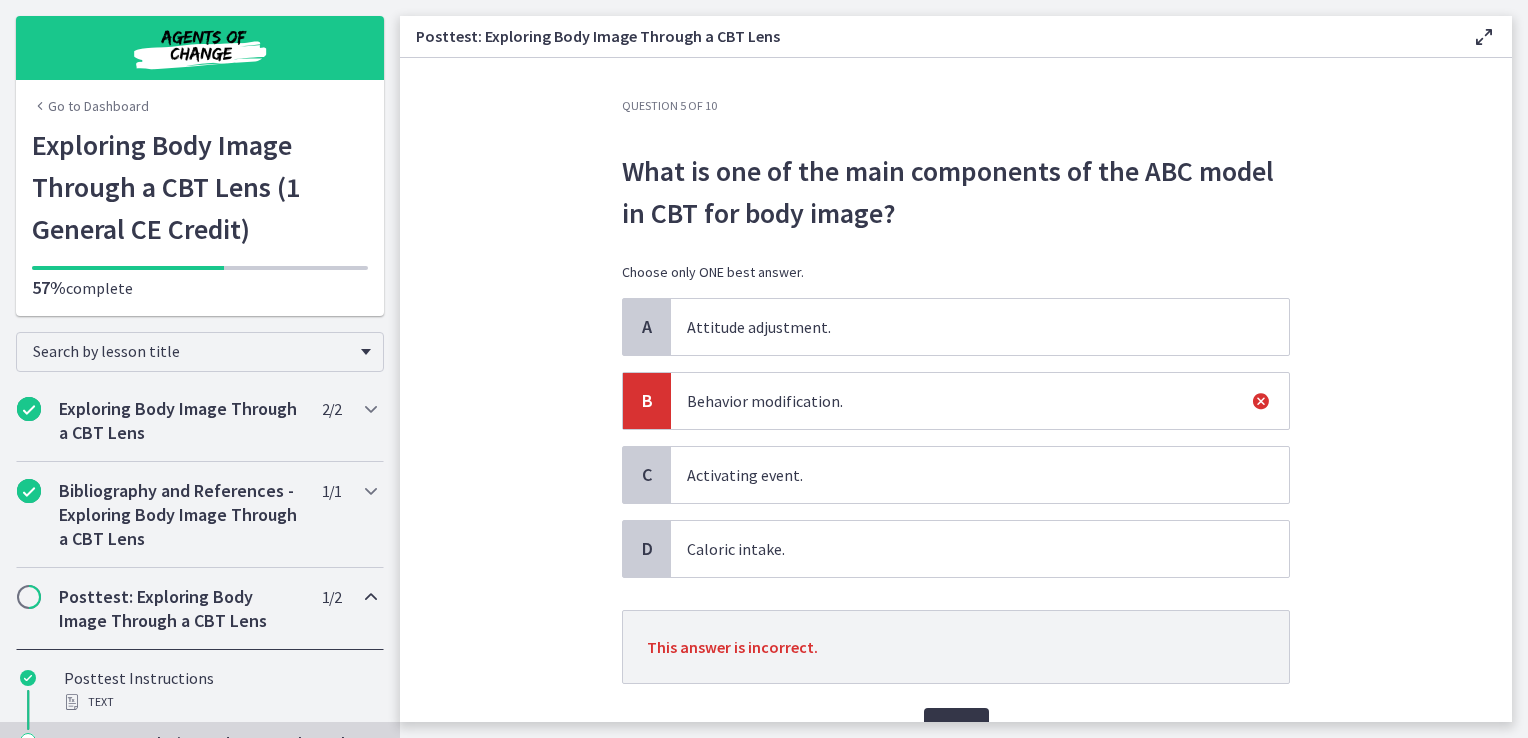 scroll, scrollTop: 31, scrollLeft: 0, axis: vertical 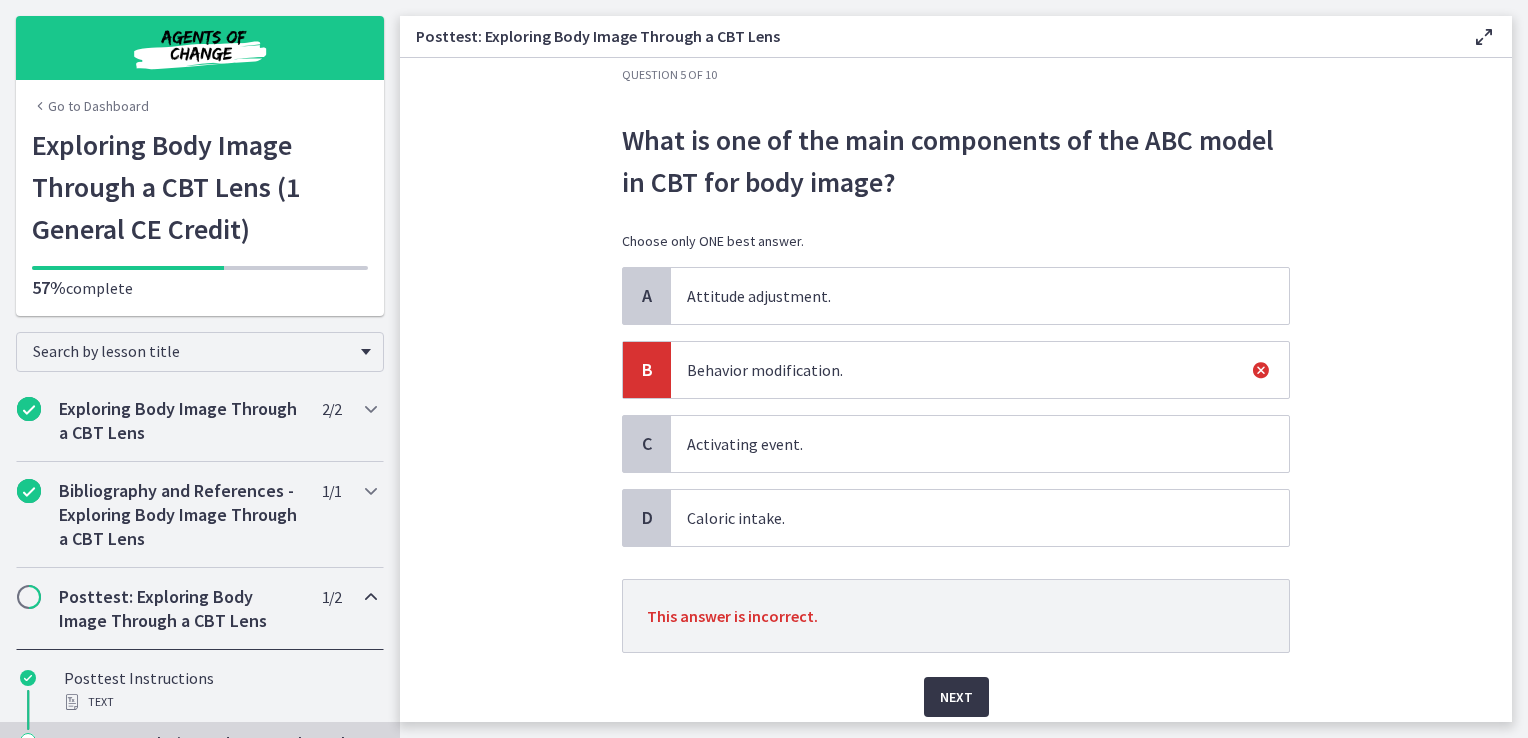 click on "Next" at bounding box center [956, 697] 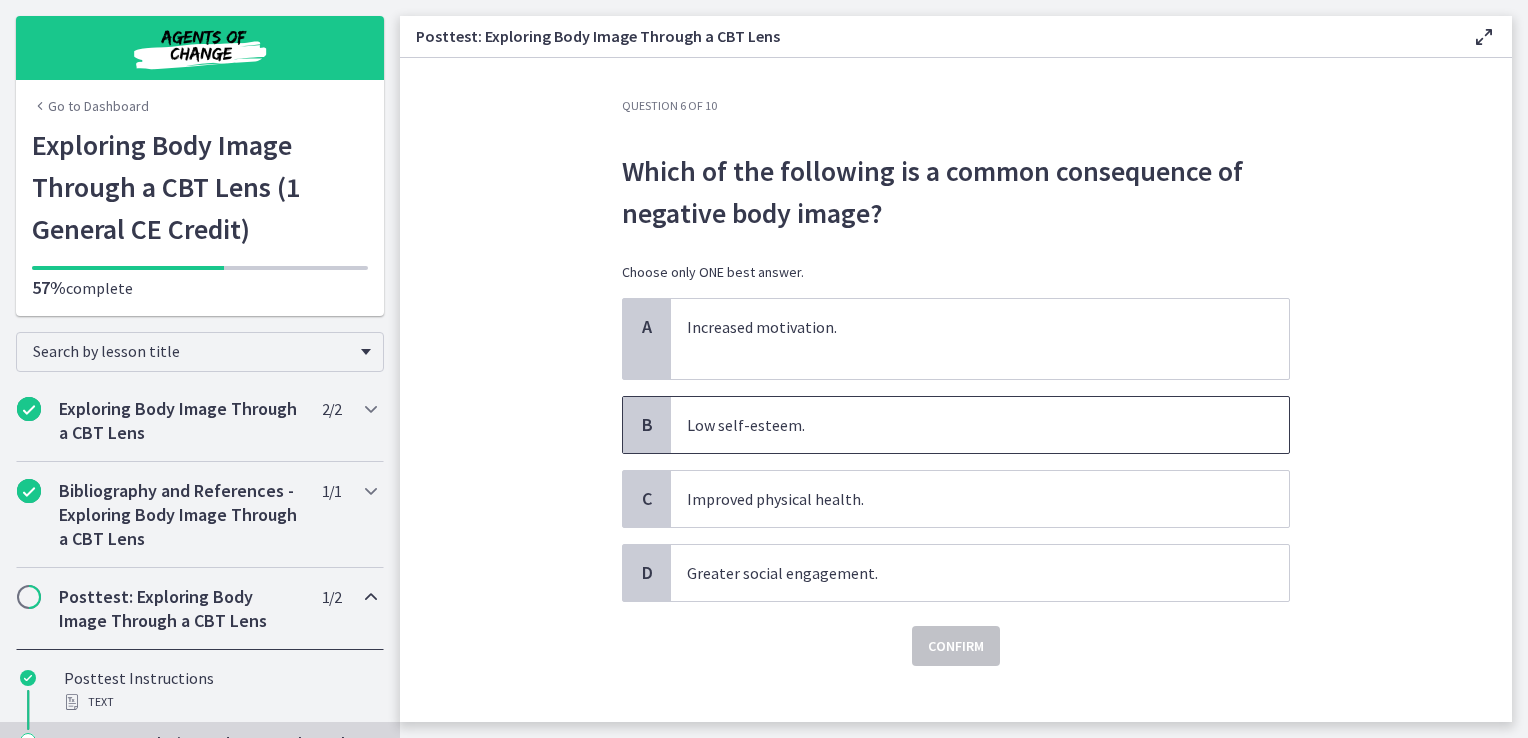 click on "Low self-esteem." at bounding box center [980, 425] 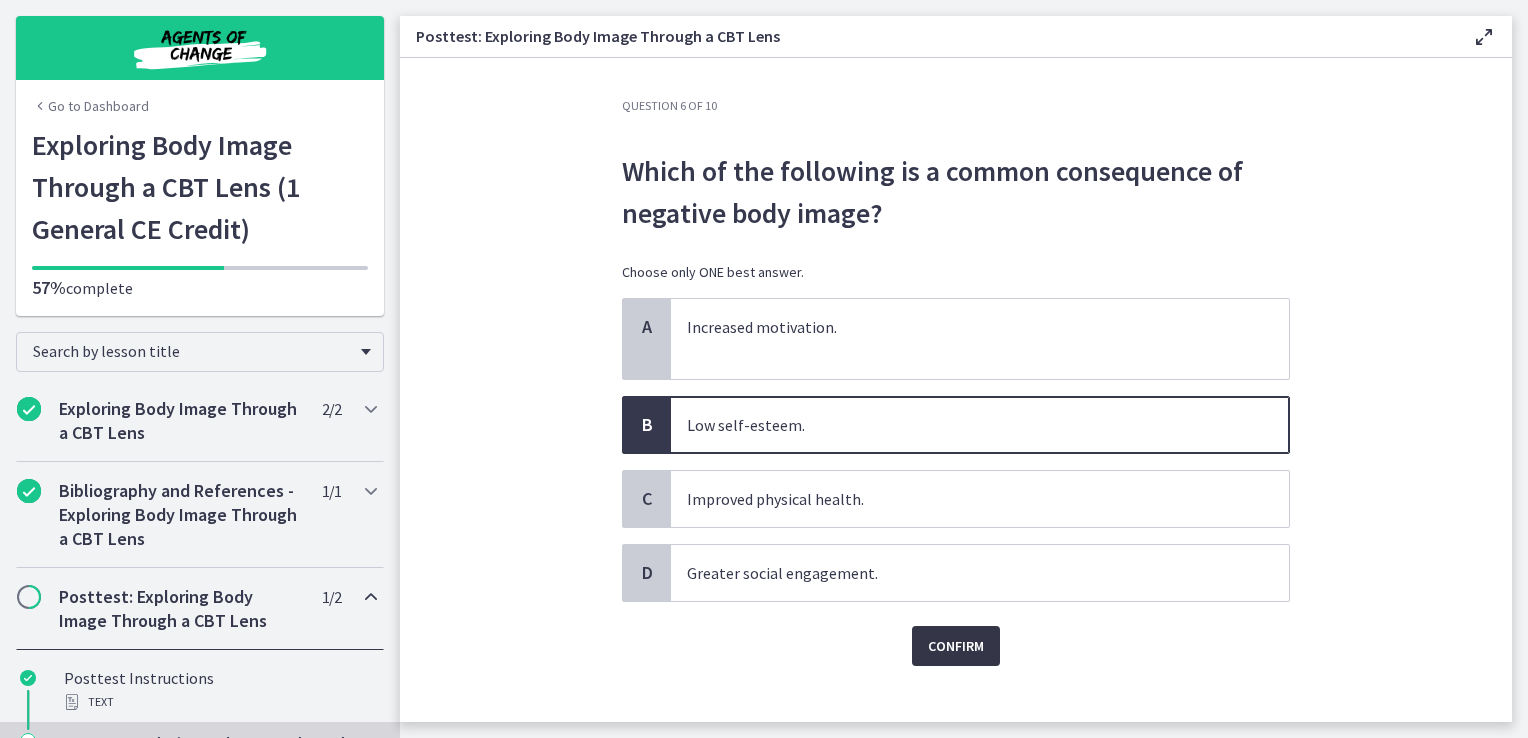 click on "Confirm" at bounding box center (956, 646) 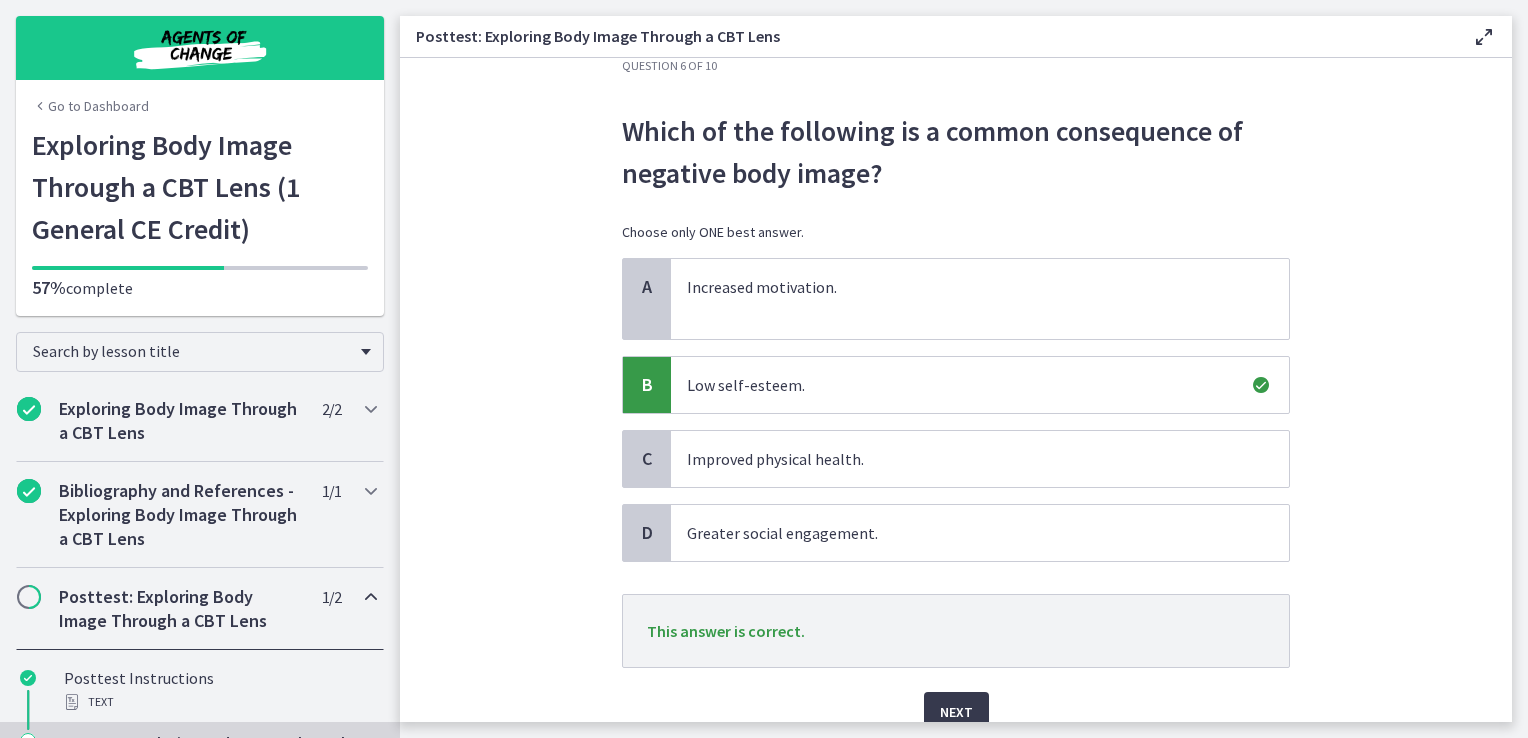 scroll, scrollTop: 43, scrollLeft: 0, axis: vertical 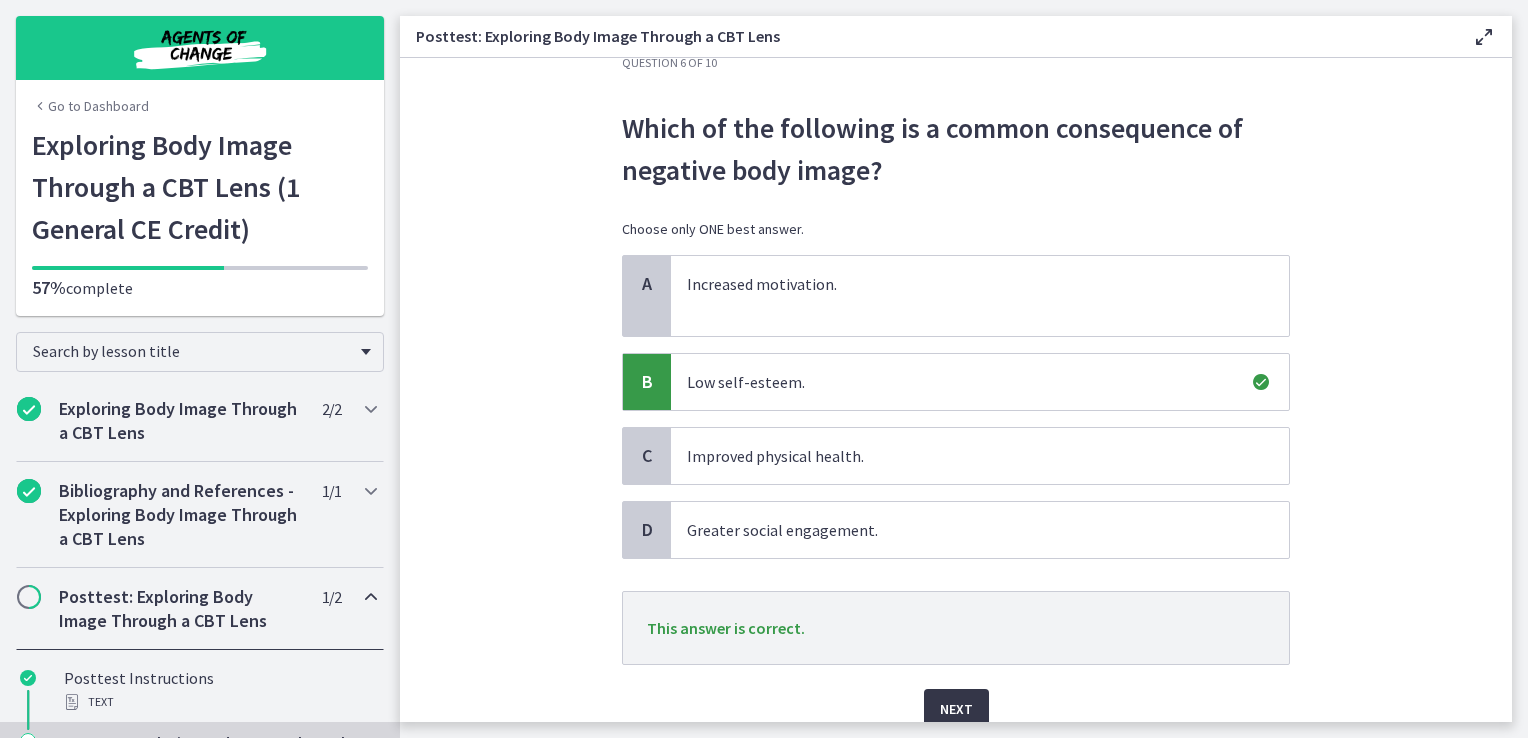 click on "Next" at bounding box center (956, 709) 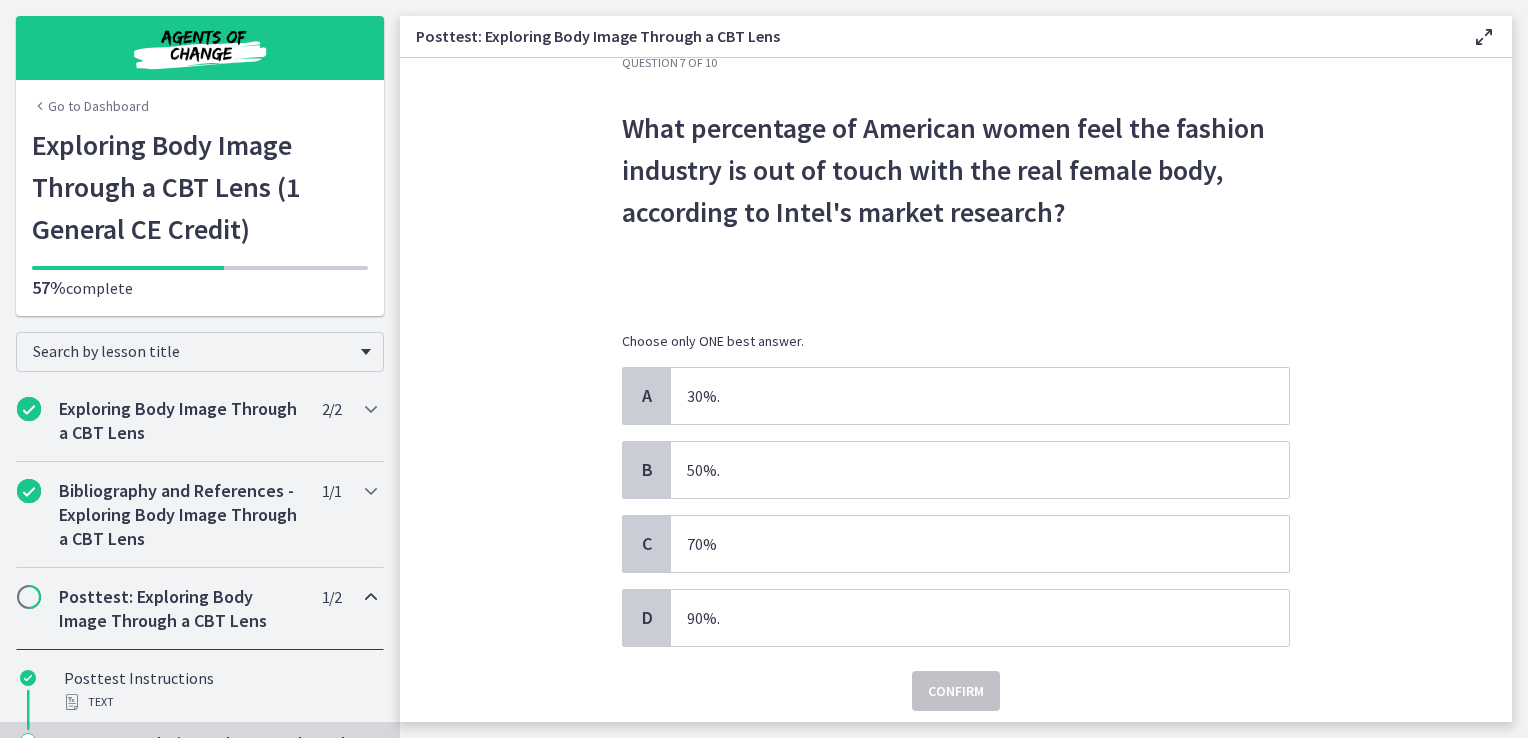 scroll, scrollTop: 0, scrollLeft: 0, axis: both 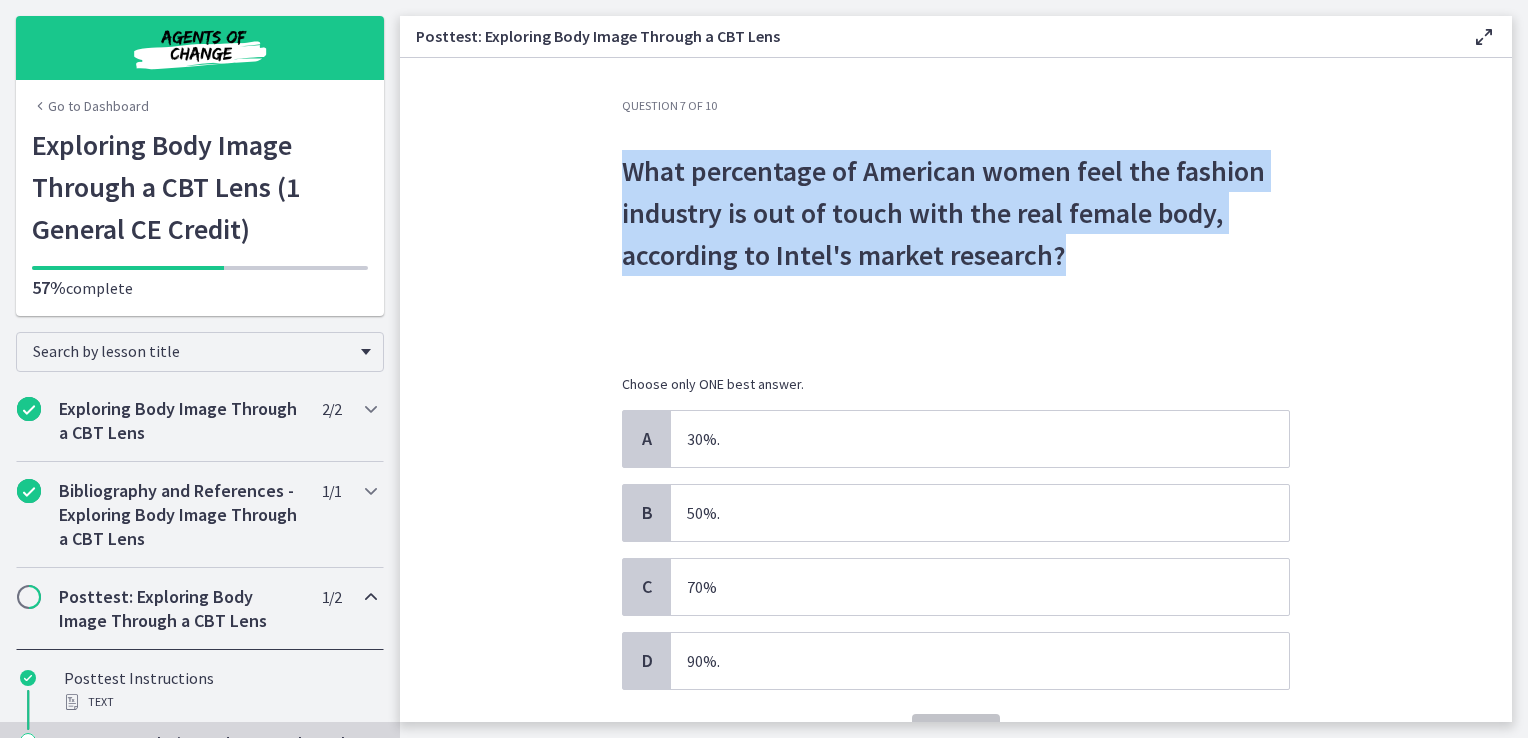 drag, startPoint x: 1080, startPoint y: 272, endPoint x: 565, endPoint y: 183, distance: 522.6337 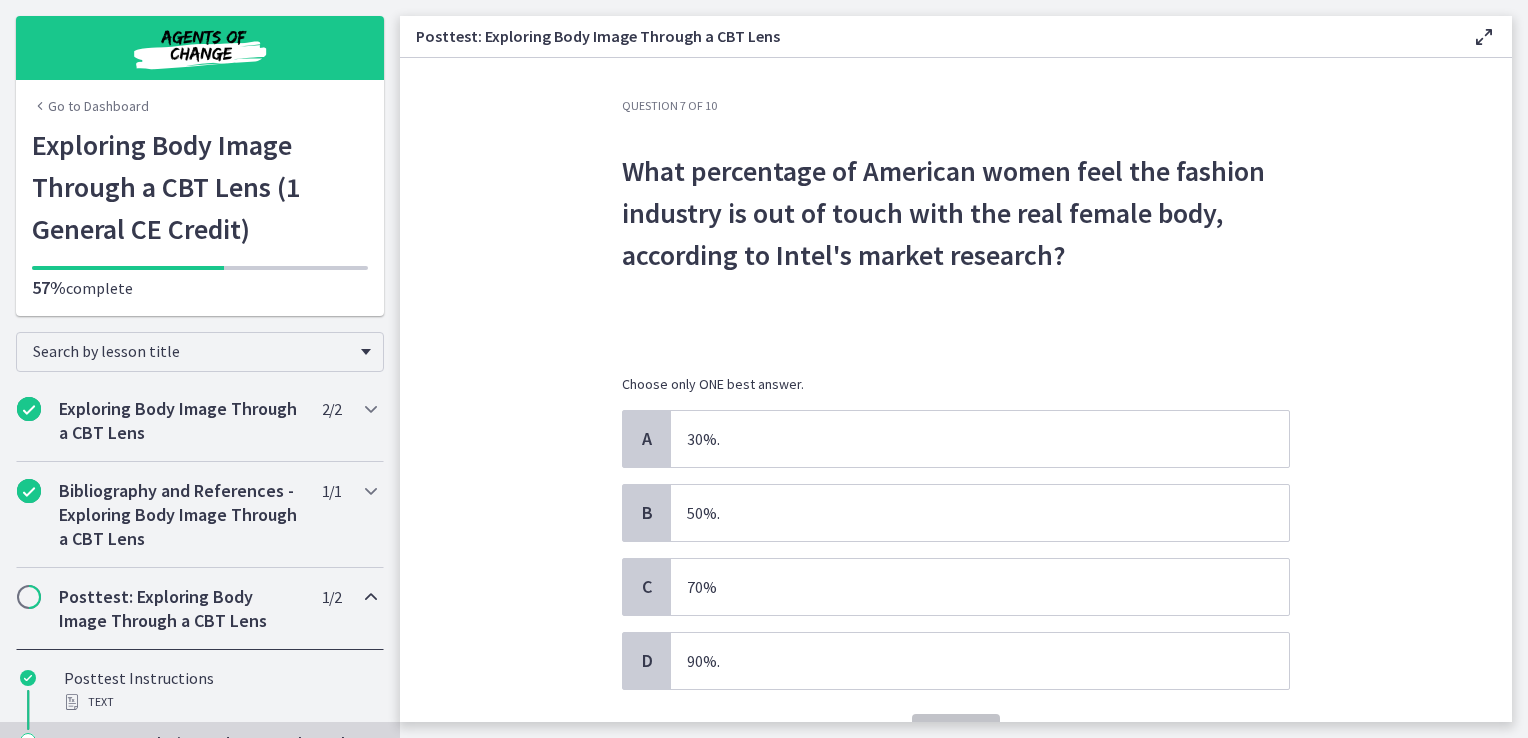click on "A
30%.
B
50%.
C
70%
D
90%." at bounding box center [956, 550] 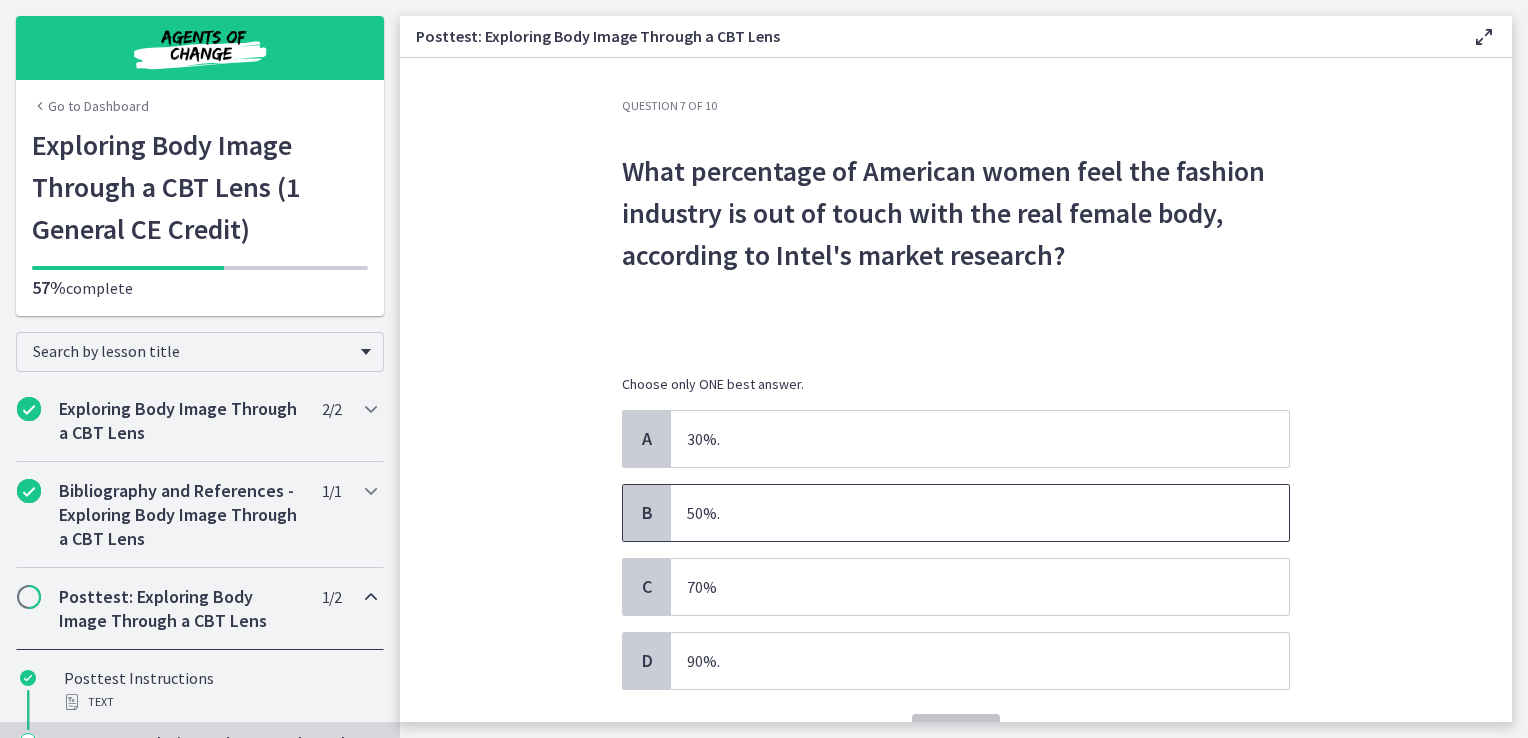 click on "50%." at bounding box center (980, 513) 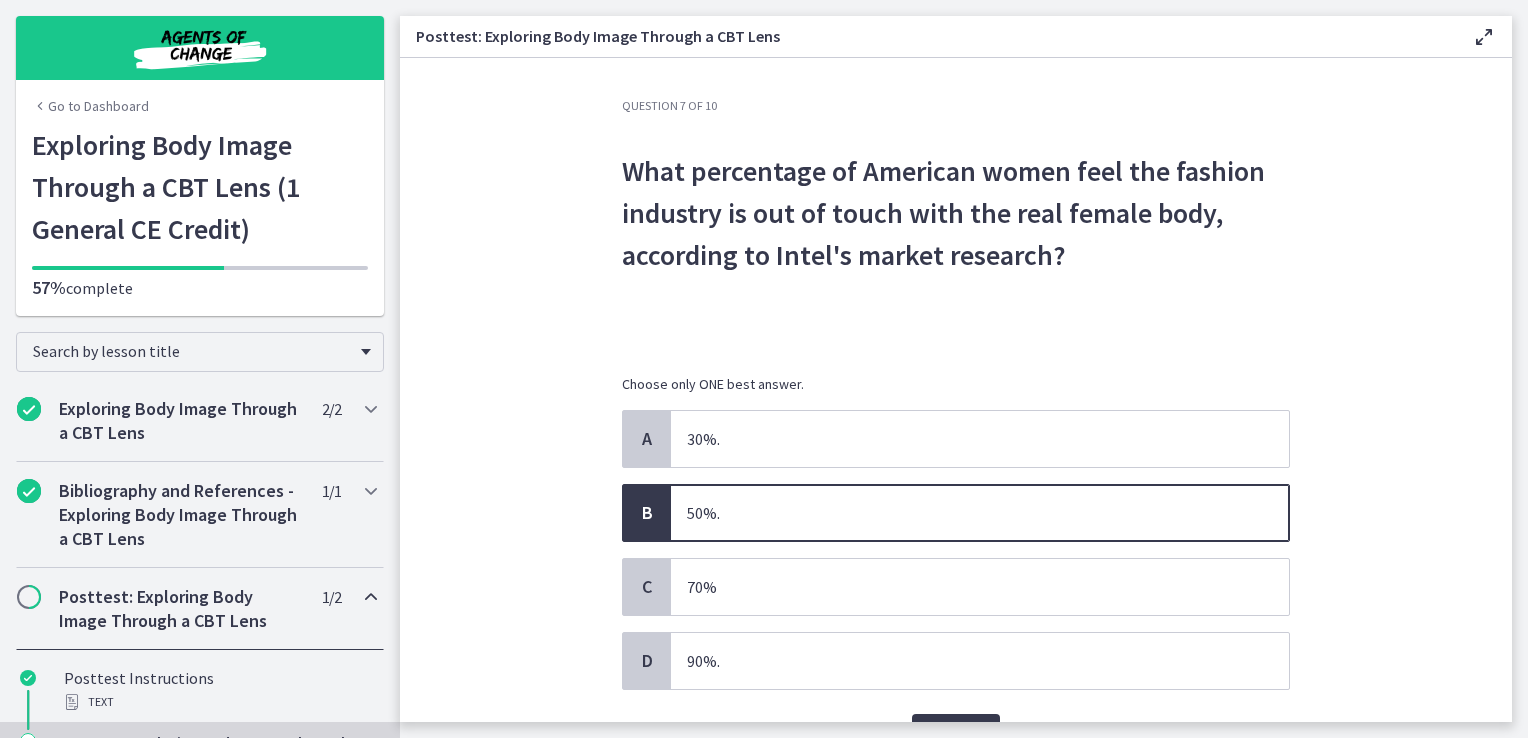 scroll, scrollTop: 60, scrollLeft: 0, axis: vertical 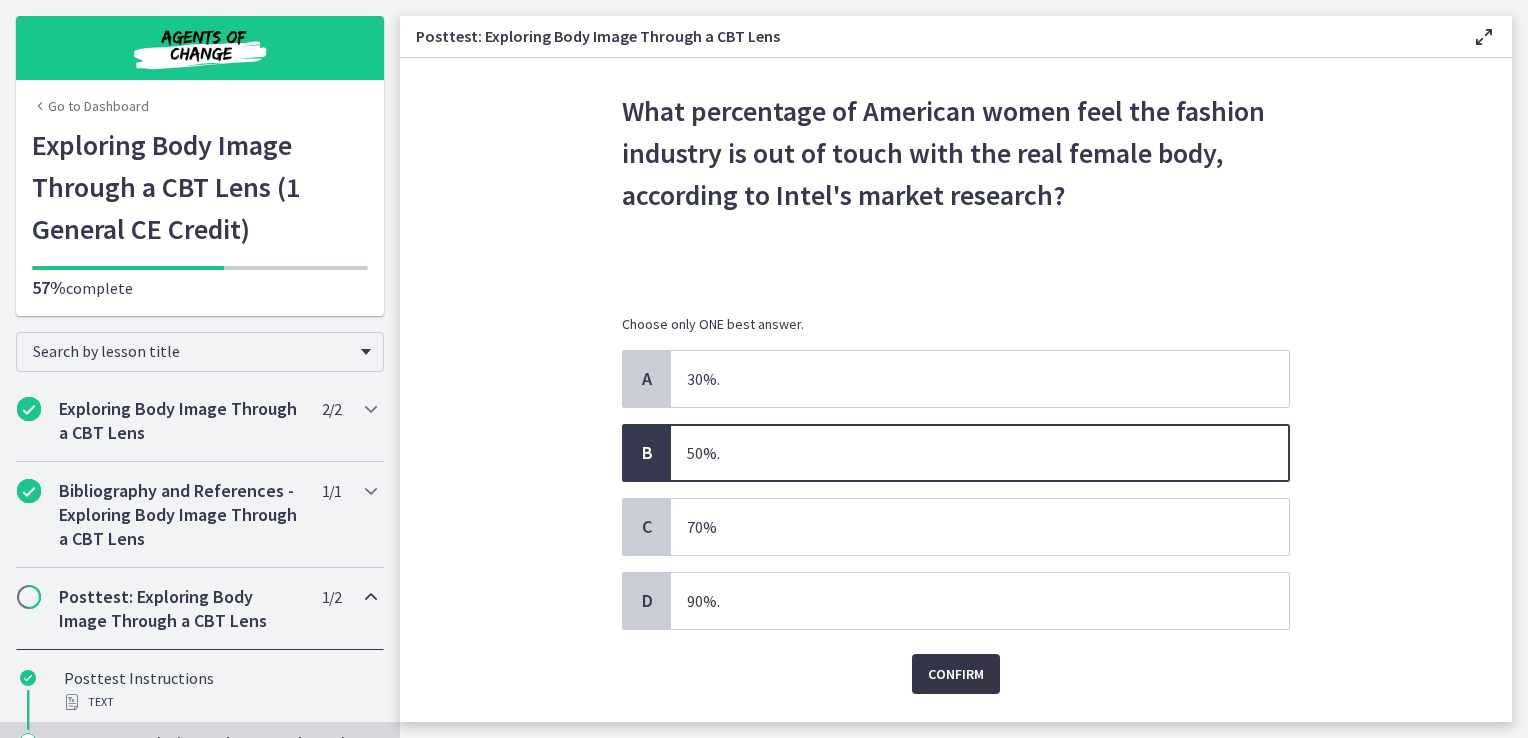 click on "Confirm" at bounding box center (956, 674) 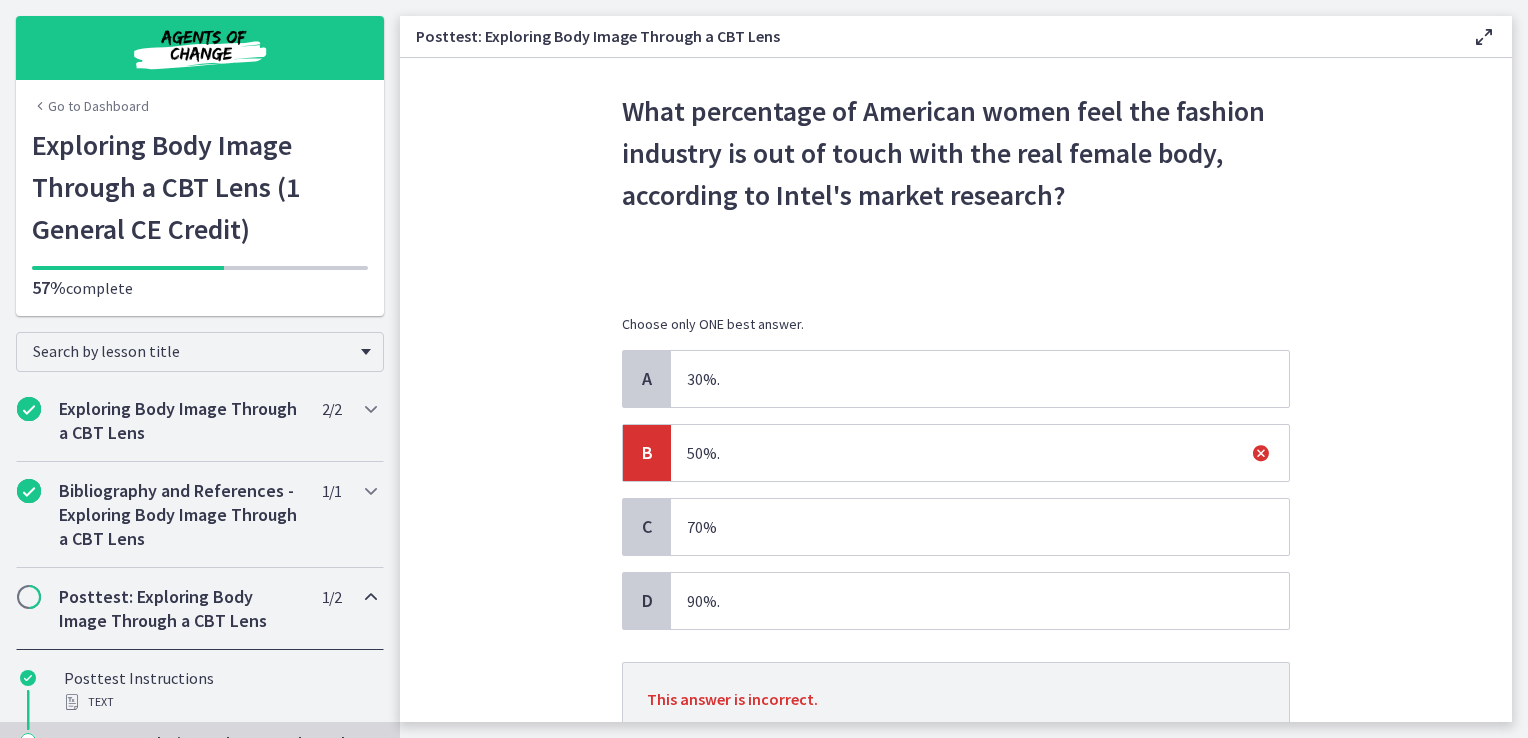 scroll, scrollTop: 215, scrollLeft: 0, axis: vertical 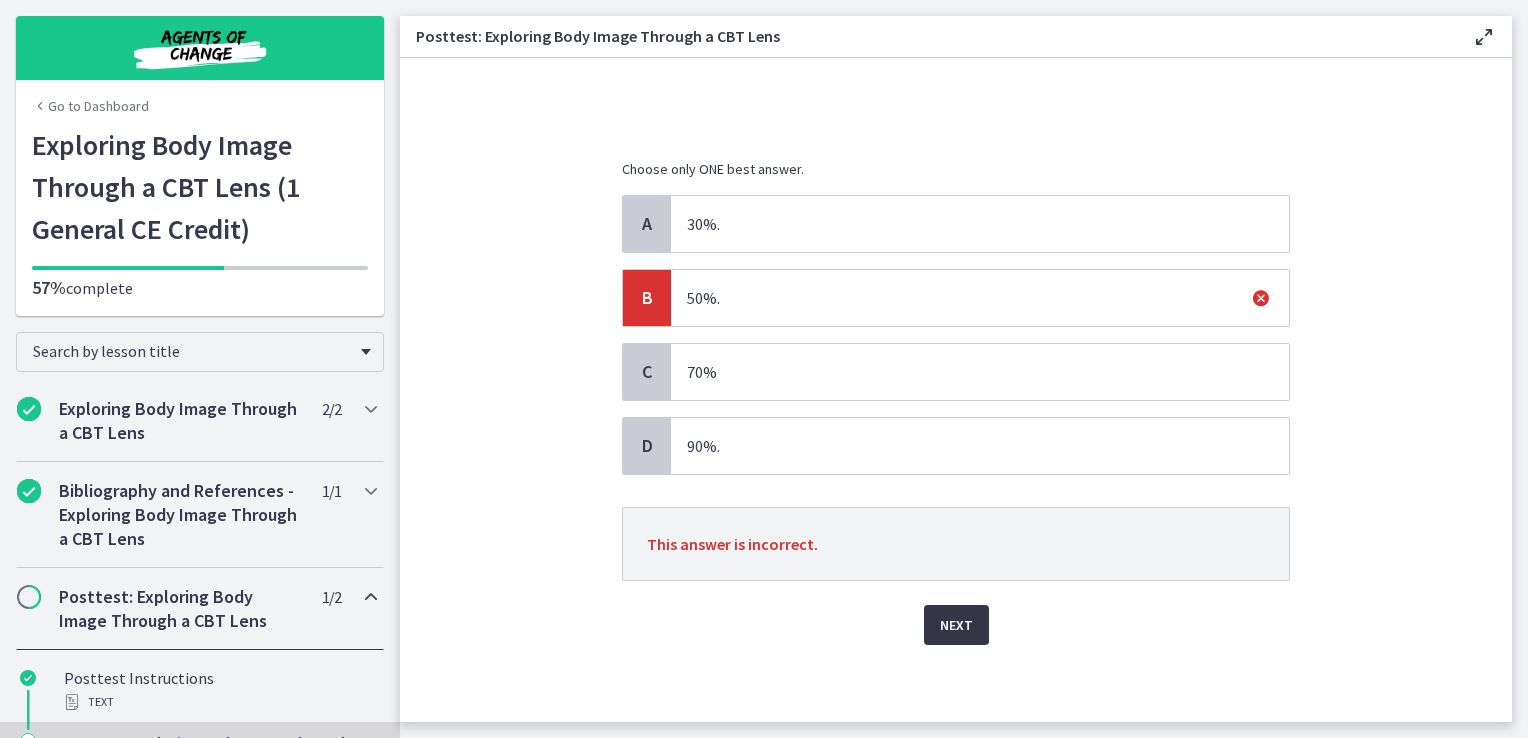 click on "Next" at bounding box center (956, 625) 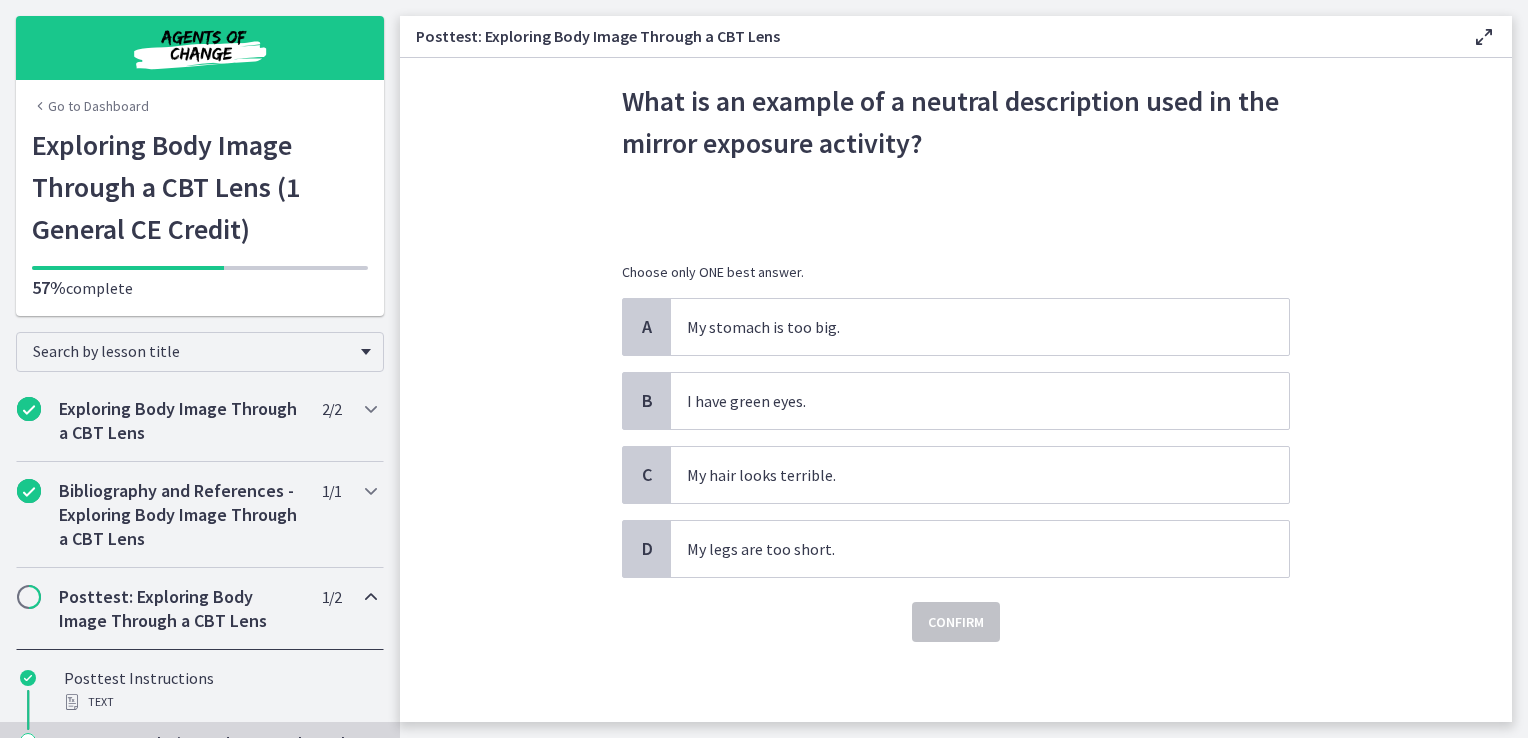 scroll, scrollTop: 0, scrollLeft: 0, axis: both 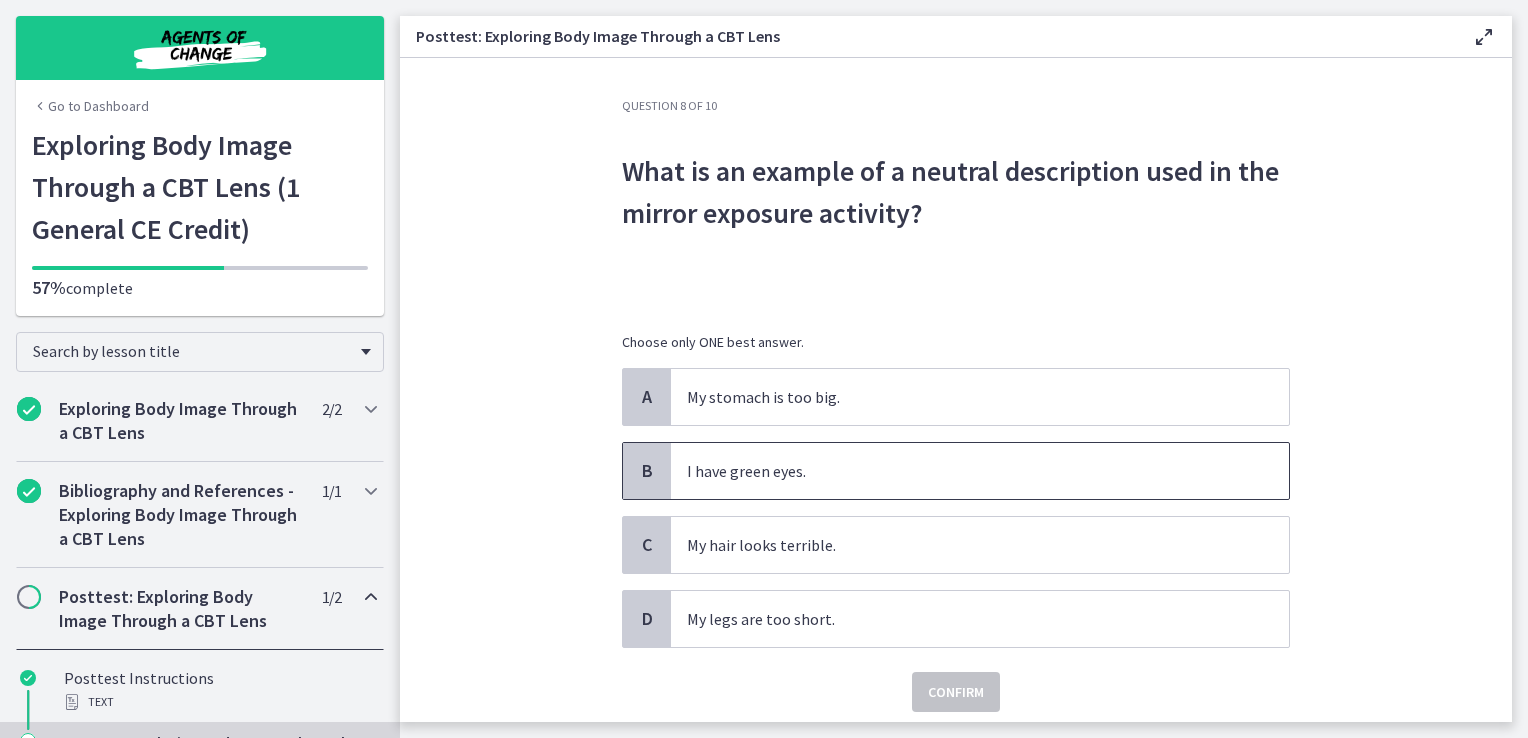 click on "I have green eyes." at bounding box center (980, 471) 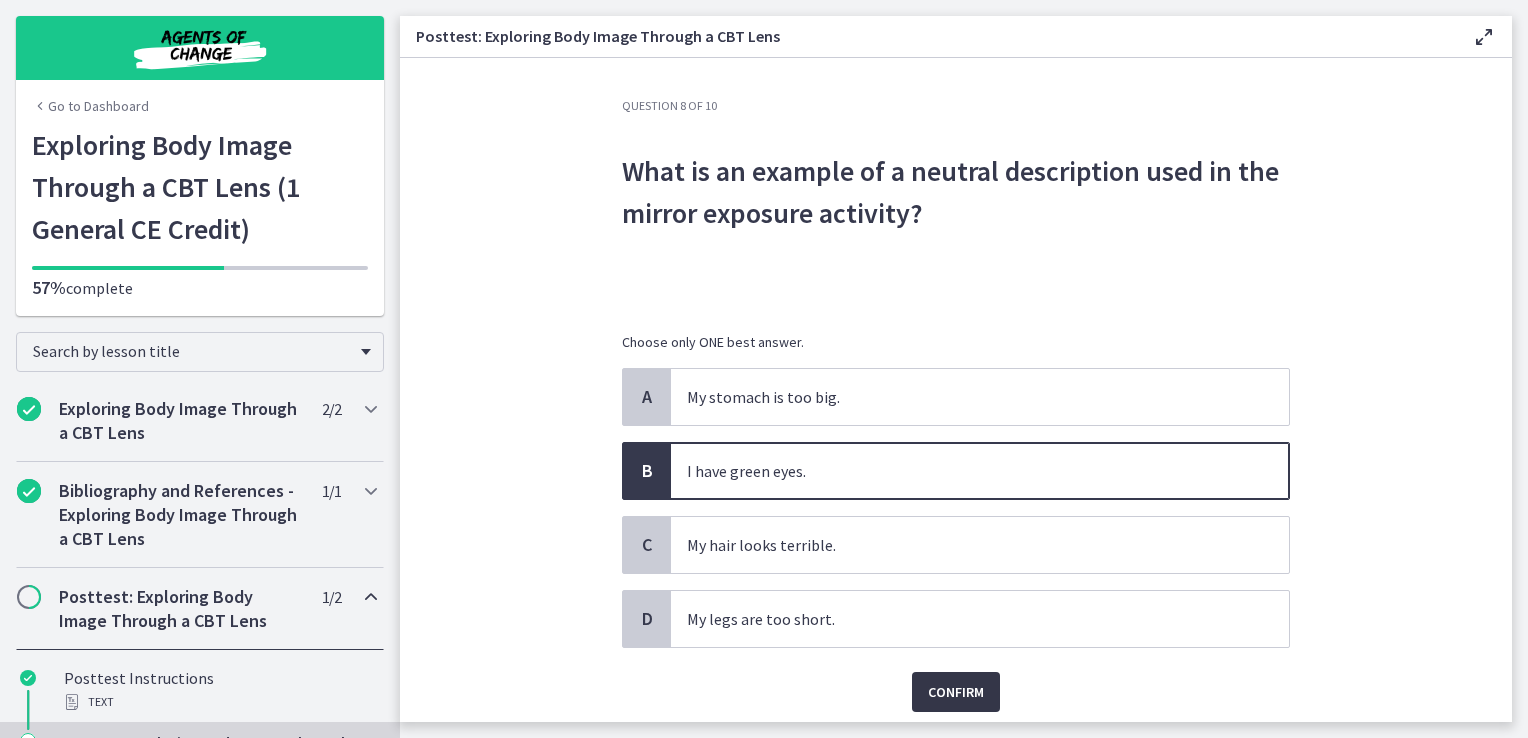 click on "Confirm" at bounding box center [956, 692] 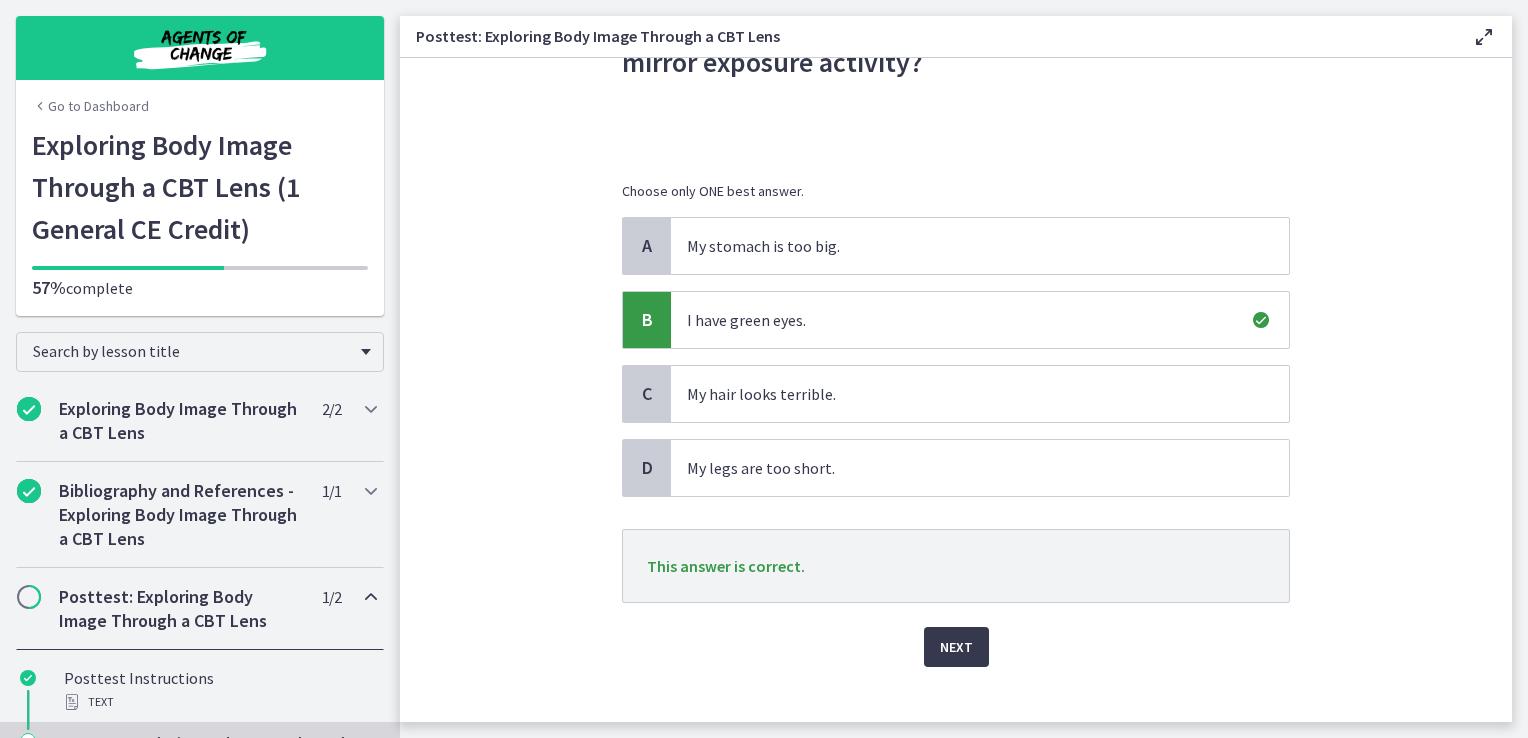 scroll, scrollTop: 152, scrollLeft: 0, axis: vertical 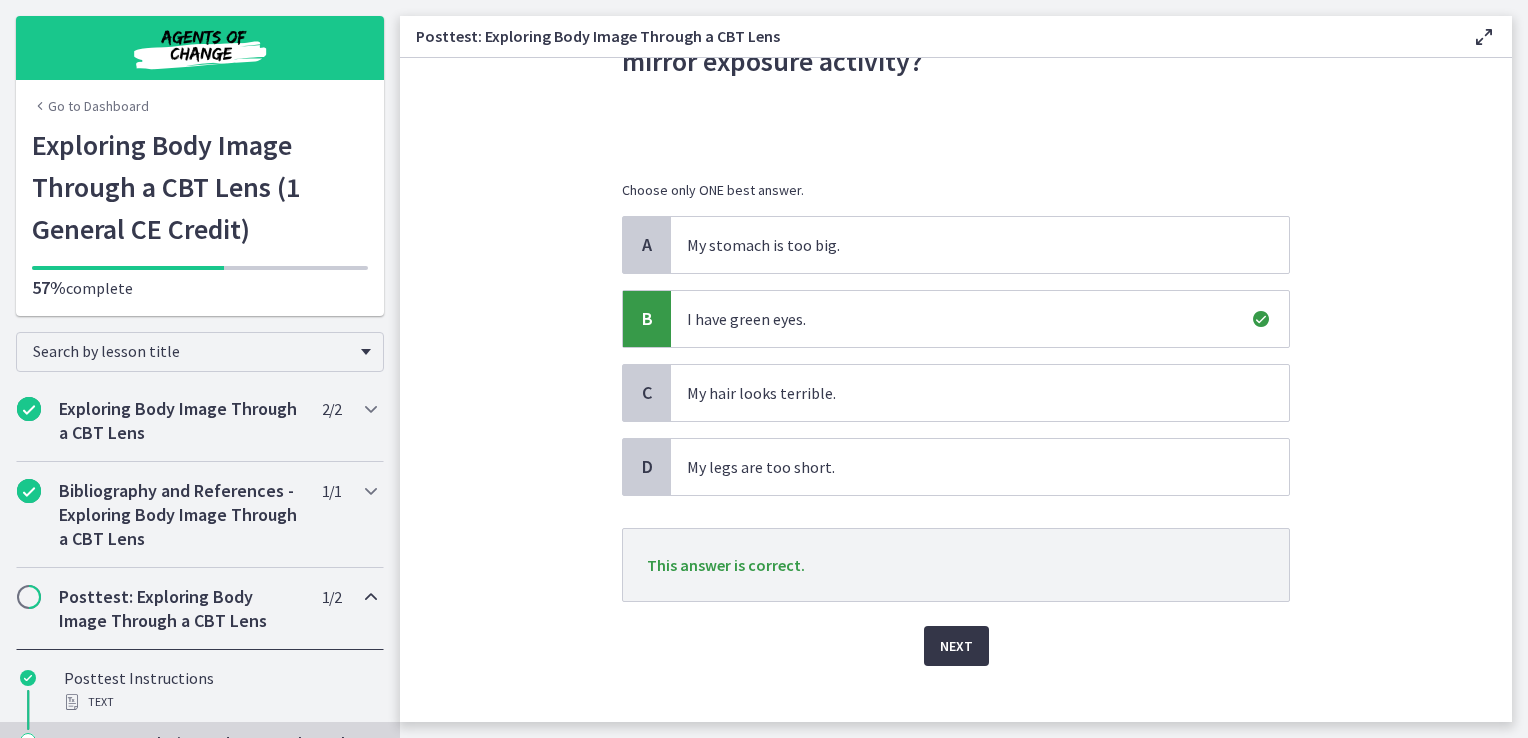 click on "Next" at bounding box center (956, 646) 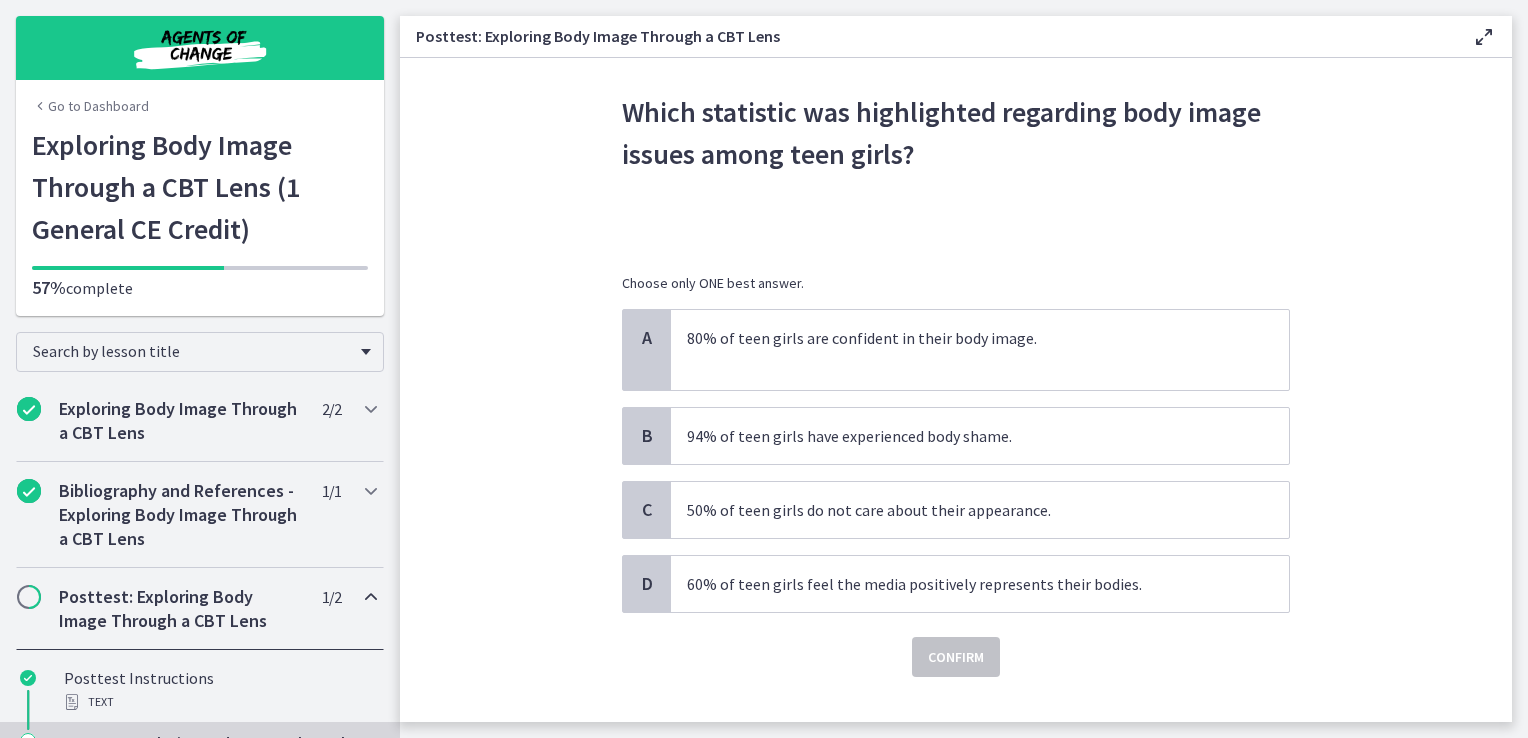 scroll, scrollTop: 76, scrollLeft: 0, axis: vertical 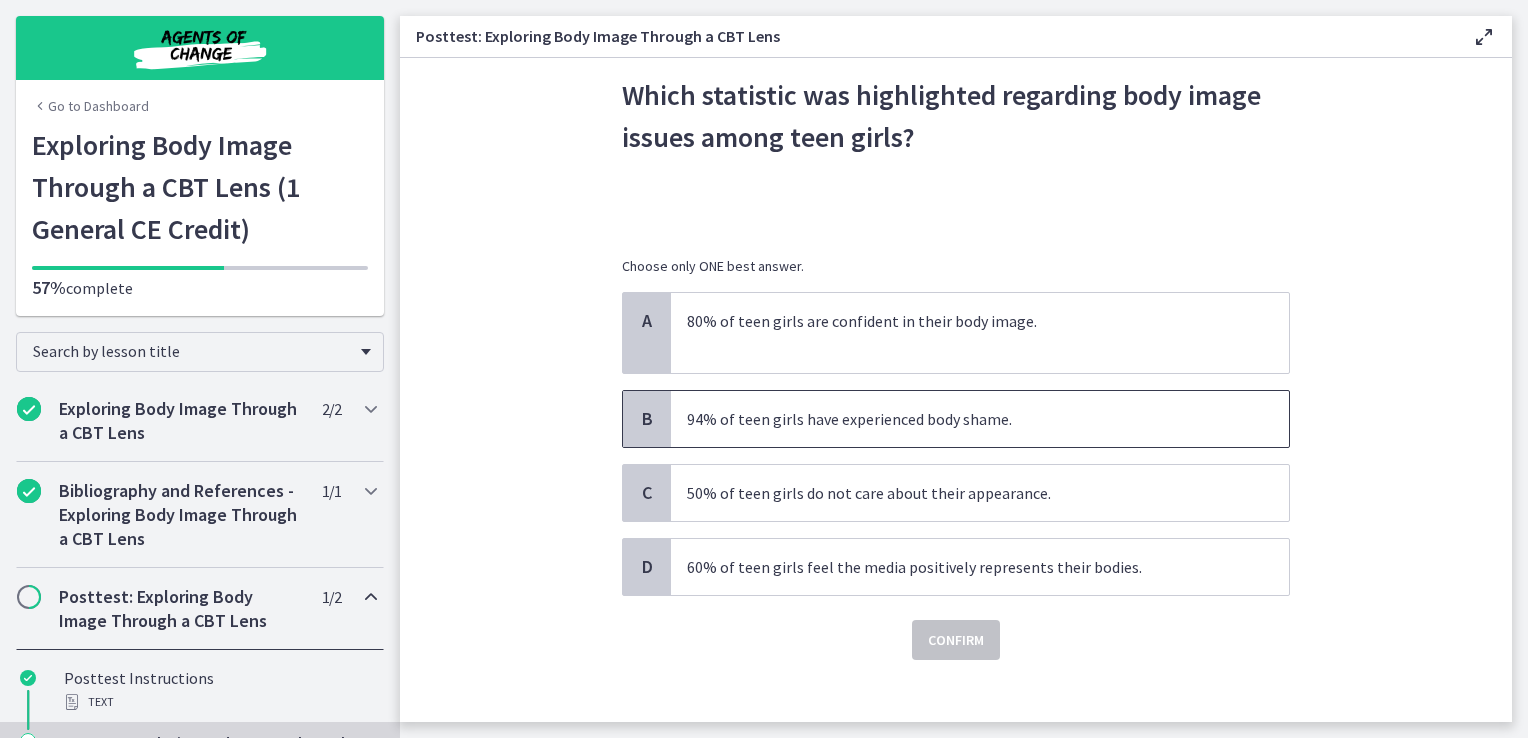 click on "94% of teen girls have experienced body shame." at bounding box center (960, 419) 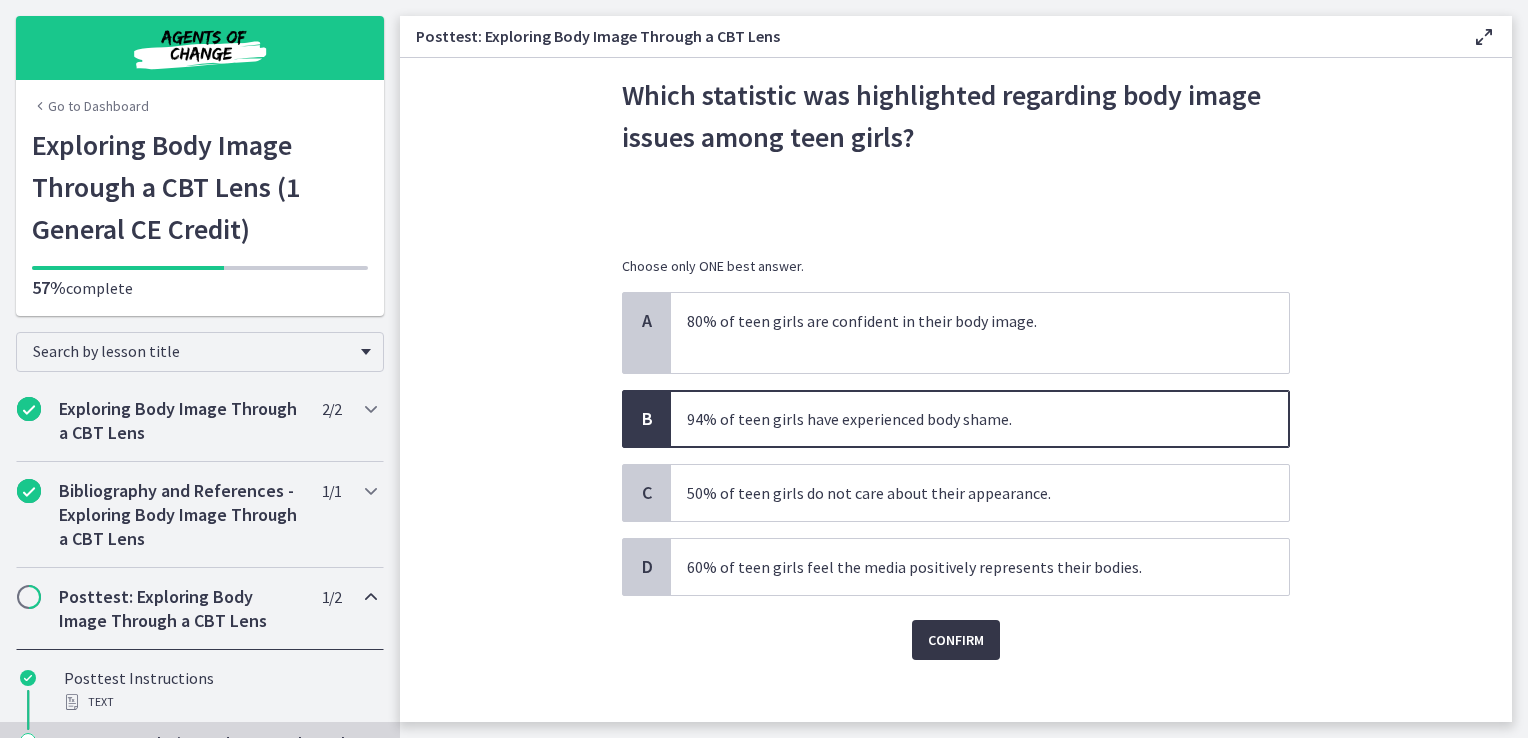 click on "Confirm" at bounding box center (956, 640) 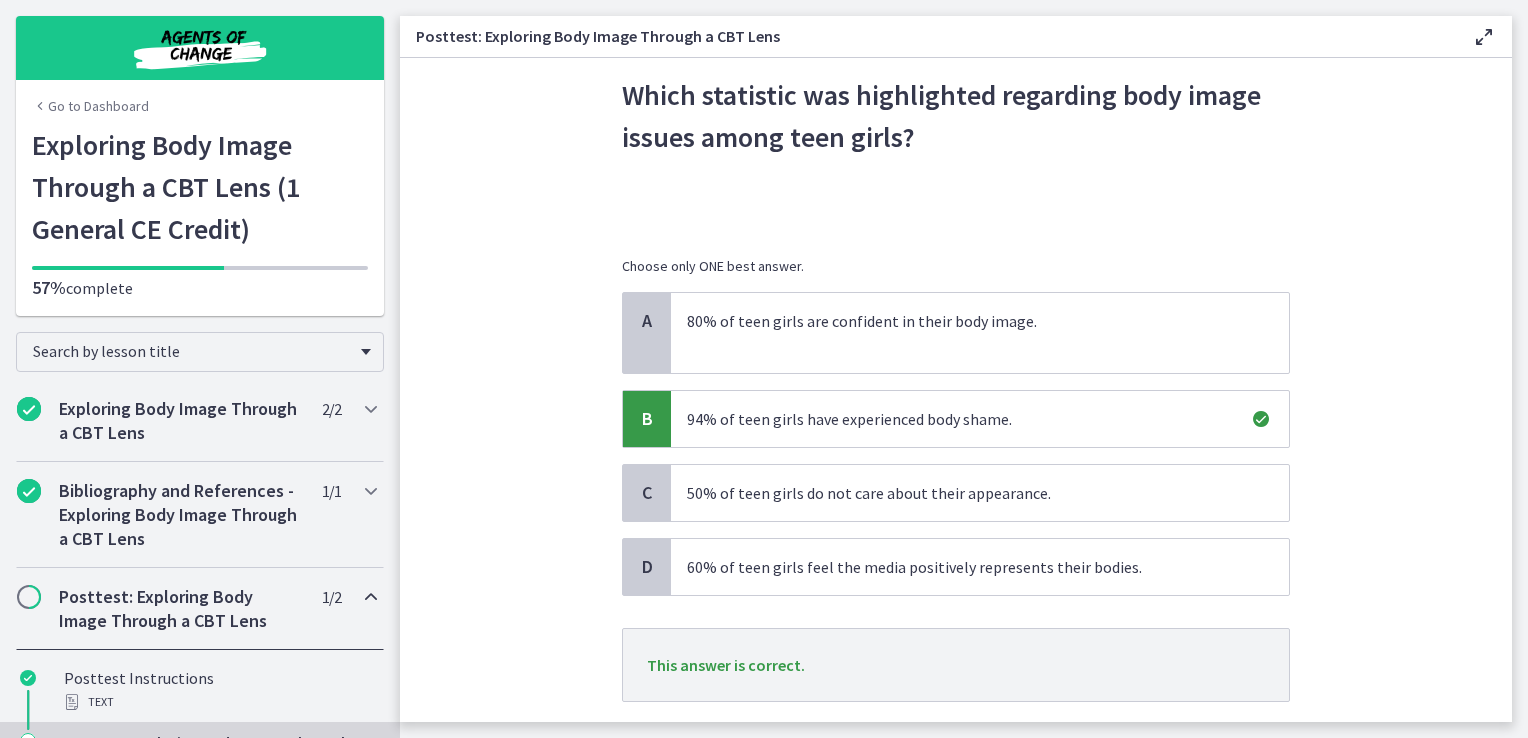 scroll, scrollTop: 197, scrollLeft: 0, axis: vertical 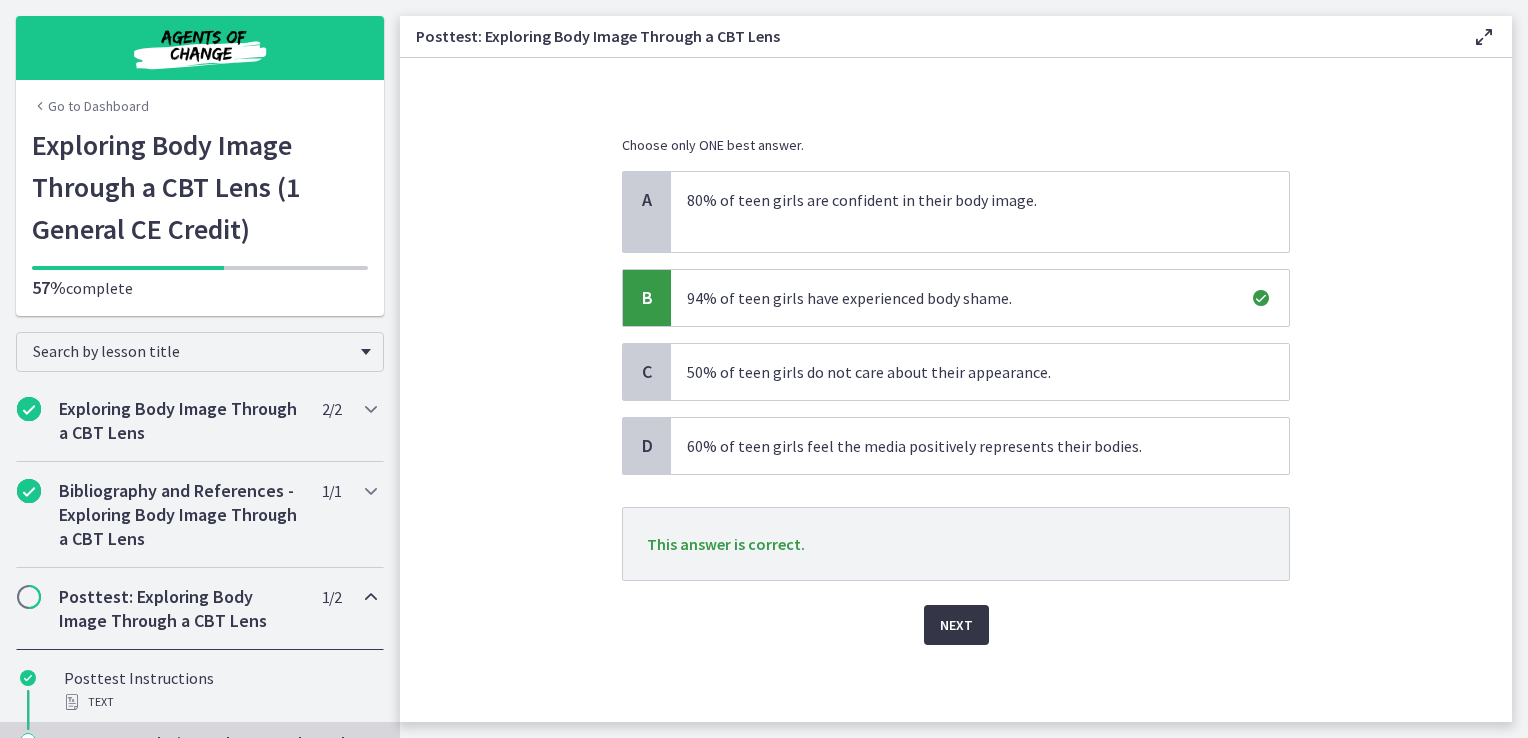 click on "Next" at bounding box center (956, 625) 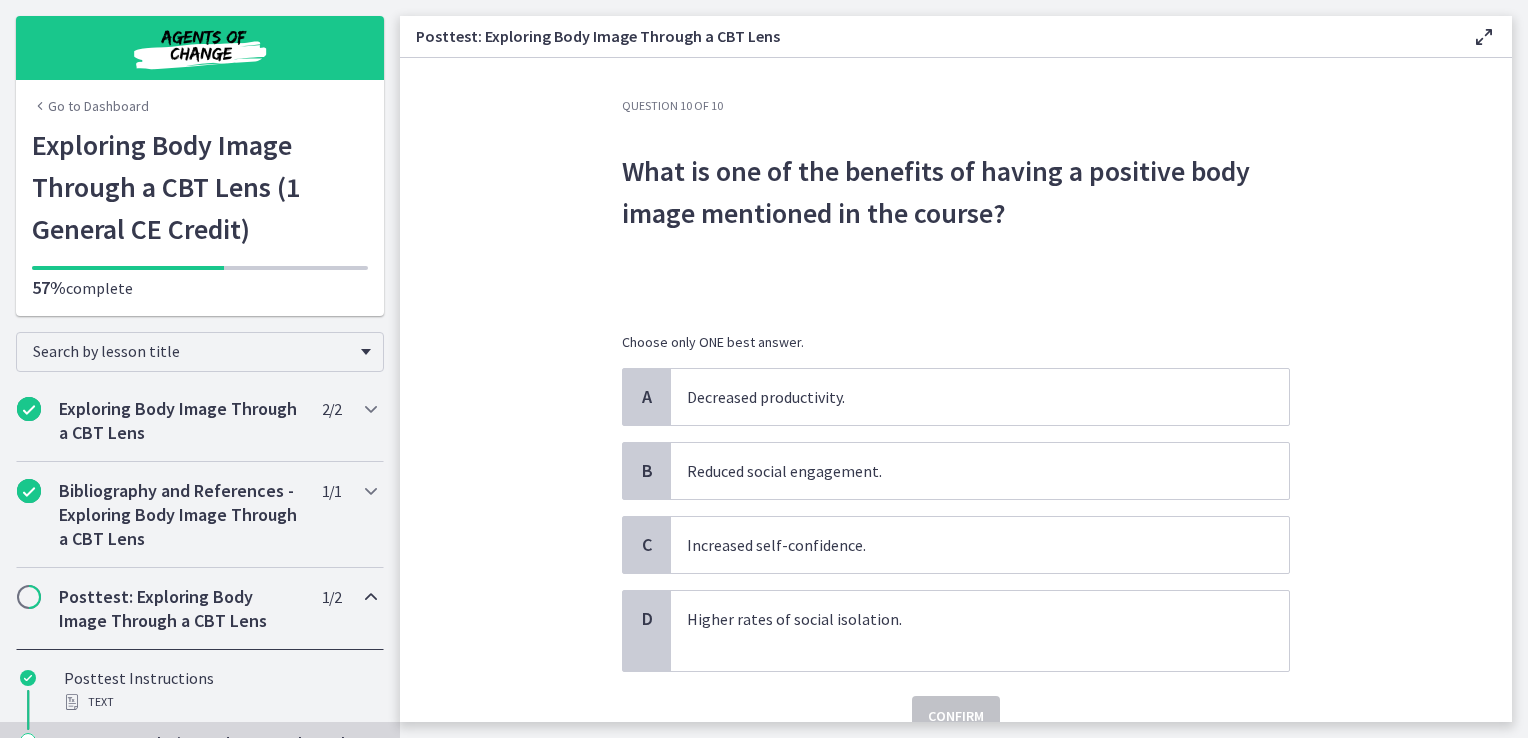 scroll, scrollTop: 92, scrollLeft: 0, axis: vertical 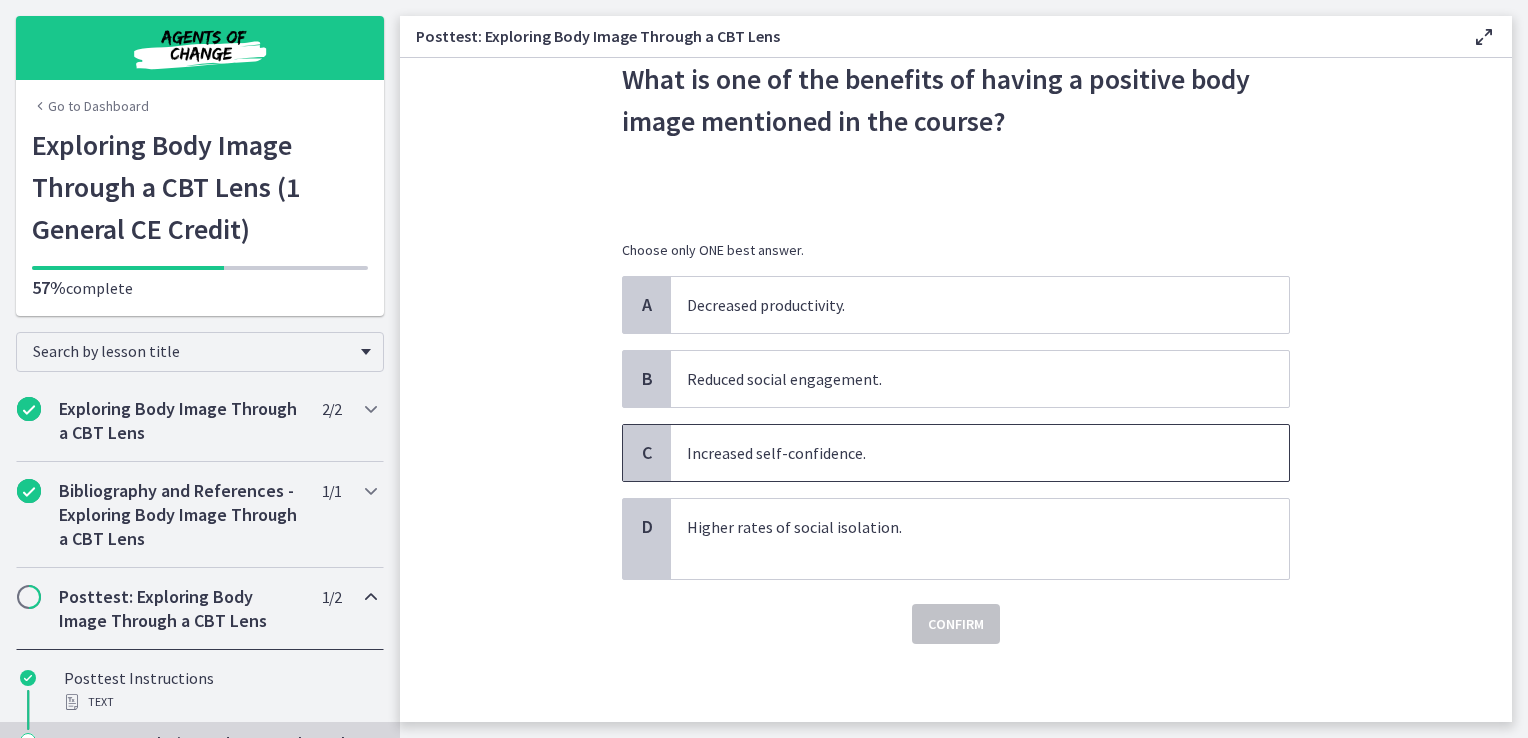 click on "Increased self-confidence." at bounding box center [980, 453] 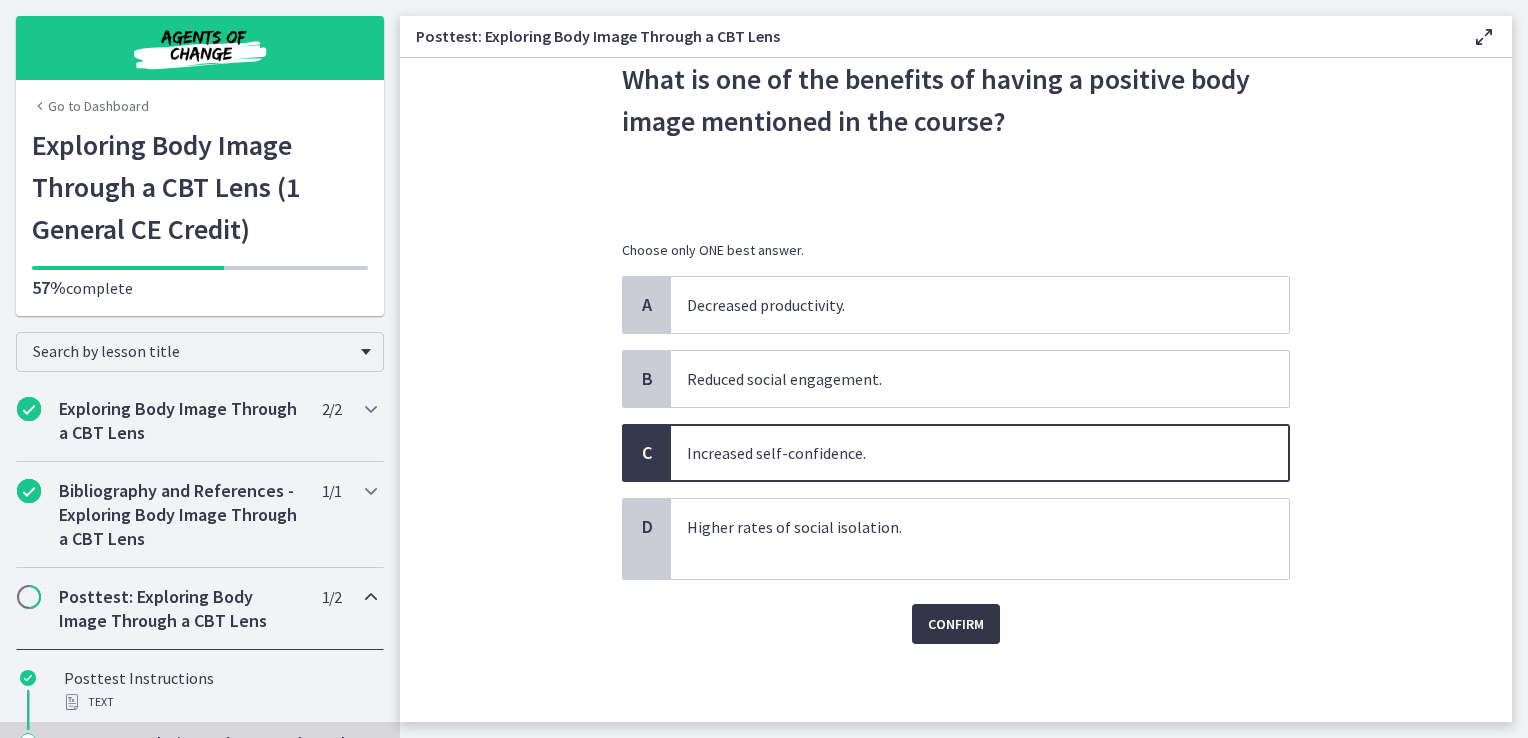 click on "Confirm" at bounding box center [956, 624] 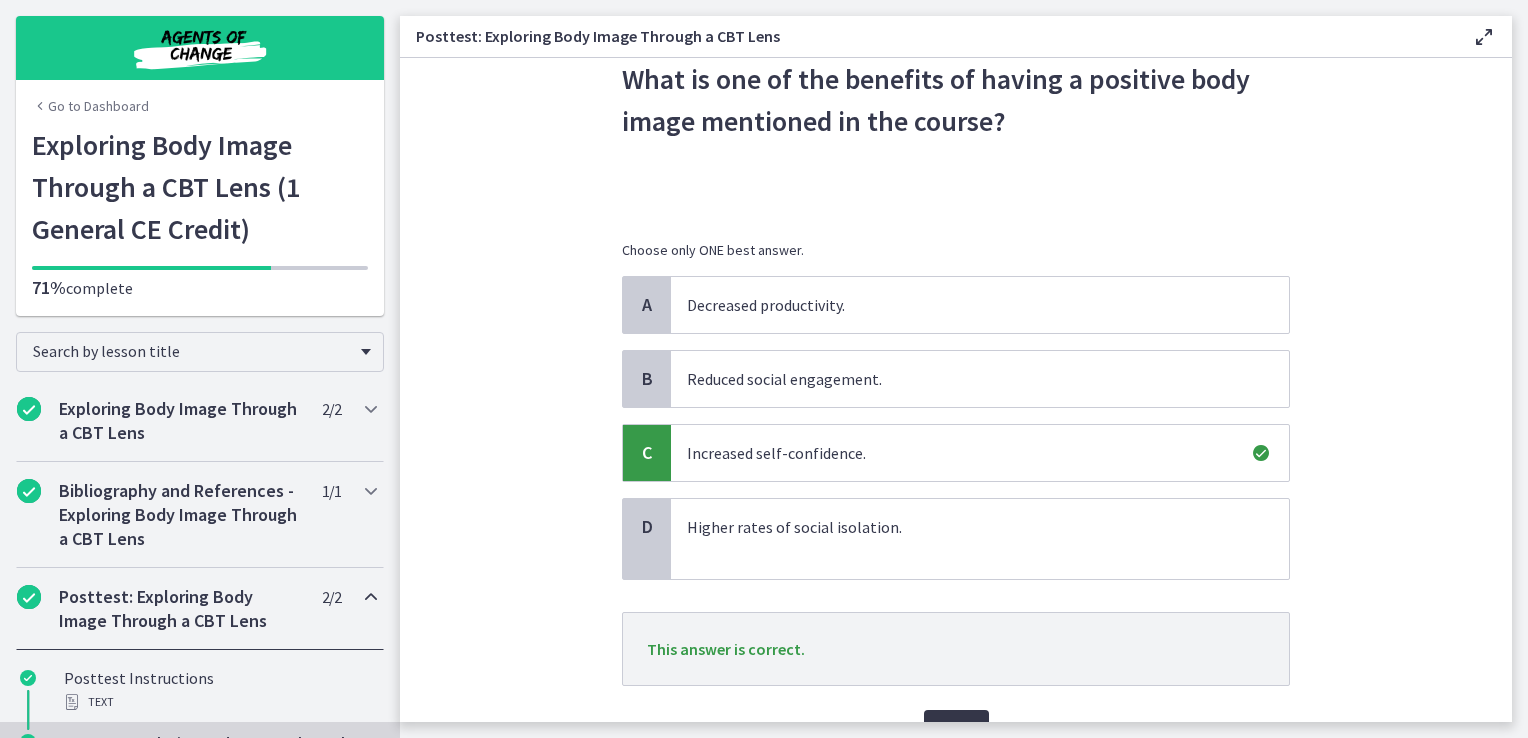 scroll, scrollTop: 197, scrollLeft: 0, axis: vertical 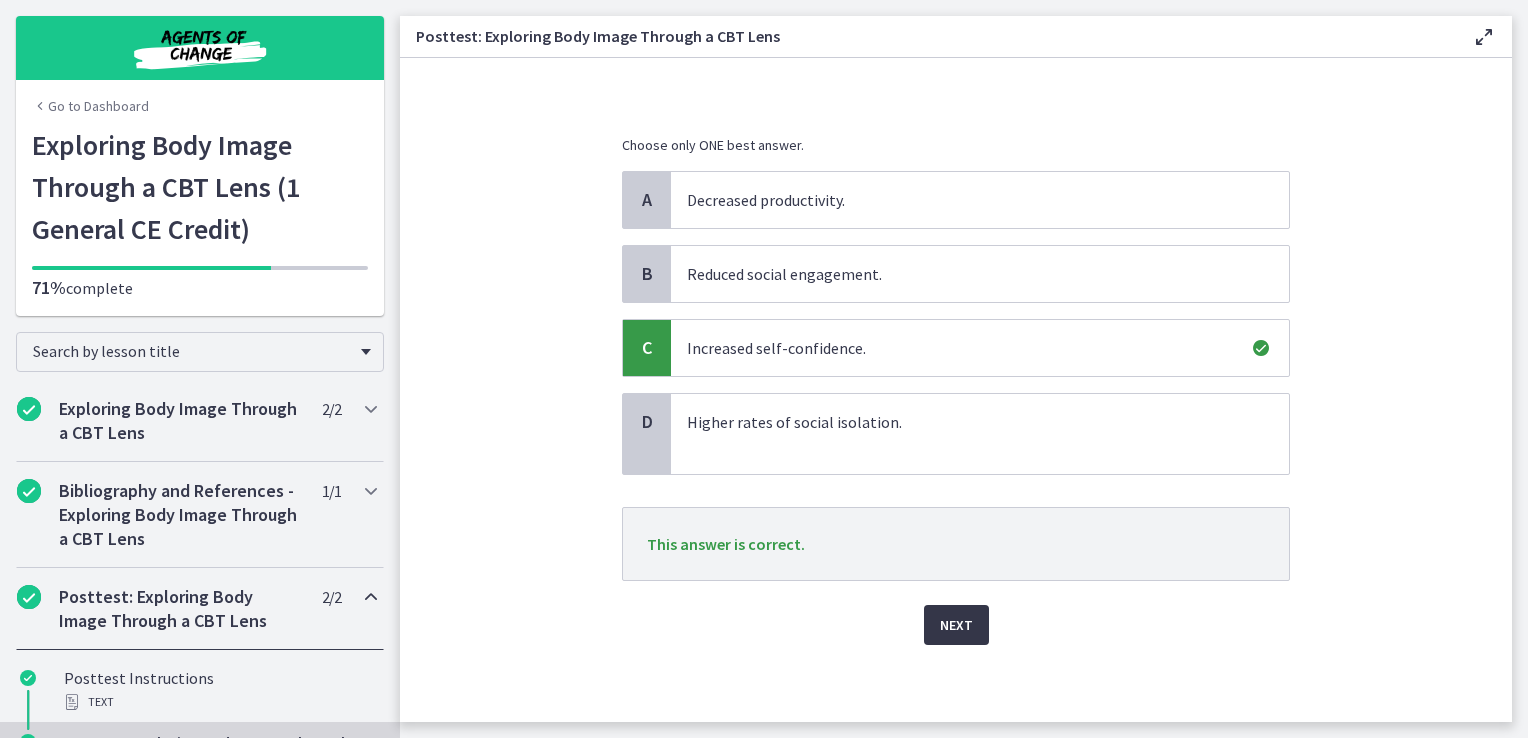click on "Next" at bounding box center [956, 625] 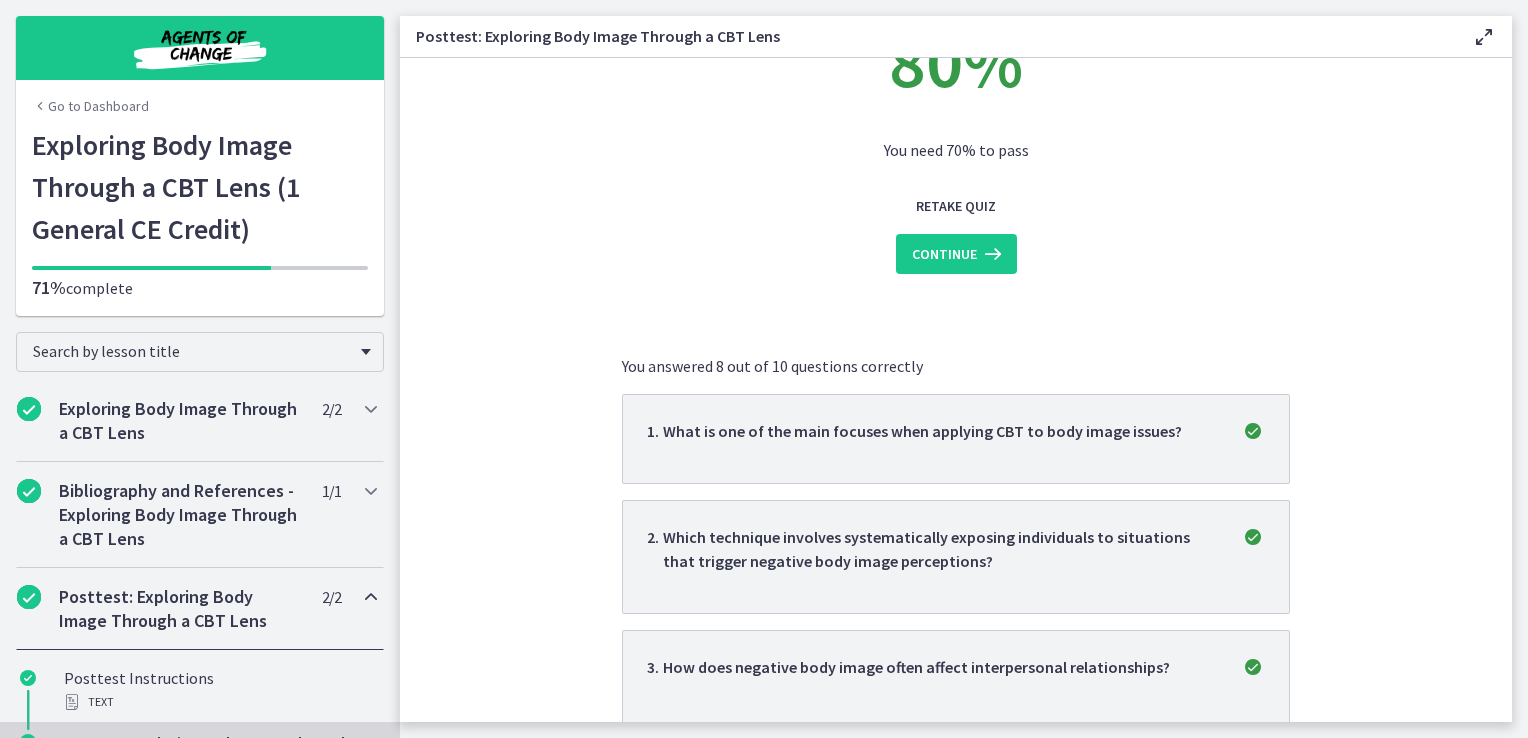 scroll, scrollTop: 136, scrollLeft: 0, axis: vertical 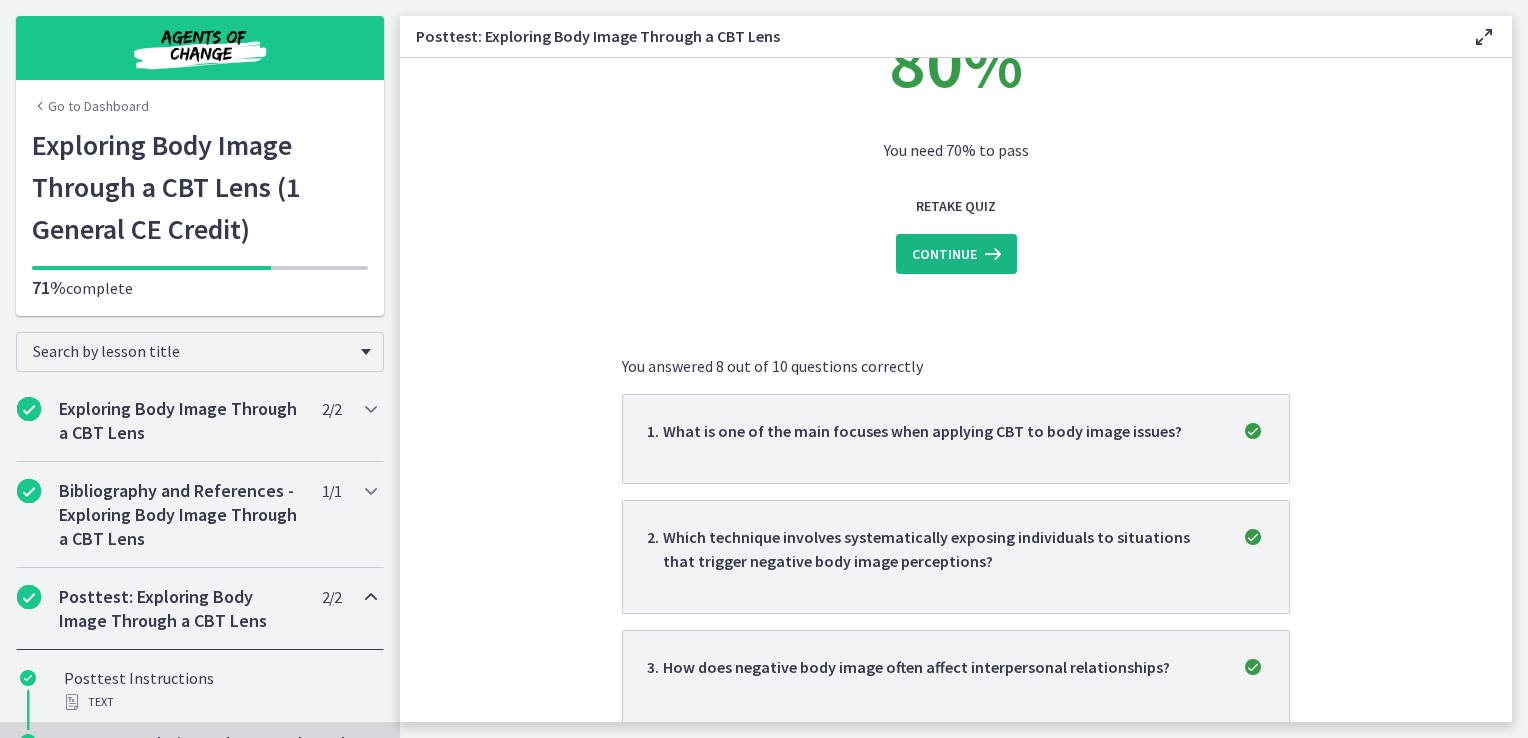 click on "Continue" at bounding box center [956, 254] 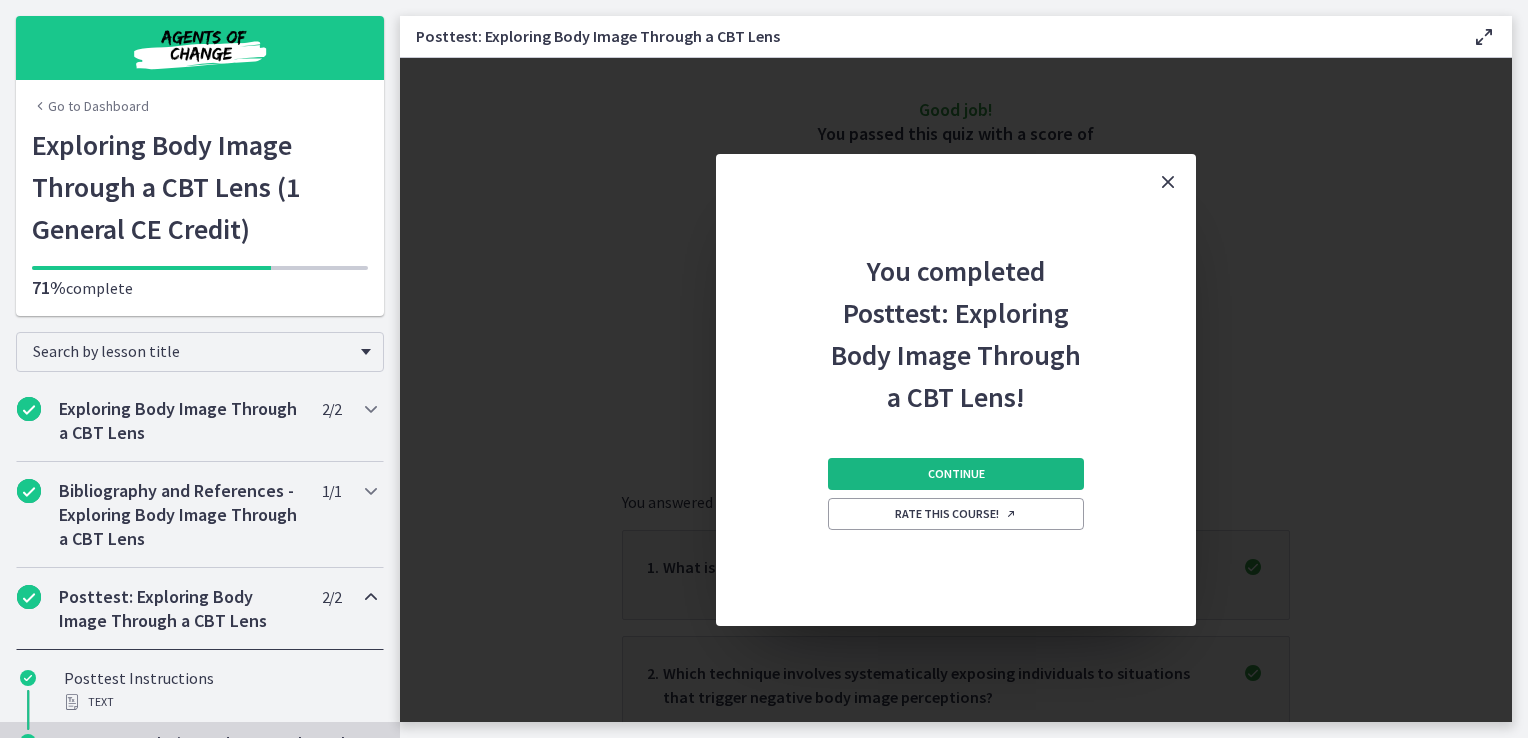 click on "Continue" at bounding box center (956, 474) 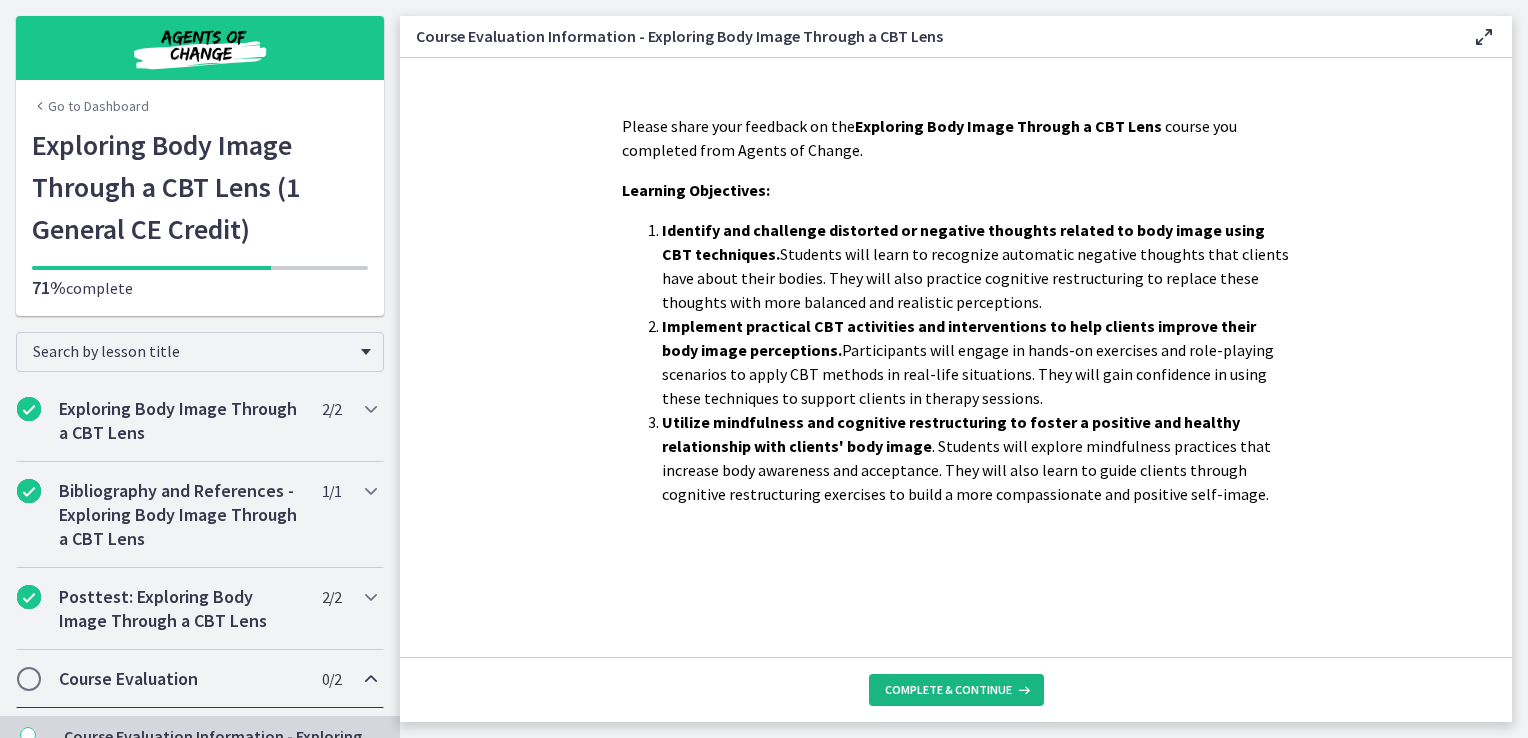 click on "Complete & continue" at bounding box center (948, 690) 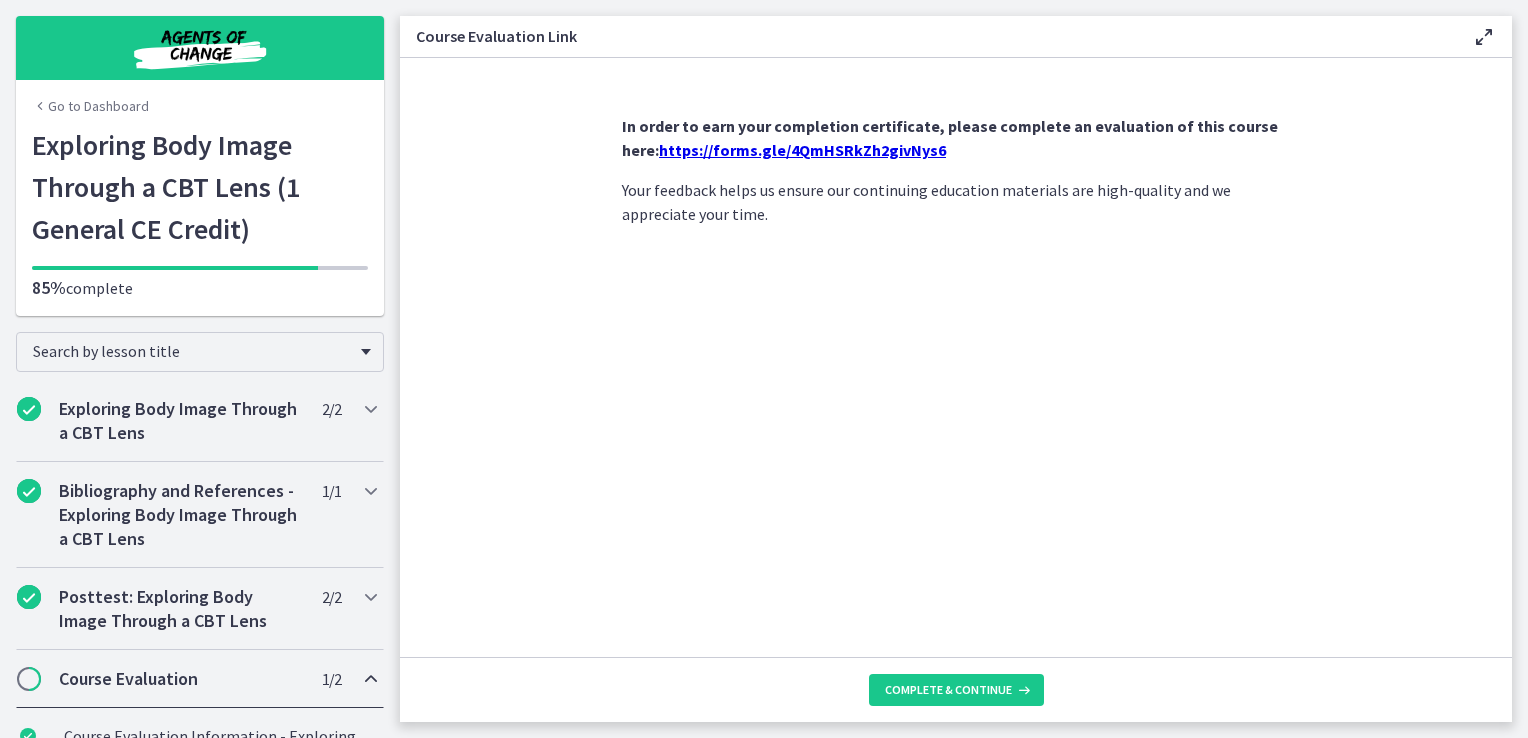 click on "https://forms.gle/4QmHSRkZh2givNys6" at bounding box center [802, 150] 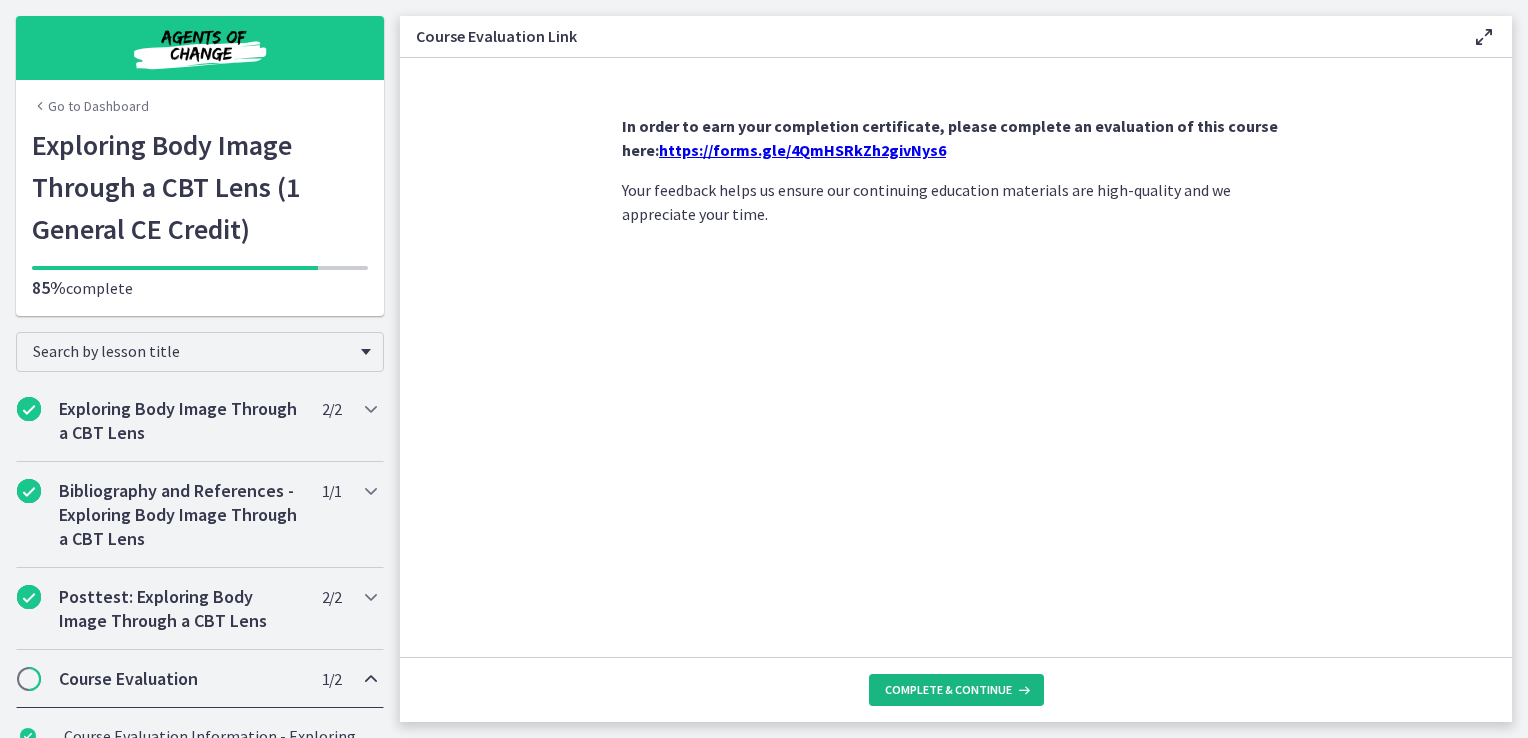 click on "Complete & continue" at bounding box center (956, 690) 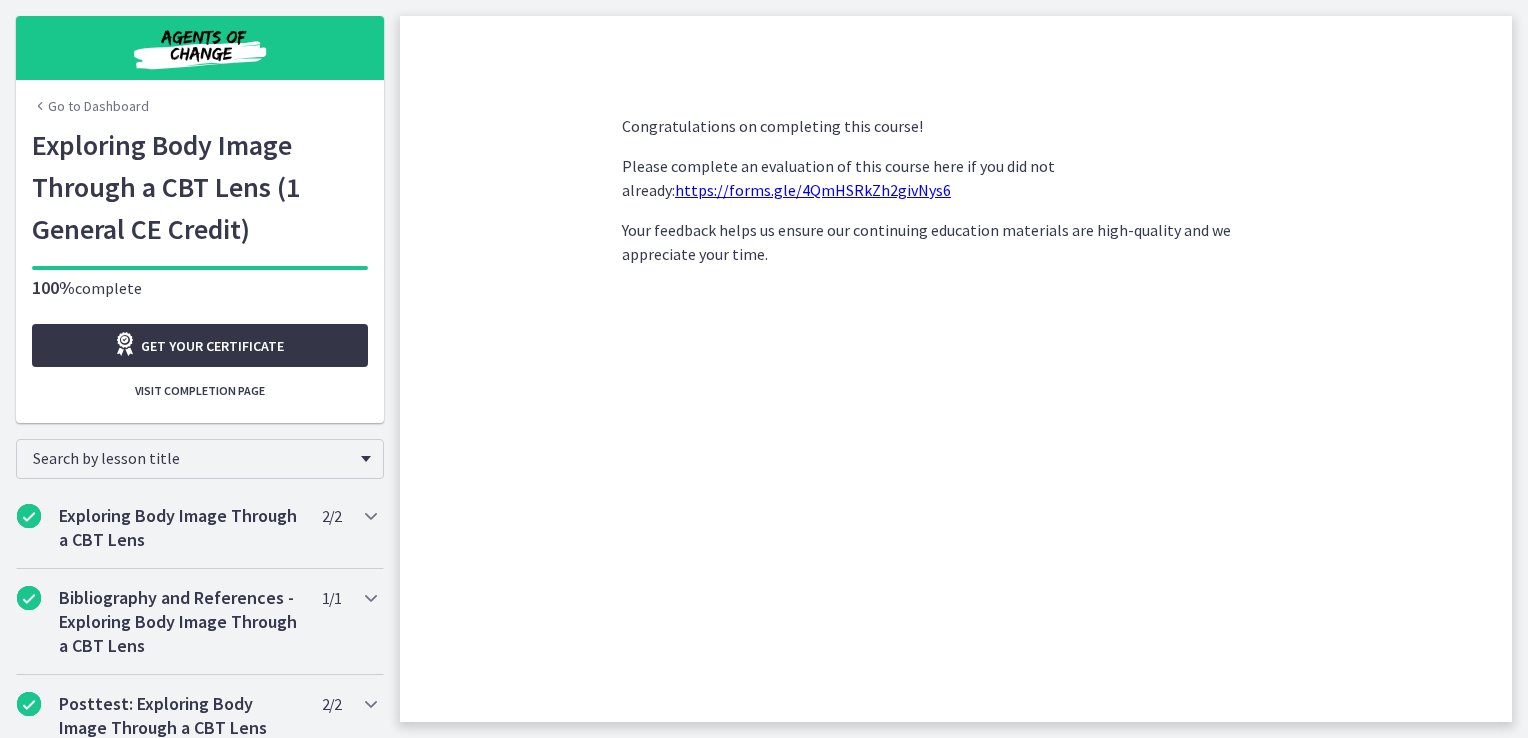 click on "Get your certificate" at bounding box center (200, 345) 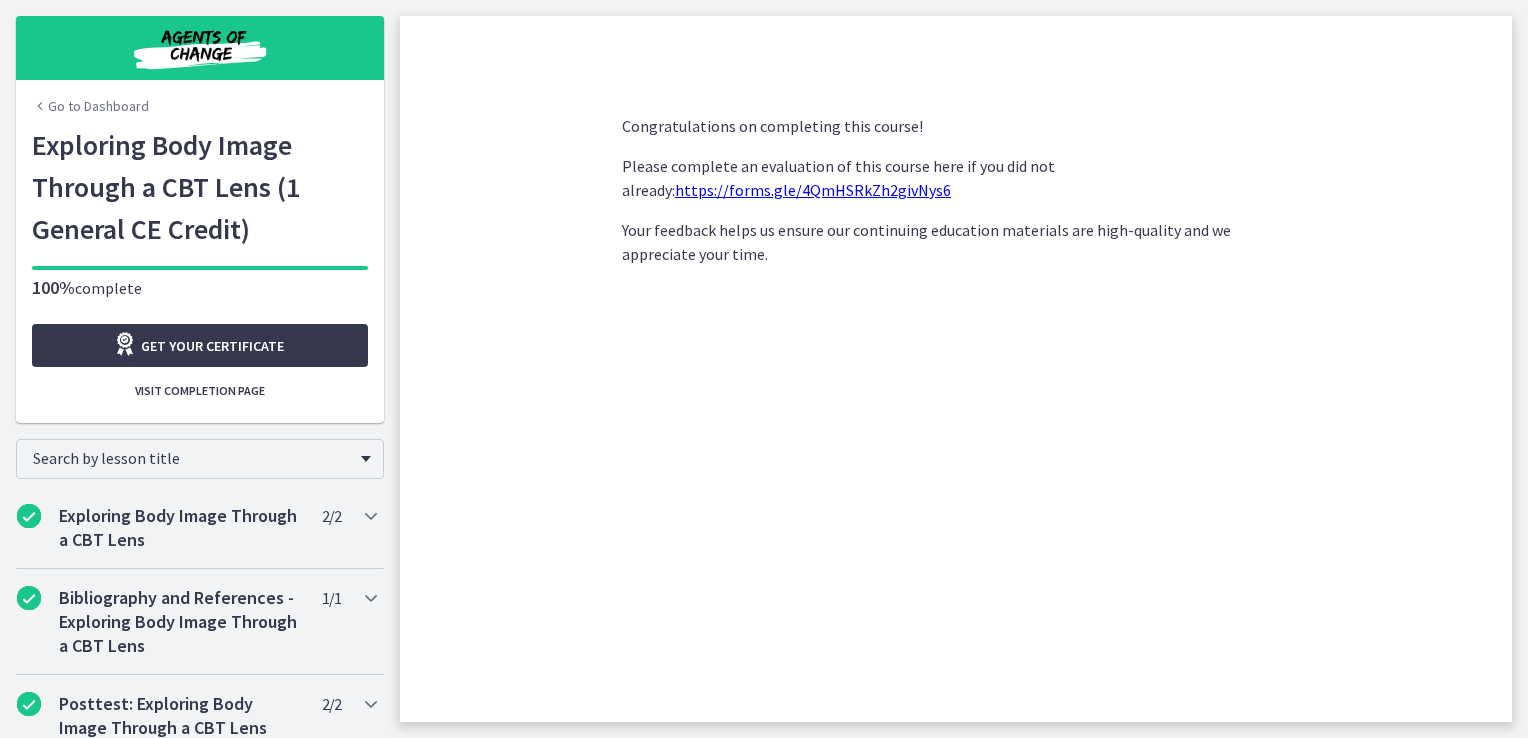 click on "Go to Dashboard" at bounding box center (90, 106) 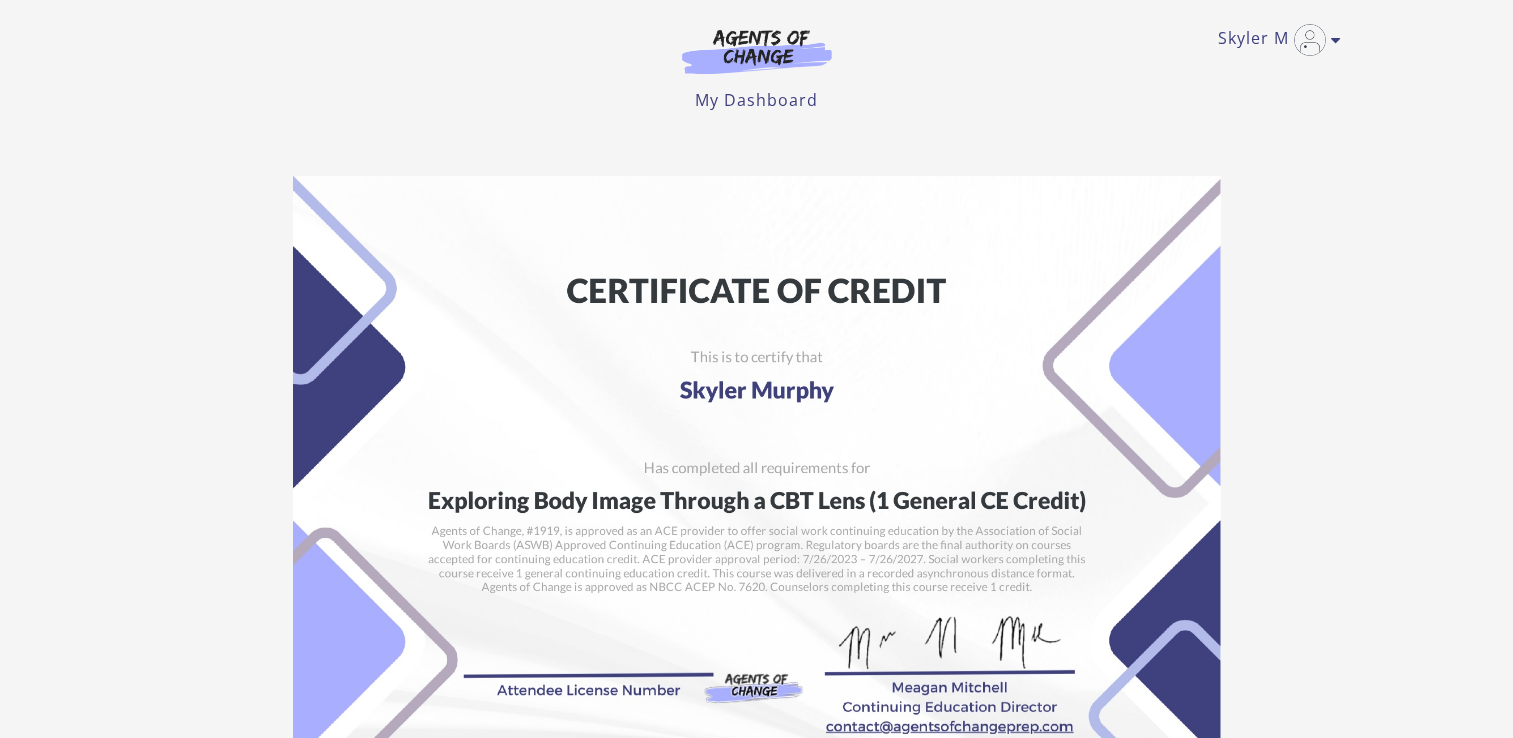 scroll, scrollTop: 211, scrollLeft: 0, axis: vertical 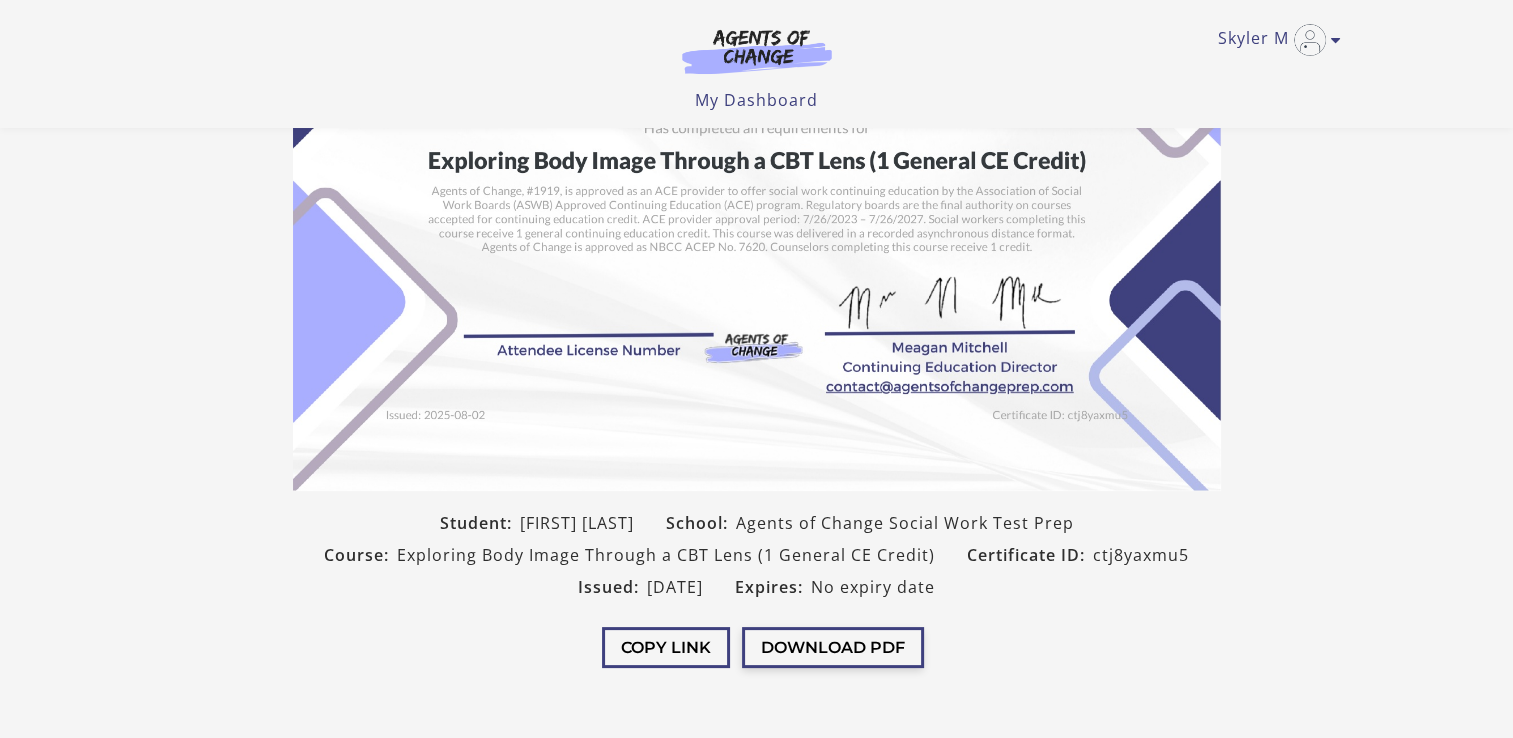 click on "Download PDF" at bounding box center [833, 647] 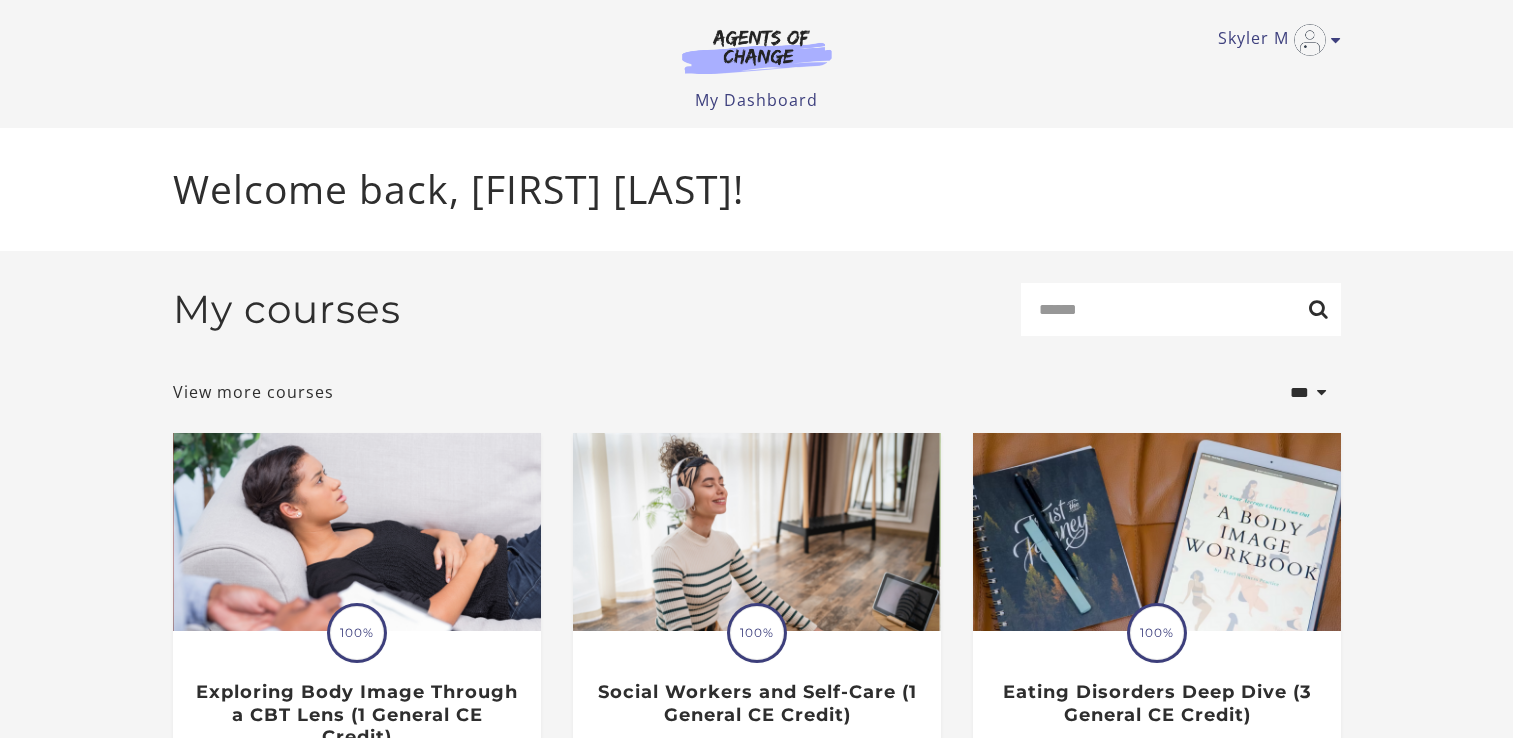 scroll, scrollTop: 0, scrollLeft: 0, axis: both 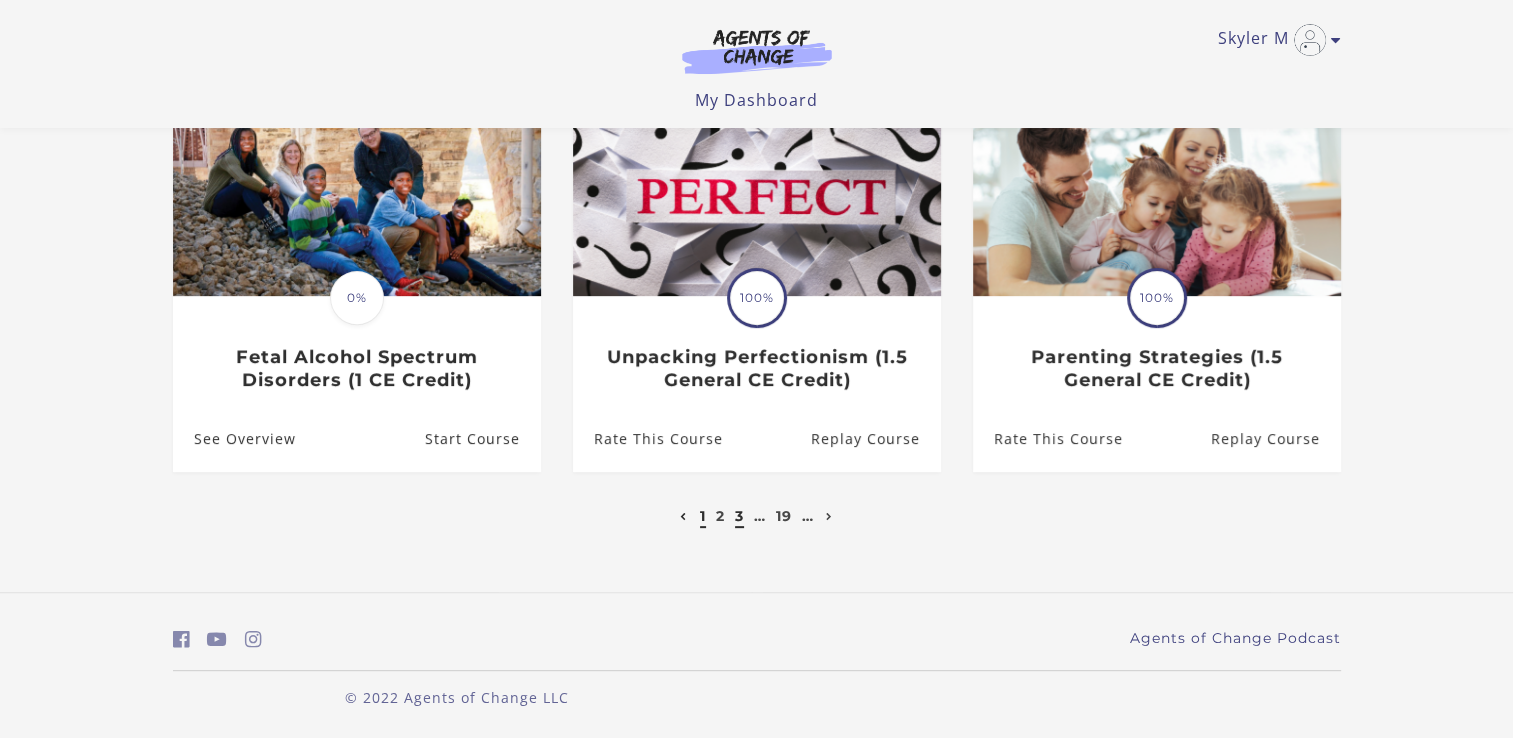click on "3" at bounding box center [739, 516] 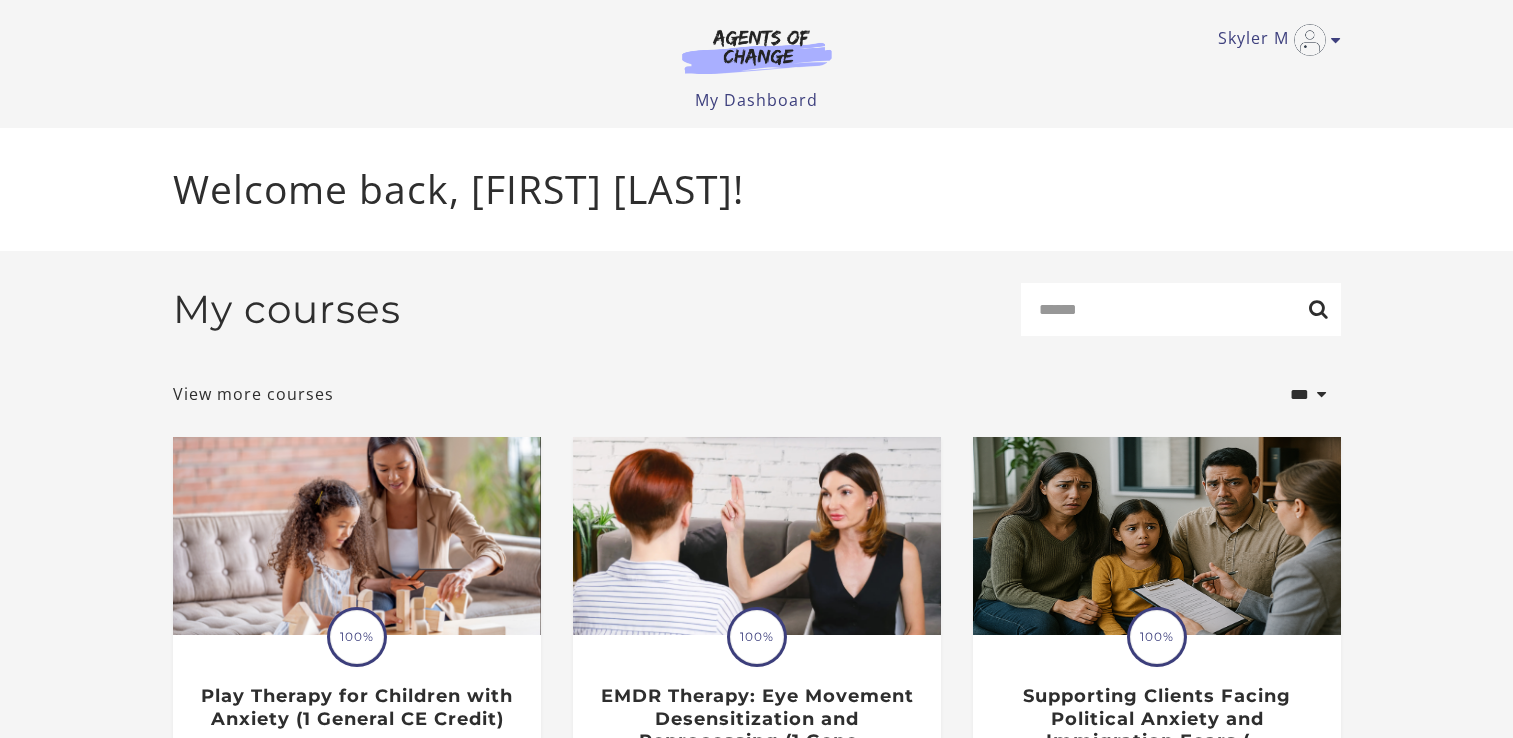 scroll, scrollTop: 0, scrollLeft: 0, axis: both 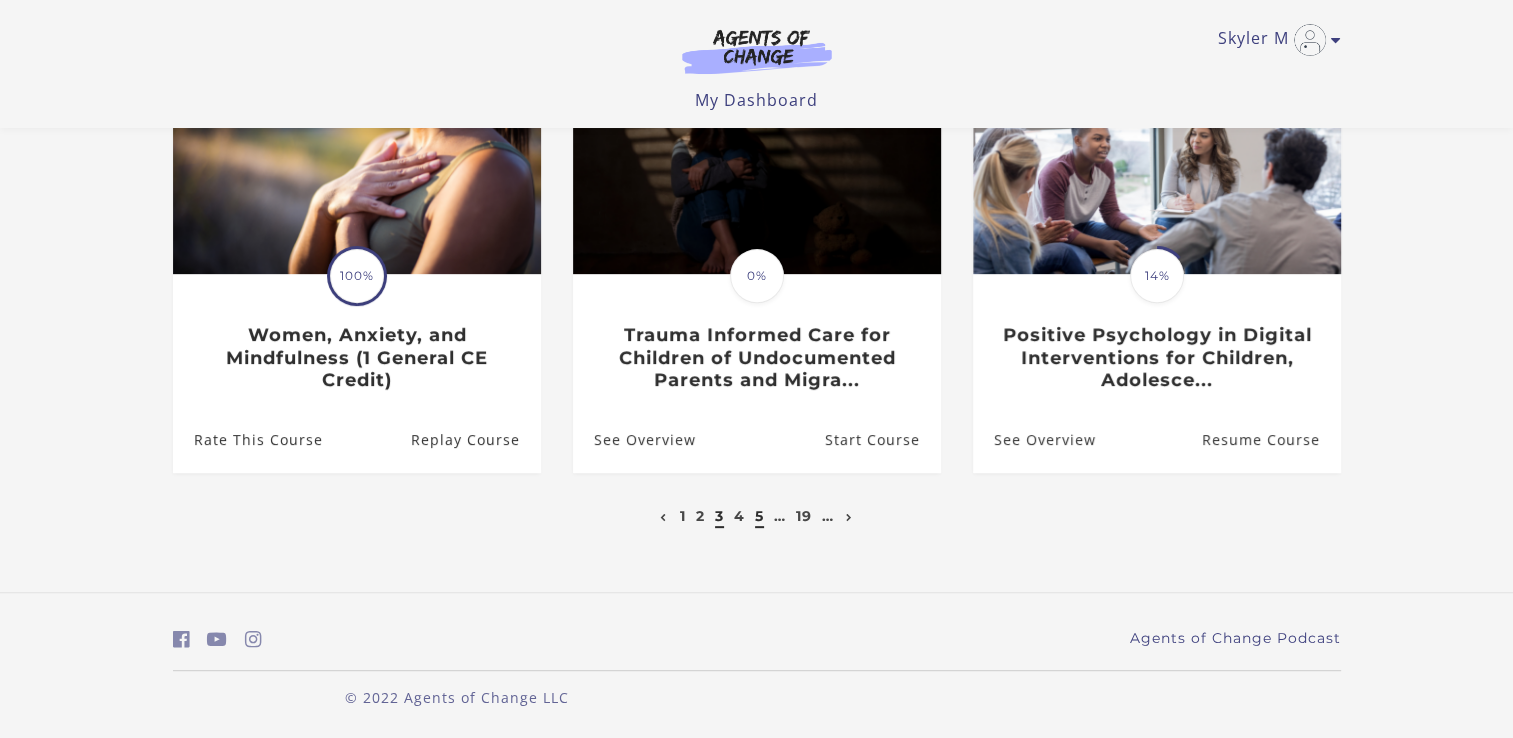 click on "5" at bounding box center [759, 516] 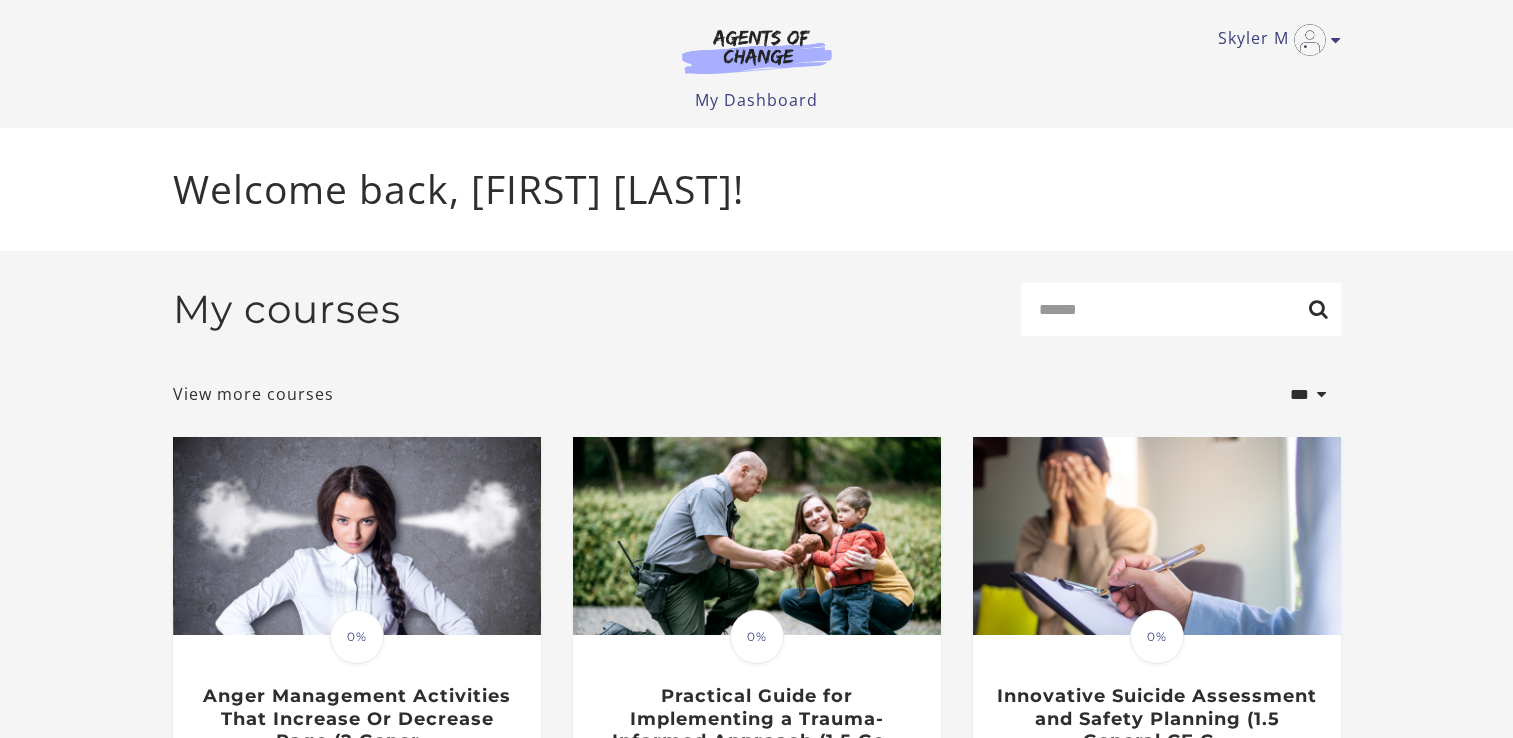 scroll, scrollTop: 0, scrollLeft: 0, axis: both 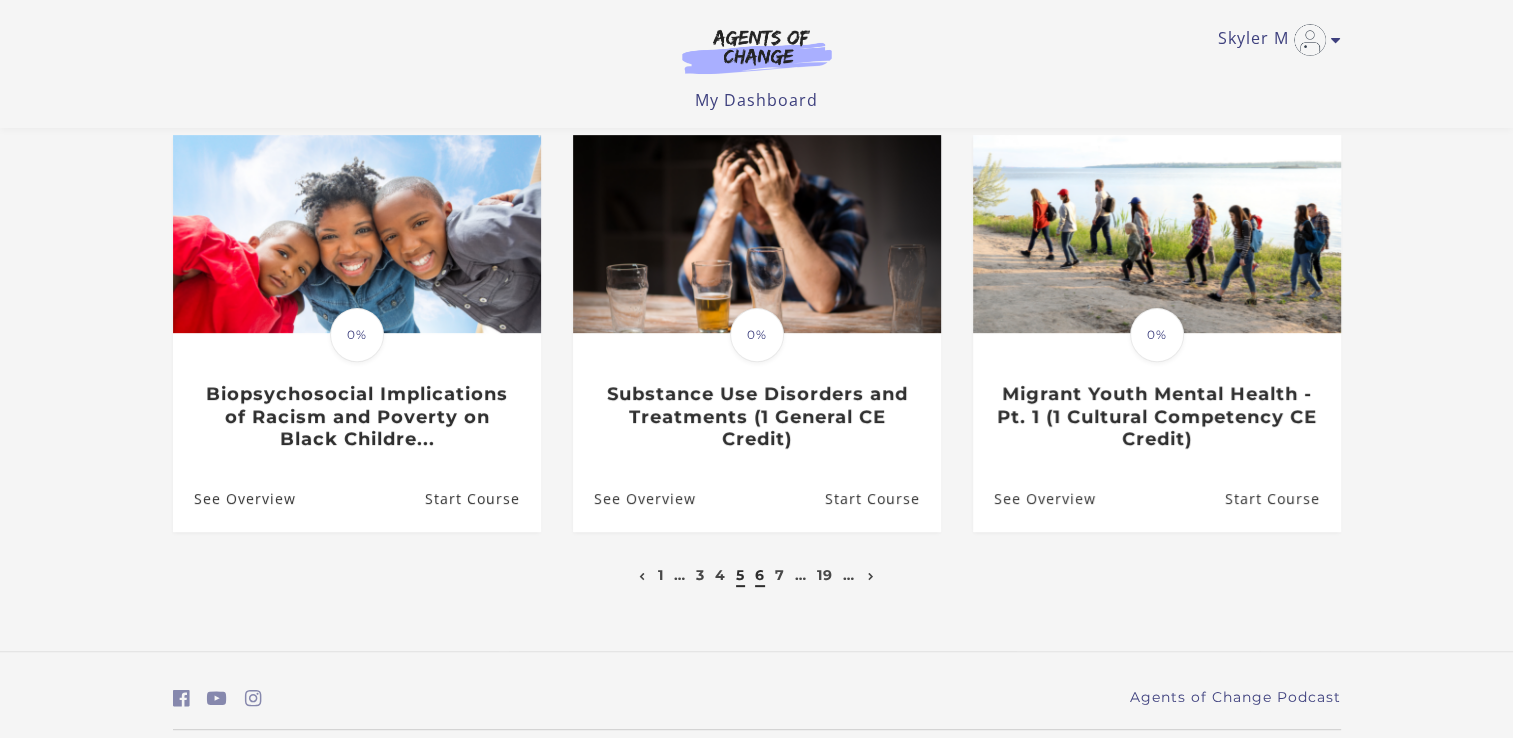 click on "6" at bounding box center [760, 575] 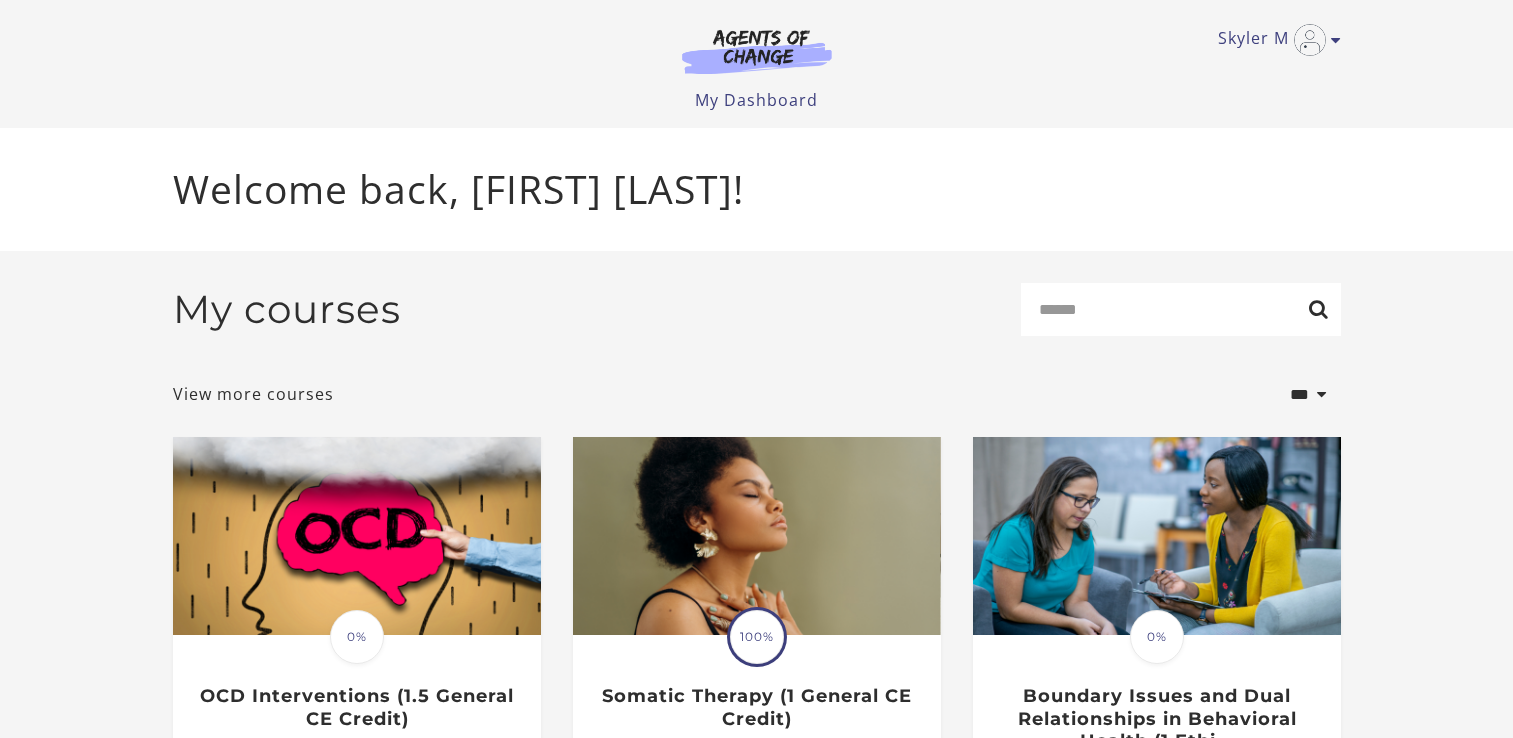 scroll, scrollTop: 0, scrollLeft: 0, axis: both 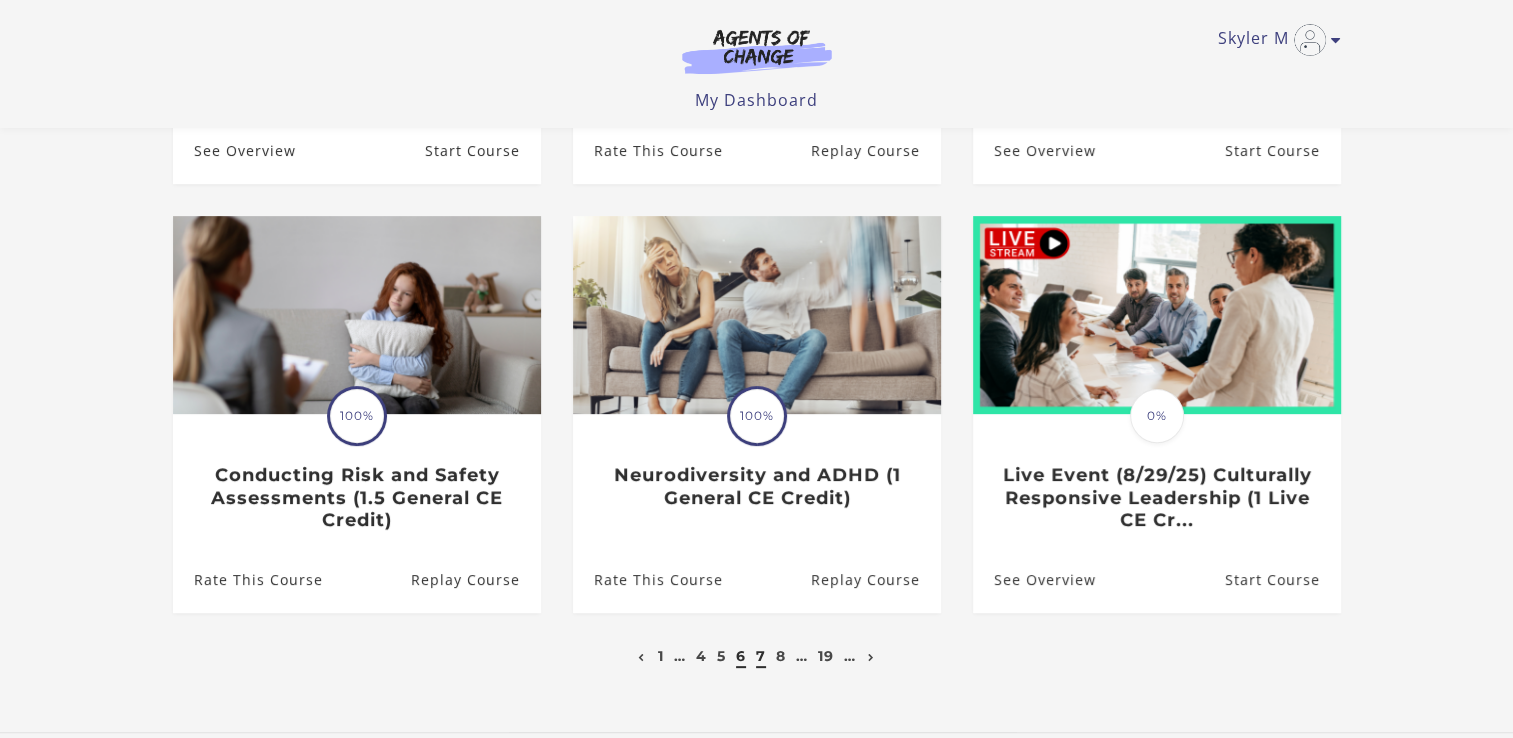 click on "7" at bounding box center [761, 656] 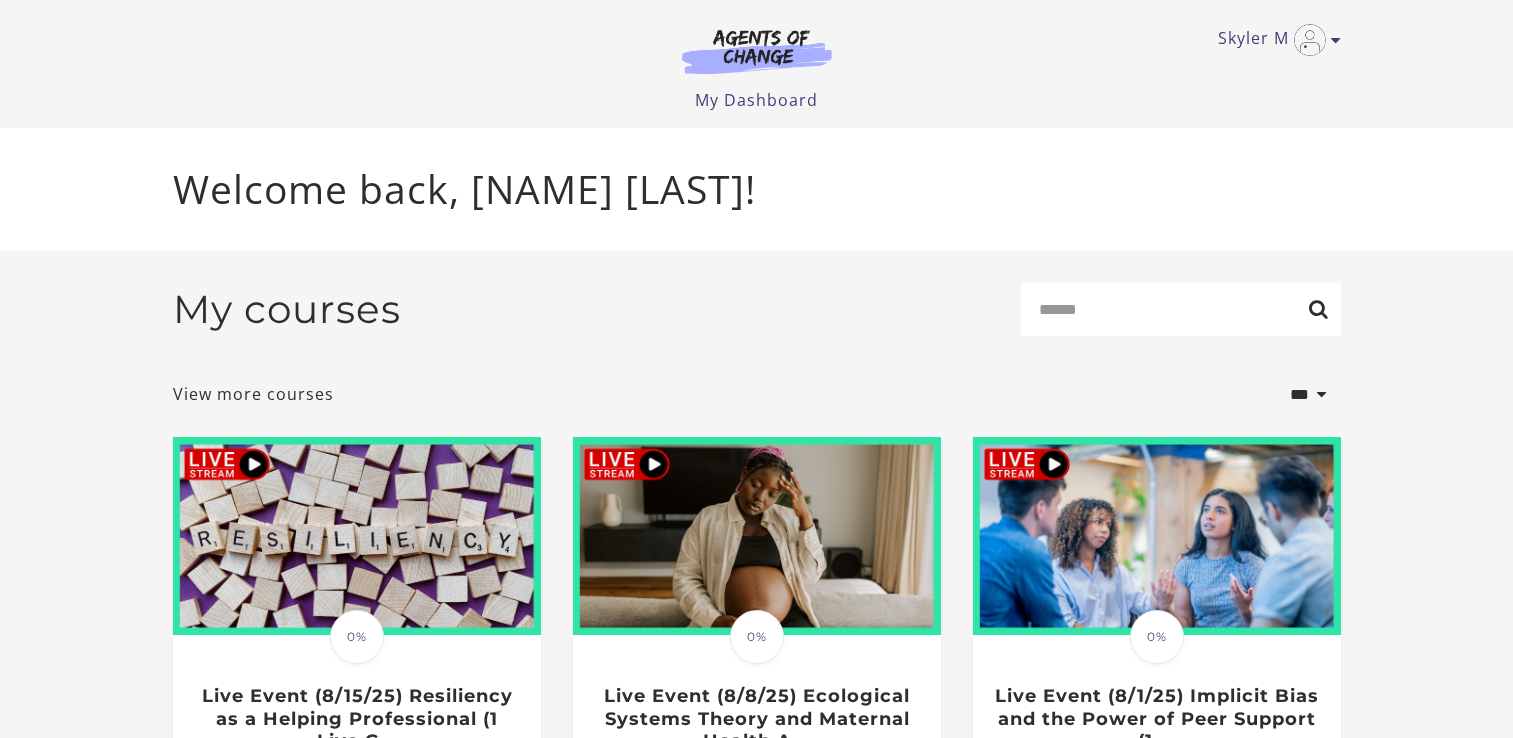 scroll, scrollTop: 0, scrollLeft: 0, axis: both 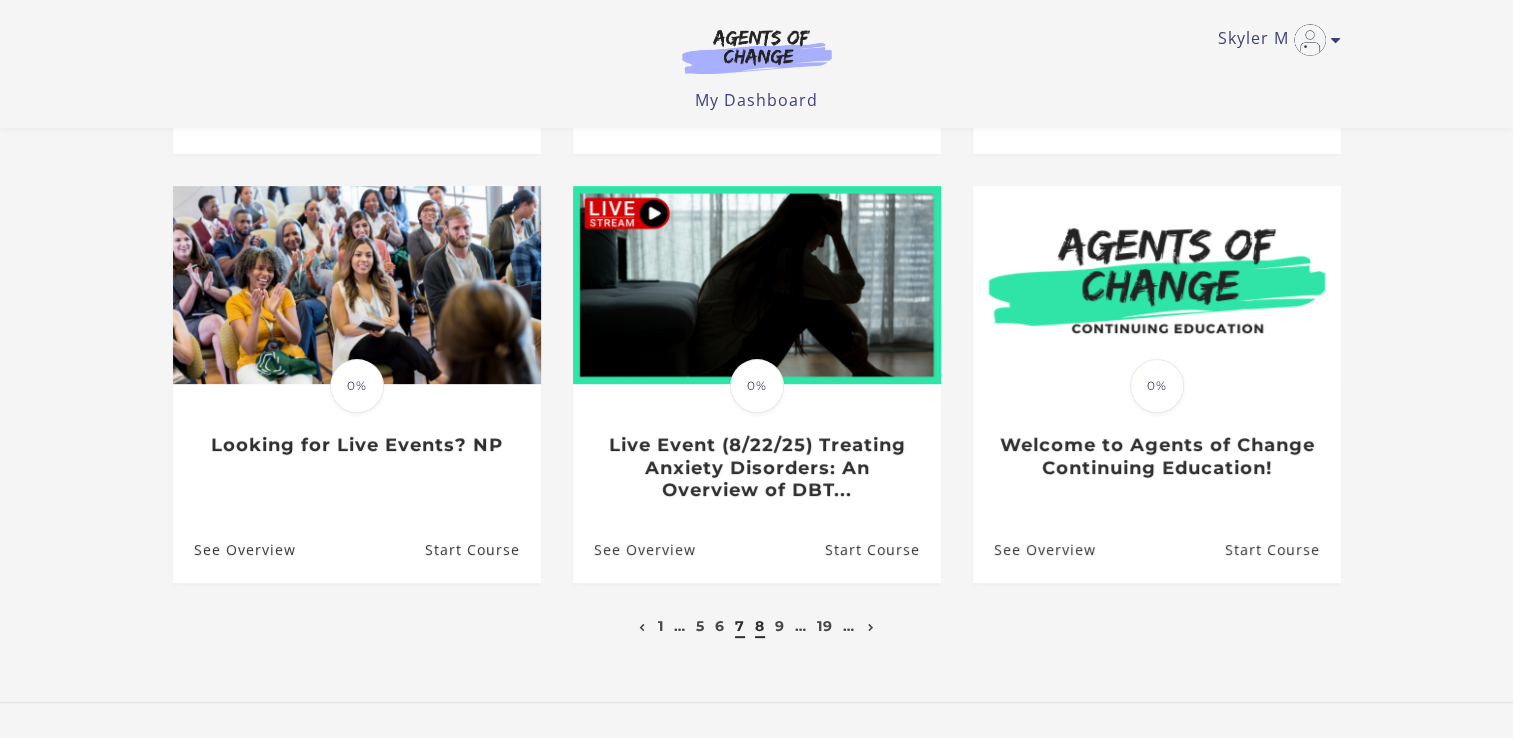 click on "8" at bounding box center (760, 626) 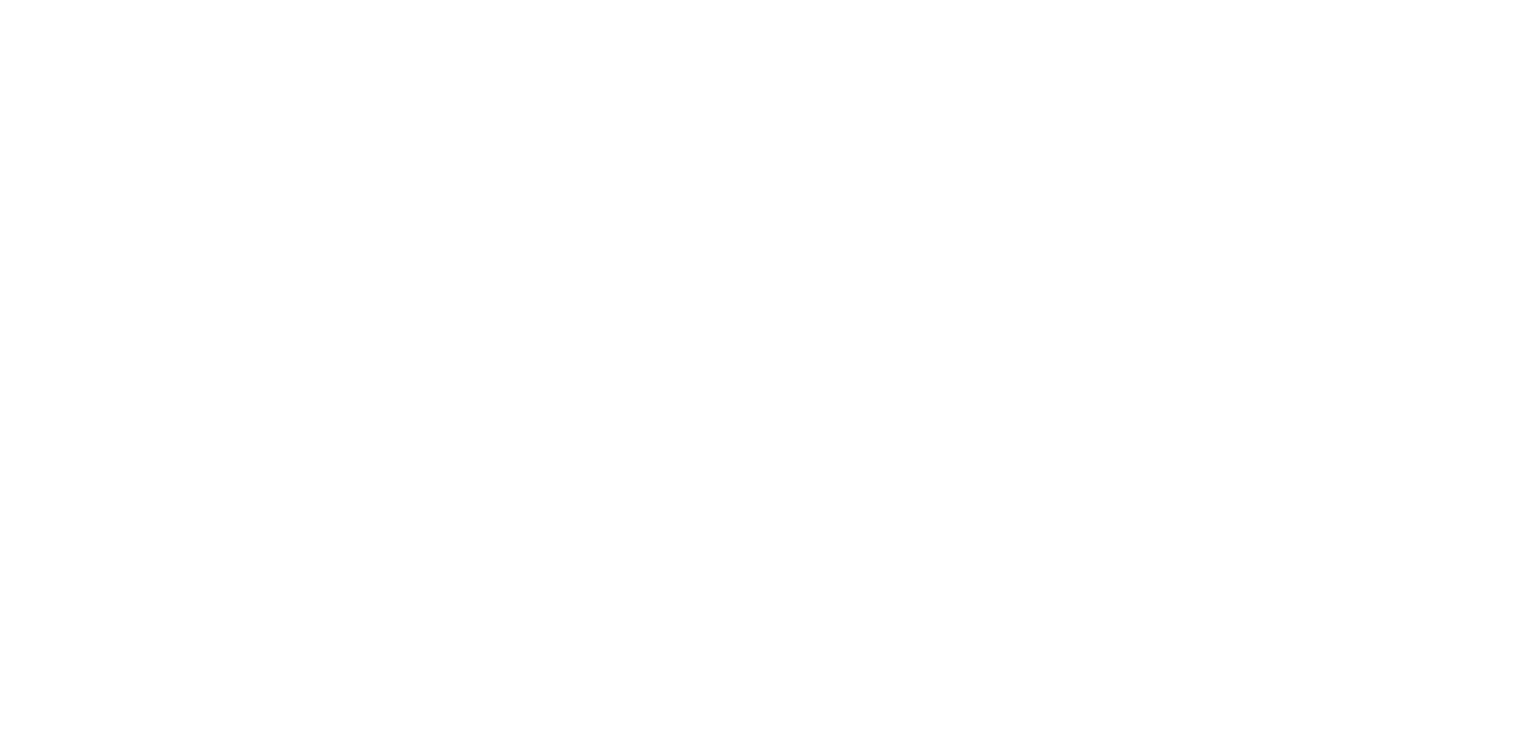 scroll, scrollTop: 0, scrollLeft: 0, axis: both 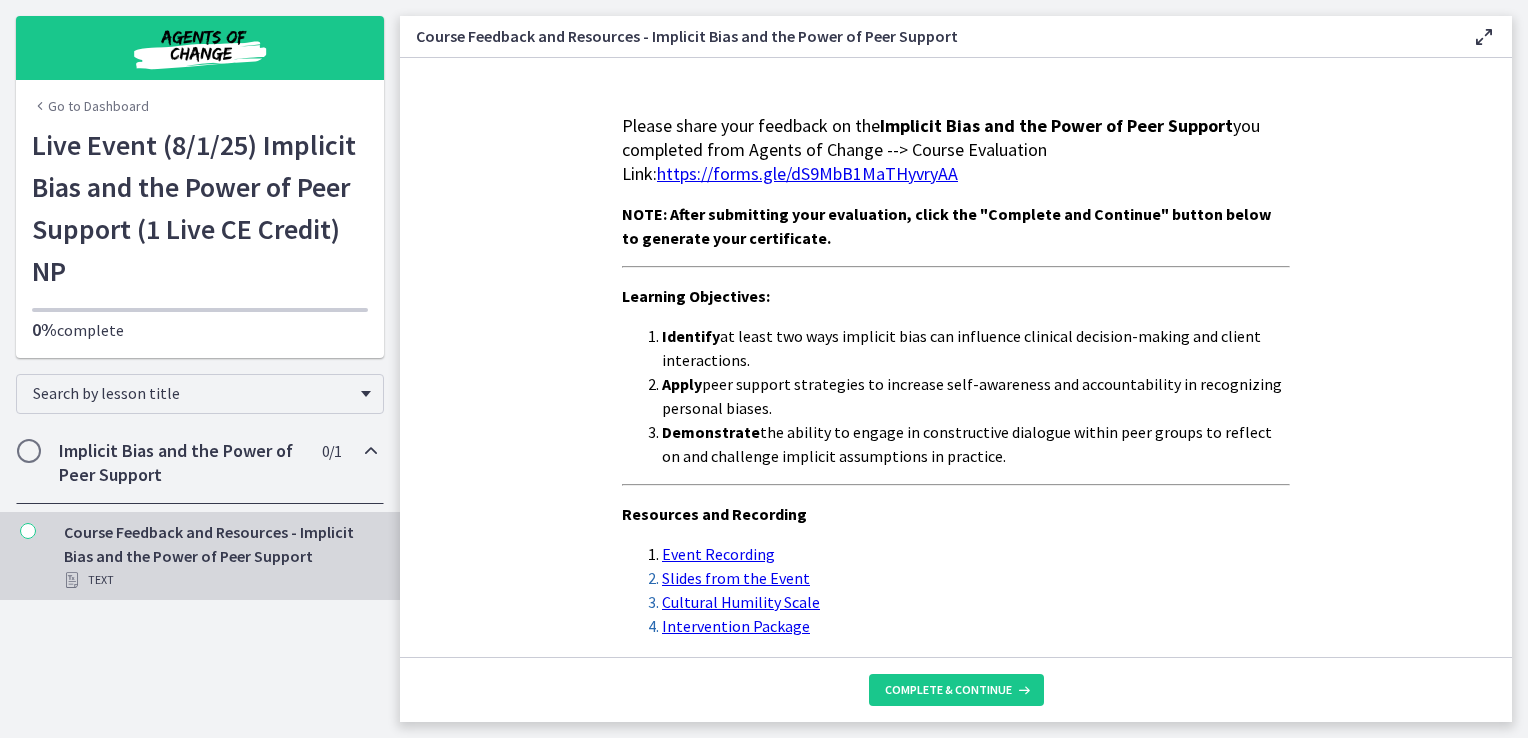 click on "Implicit Bias and the Power of Peer Support" at bounding box center [181, 463] 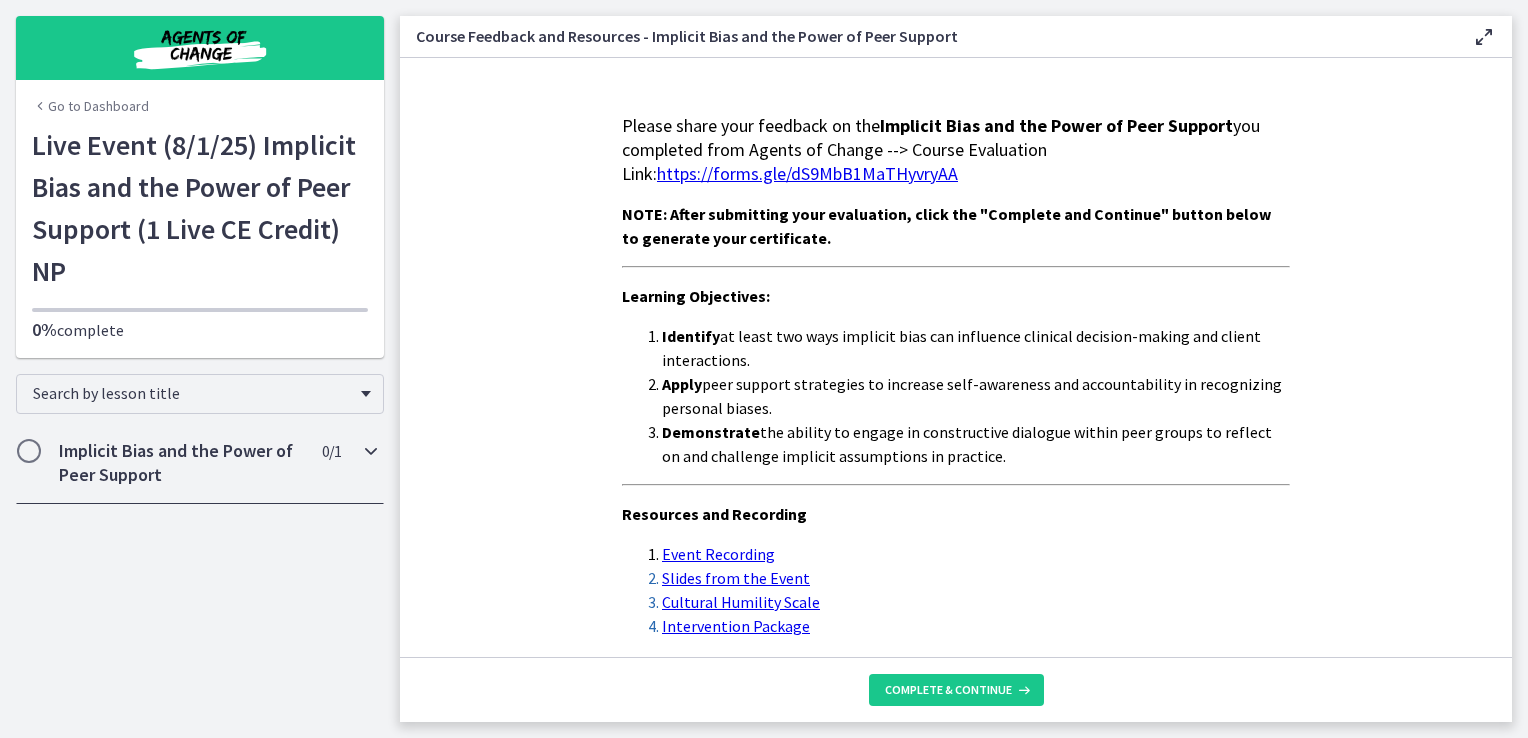 click on "Implicit Bias and the Power of Peer Support" at bounding box center (181, 463) 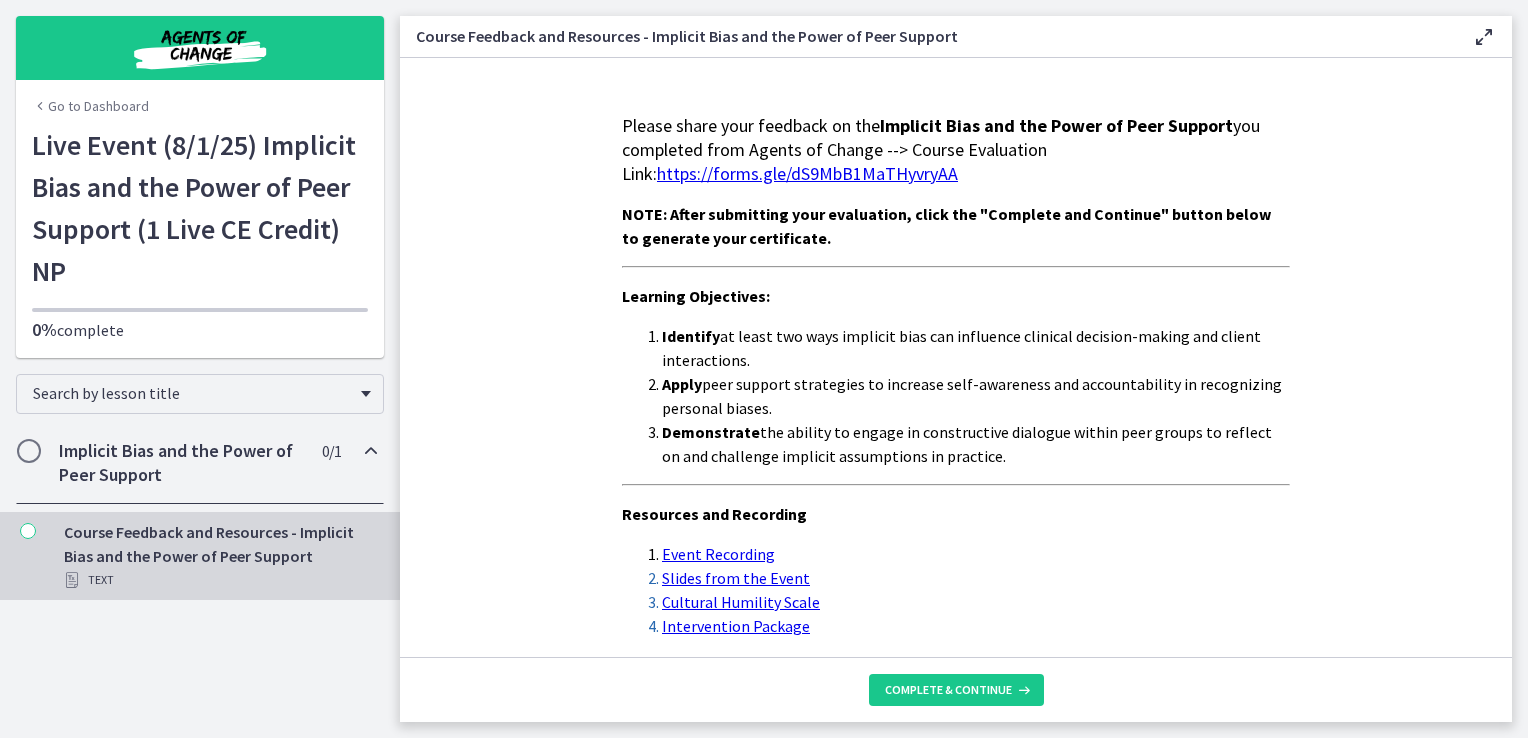 click on "Event Recording" at bounding box center [718, 554] 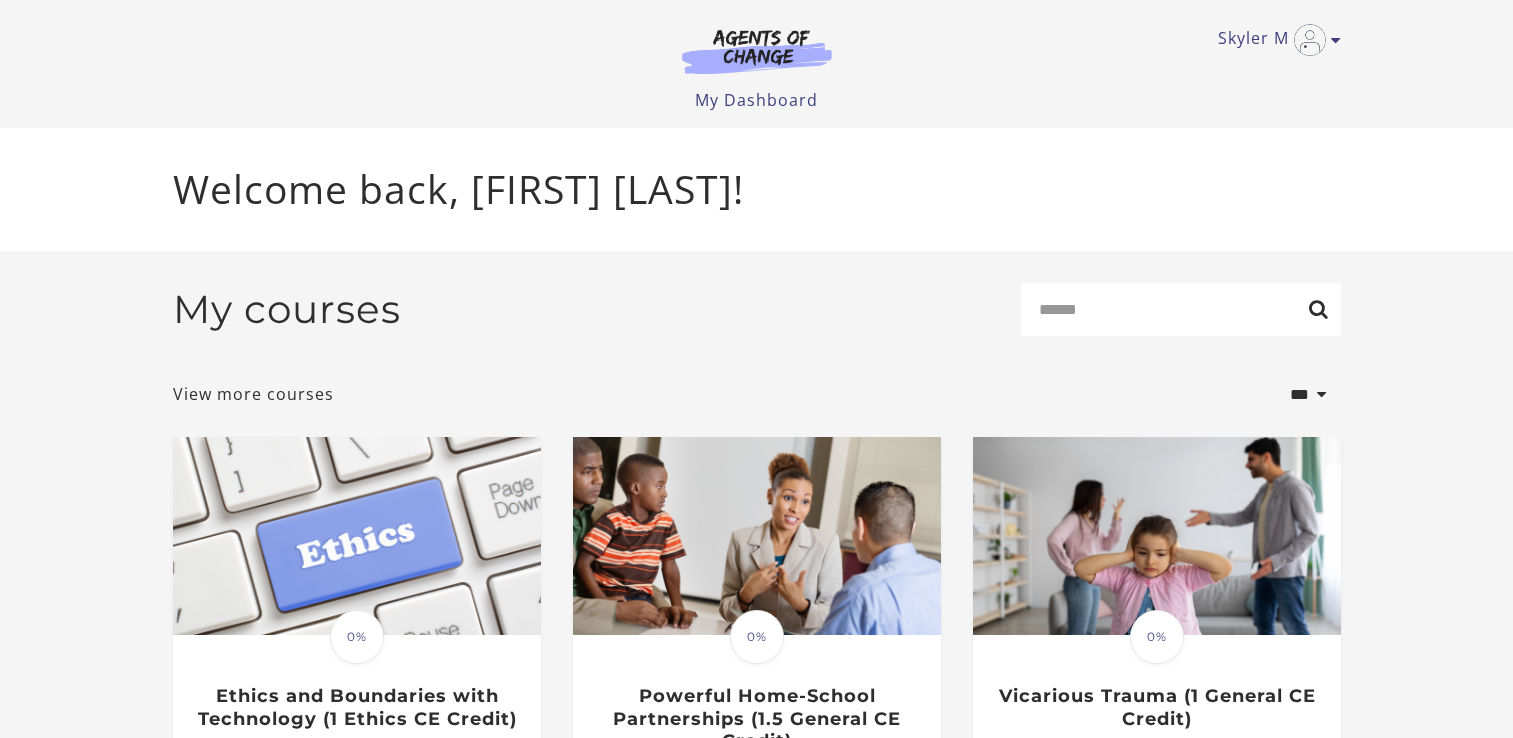 scroll, scrollTop: 0, scrollLeft: 0, axis: both 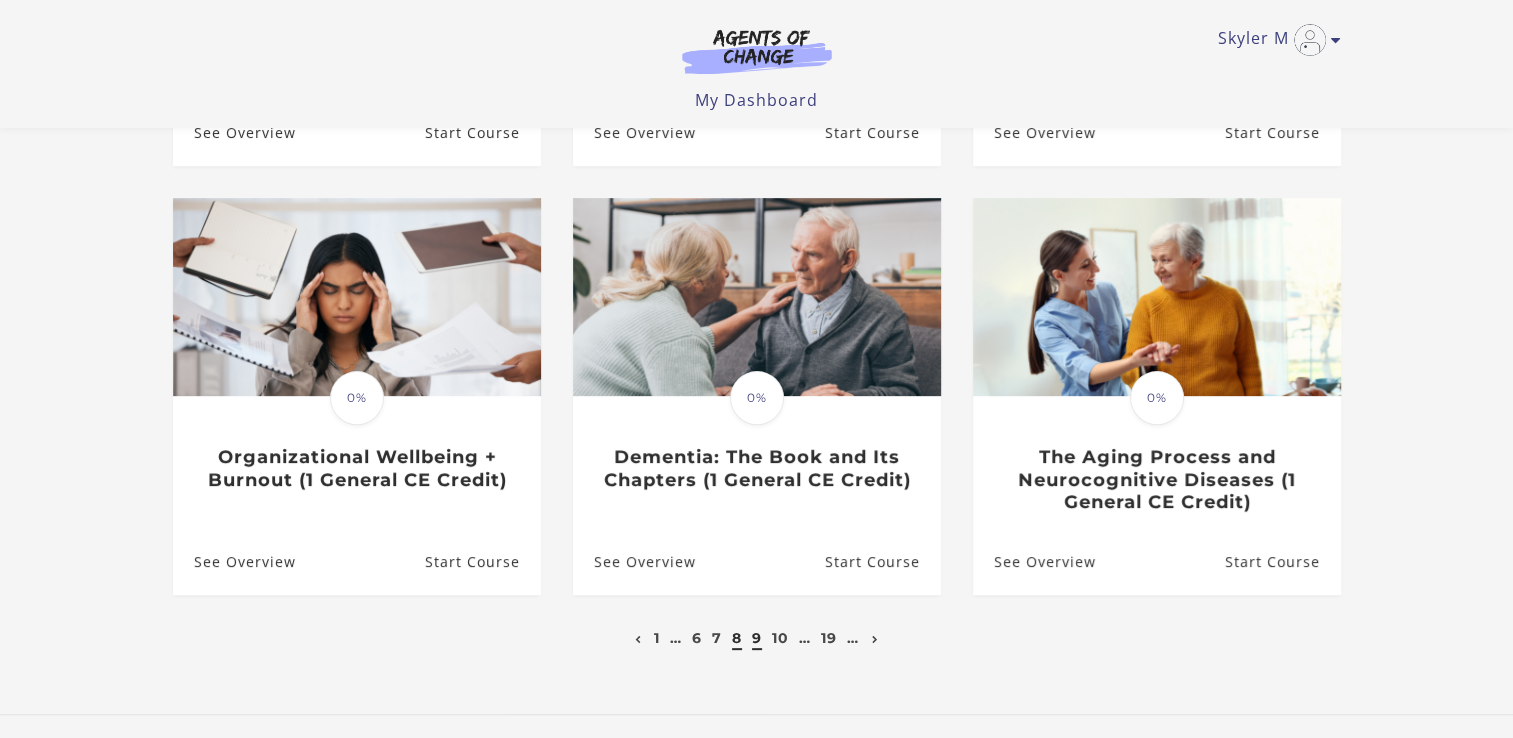 click on "9" at bounding box center (757, 638) 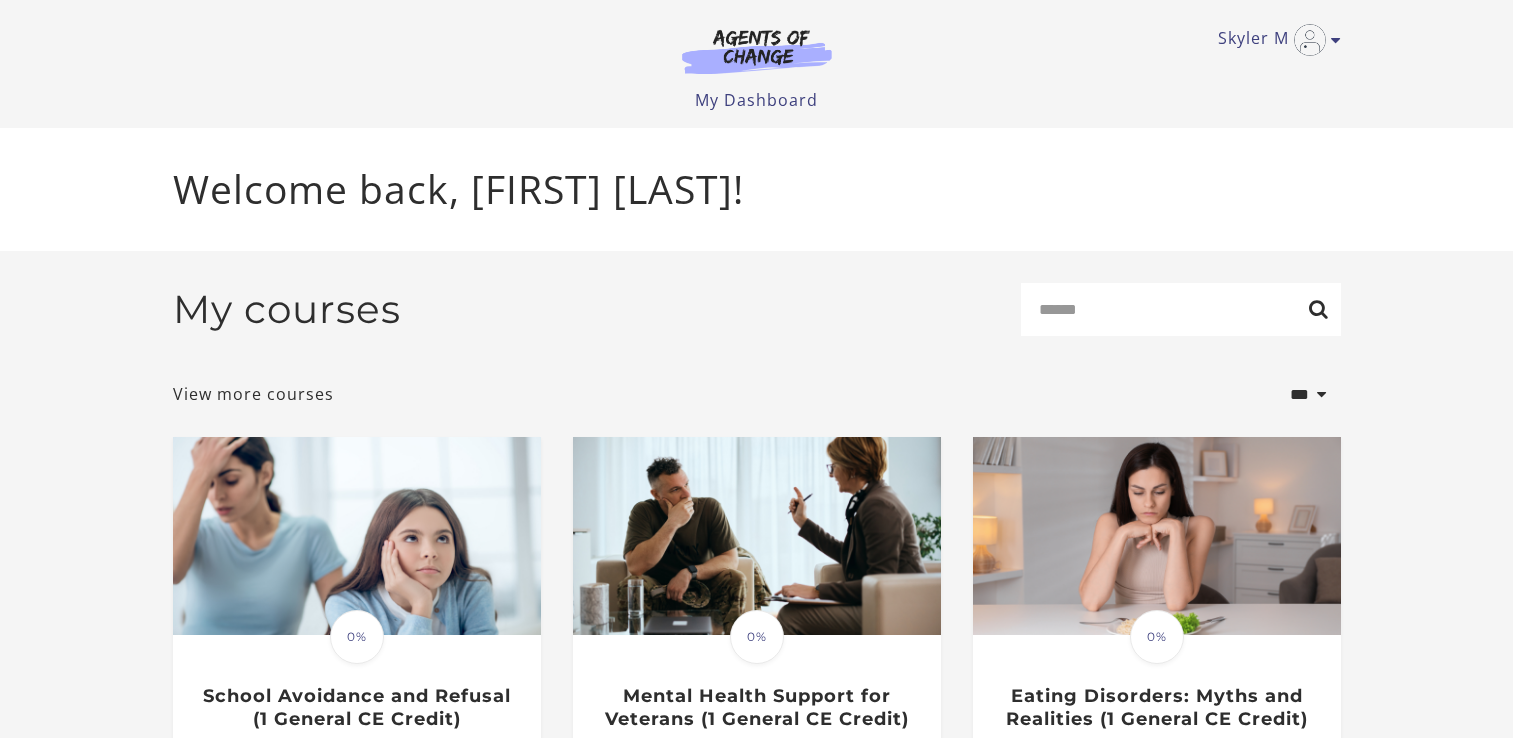 scroll, scrollTop: 0, scrollLeft: 0, axis: both 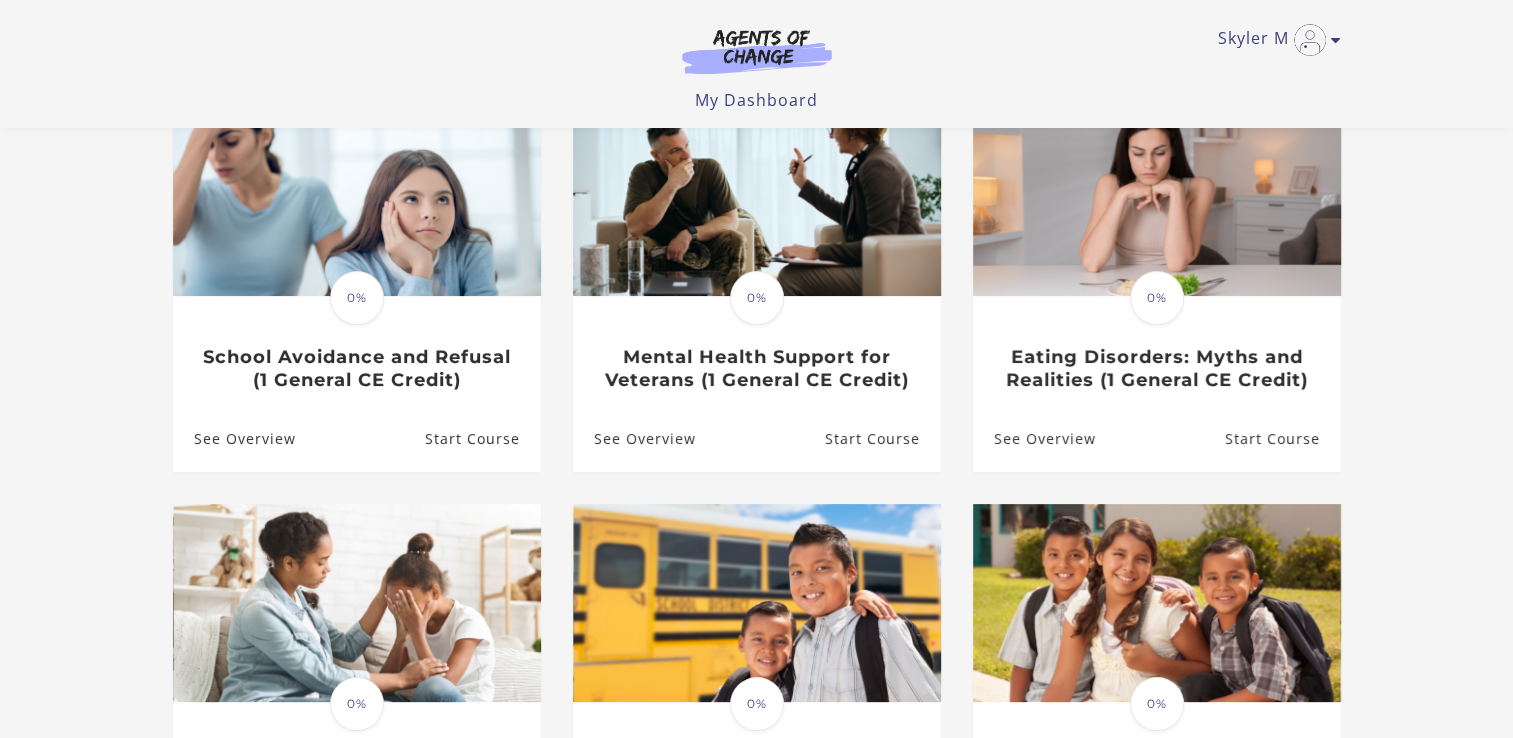 drag, startPoint x: 818, startPoint y: 373, endPoint x: 1380, endPoint y: 328, distance: 563.7987 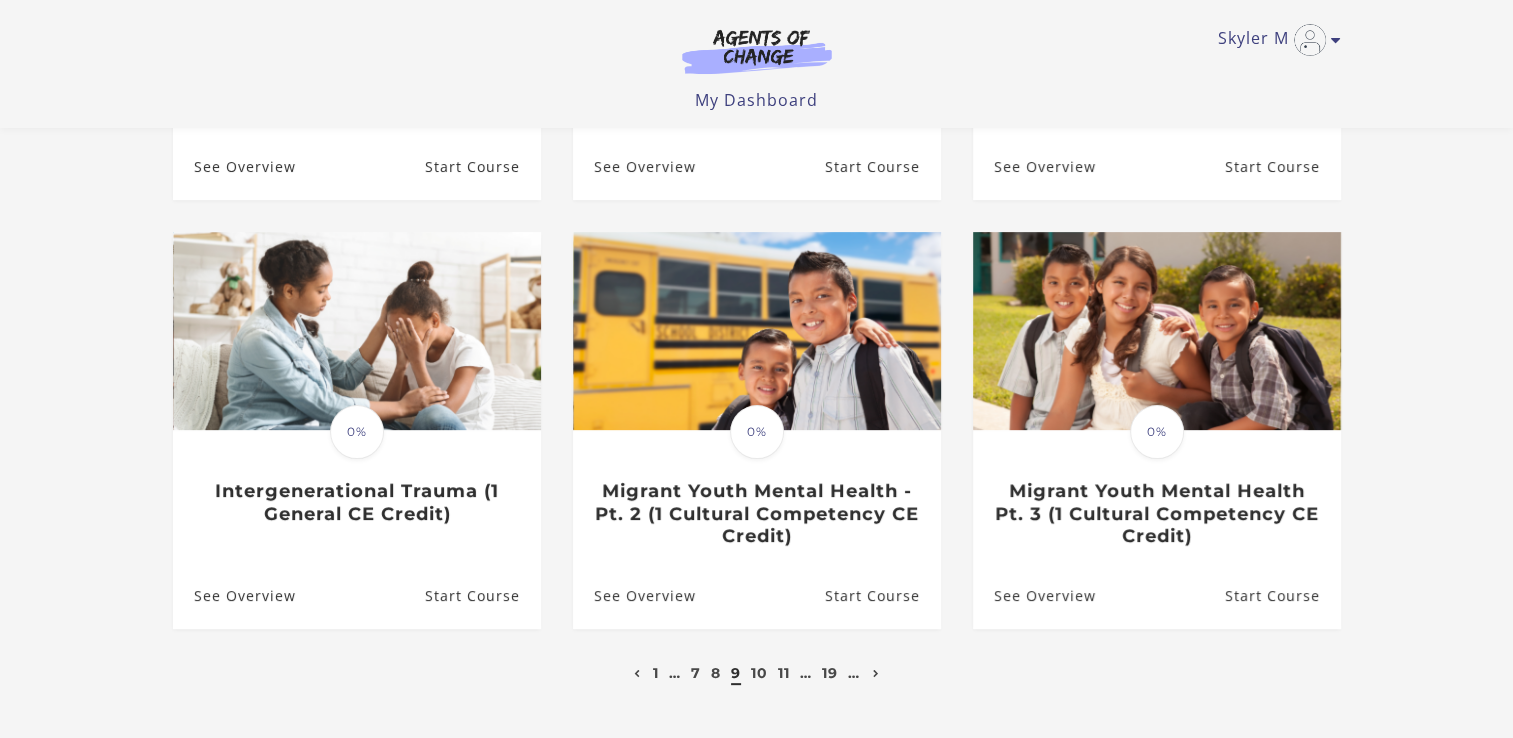 scroll, scrollTop: 484, scrollLeft: 0, axis: vertical 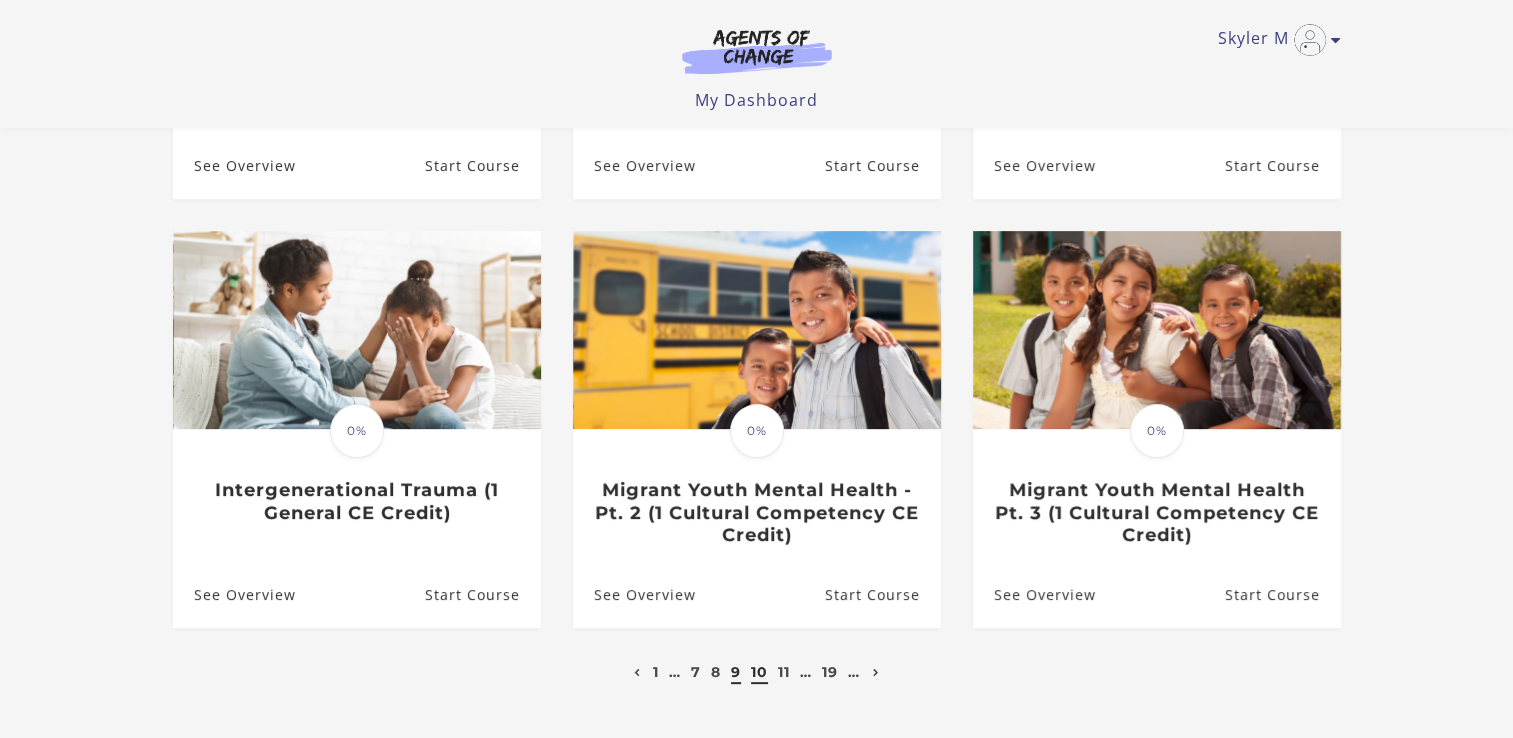 click on "10" at bounding box center (759, 672) 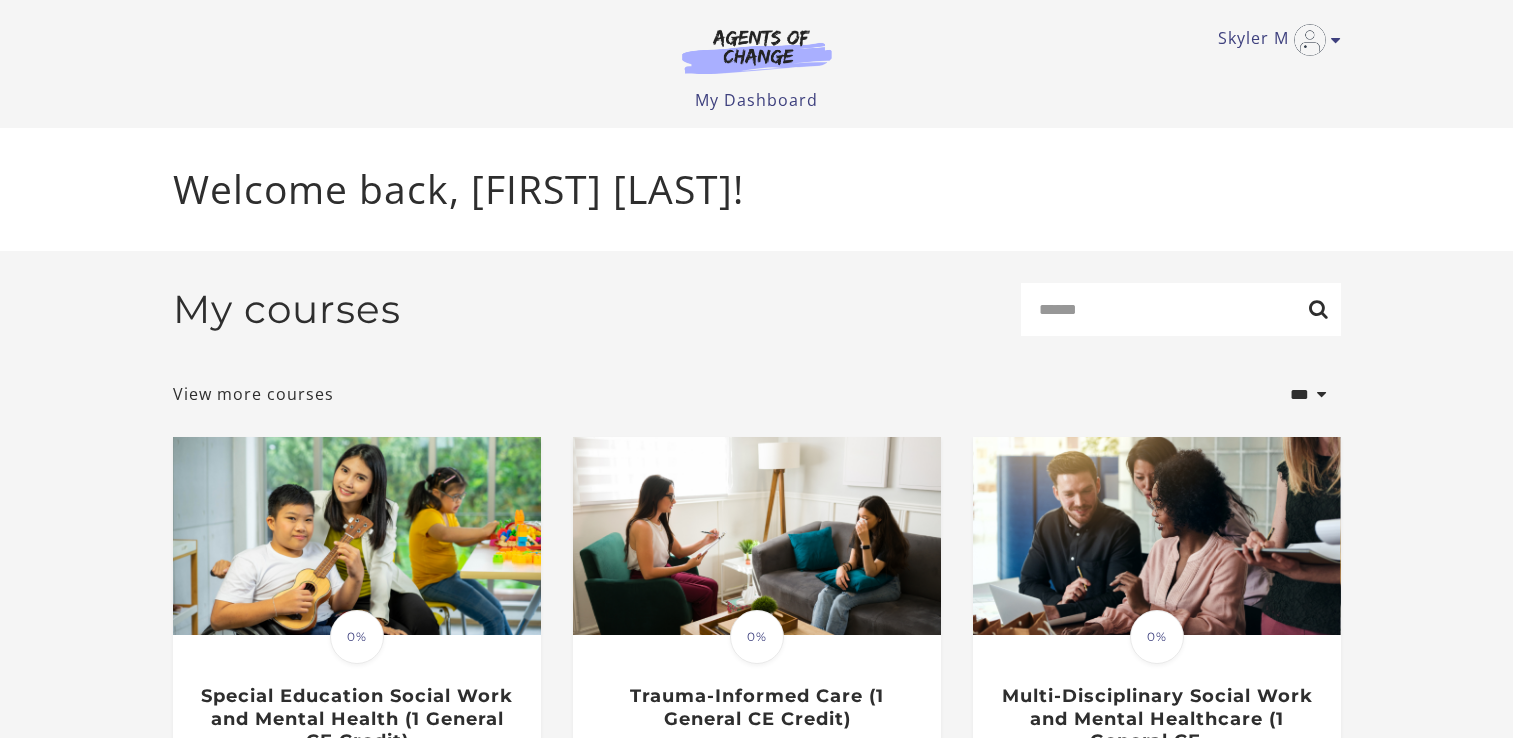 scroll, scrollTop: 0, scrollLeft: 0, axis: both 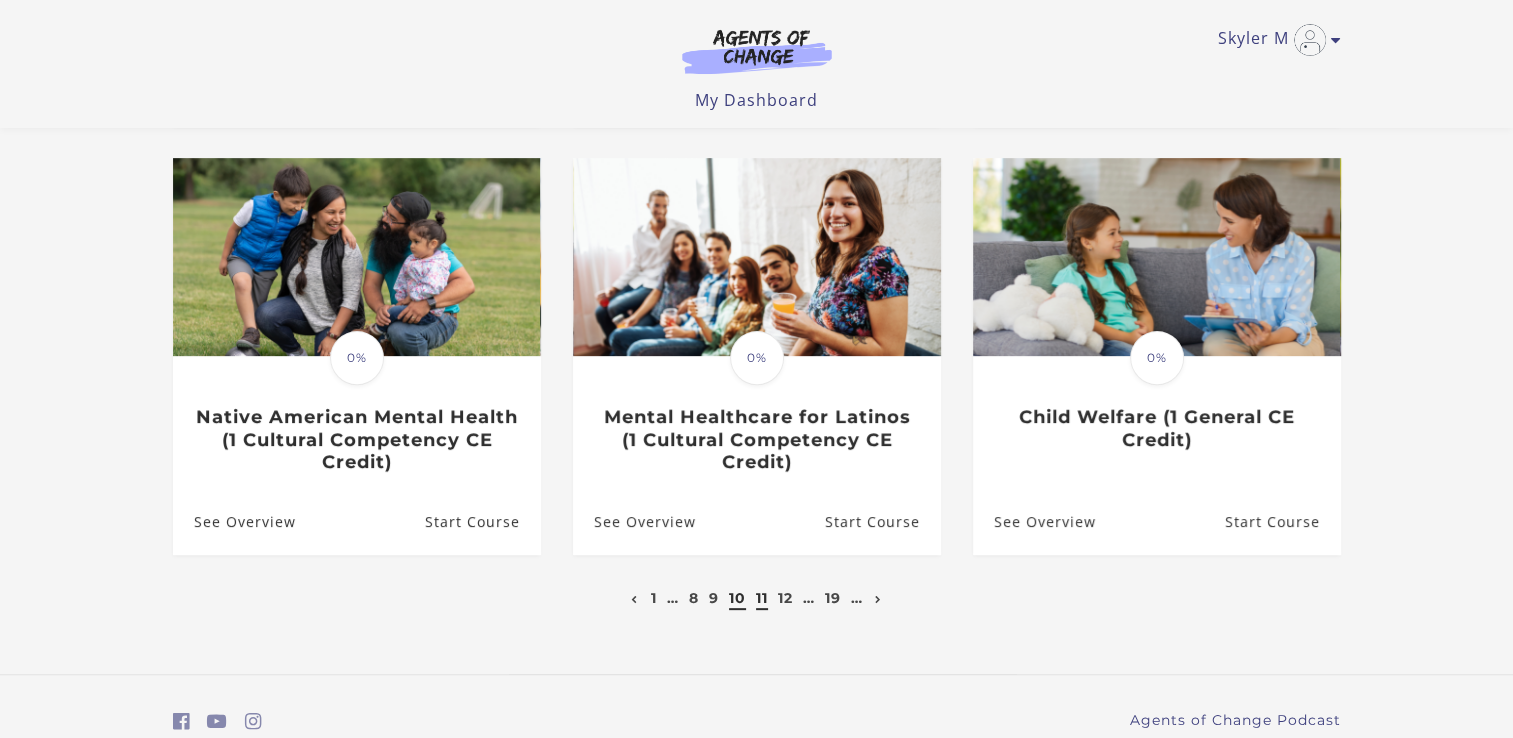 click on "11" at bounding box center (762, 598) 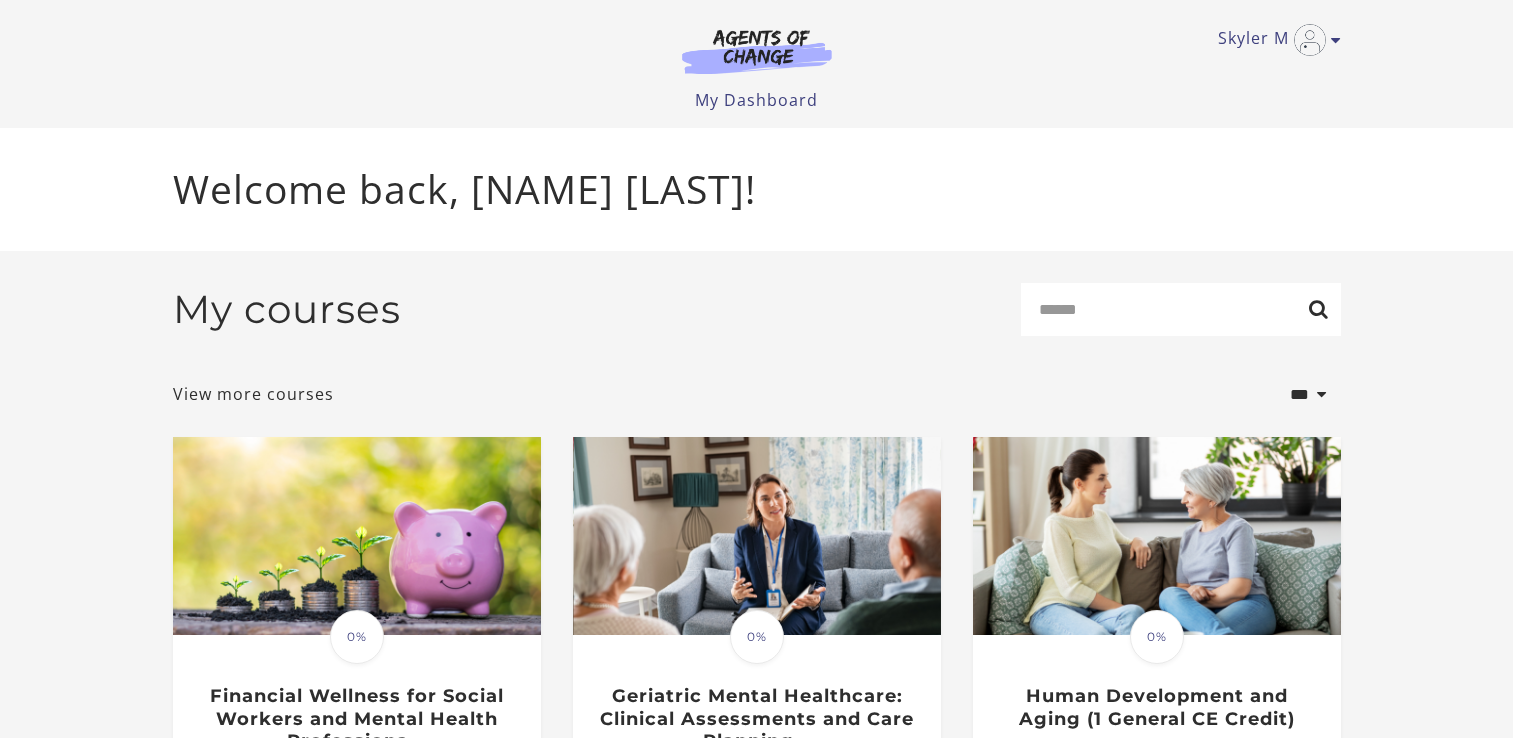 scroll, scrollTop: 0, scrollLeft: 0, axis: both 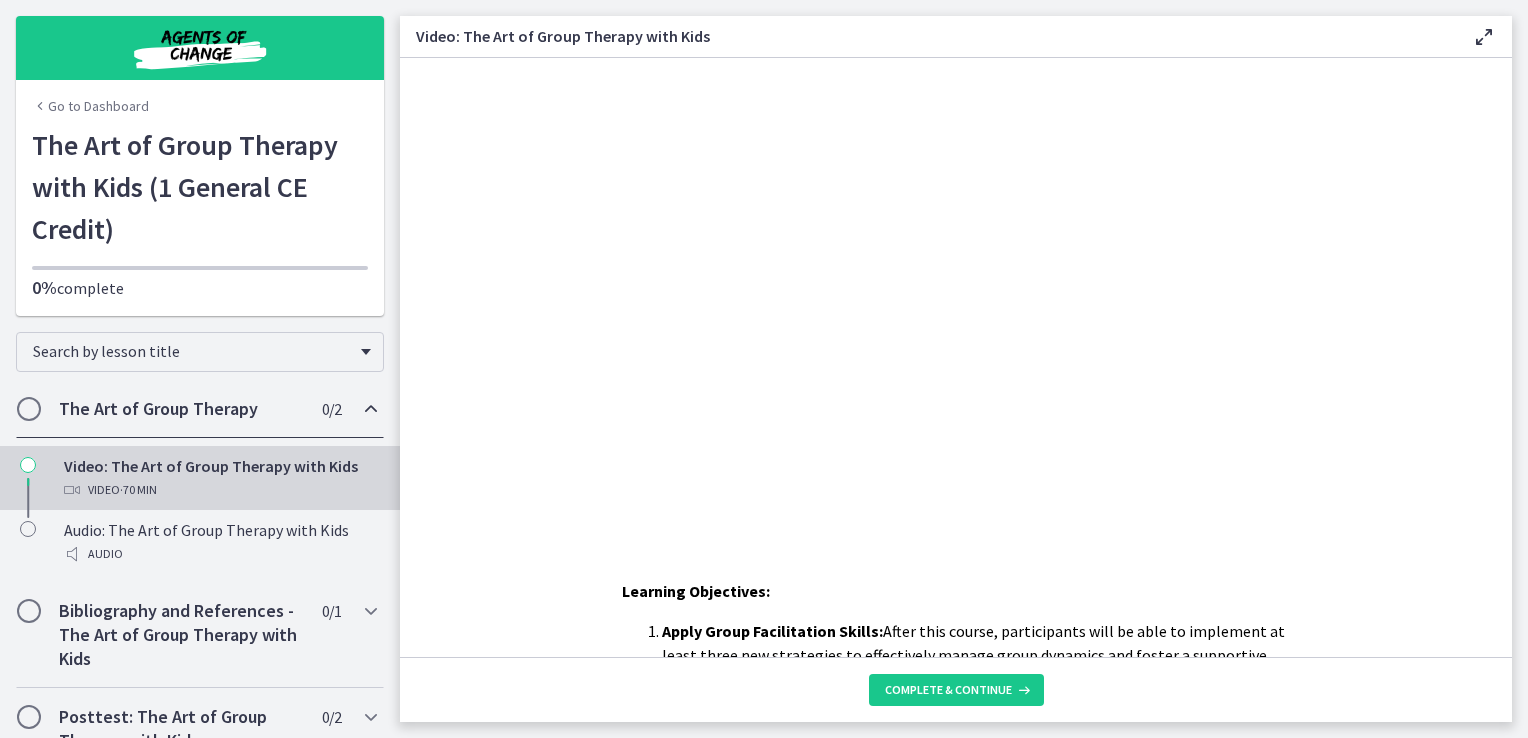 drag, startPoint x: 1901, startPoint y: 537, endPoint x: 1485, endPoint y: 483, distance: 419.49017 